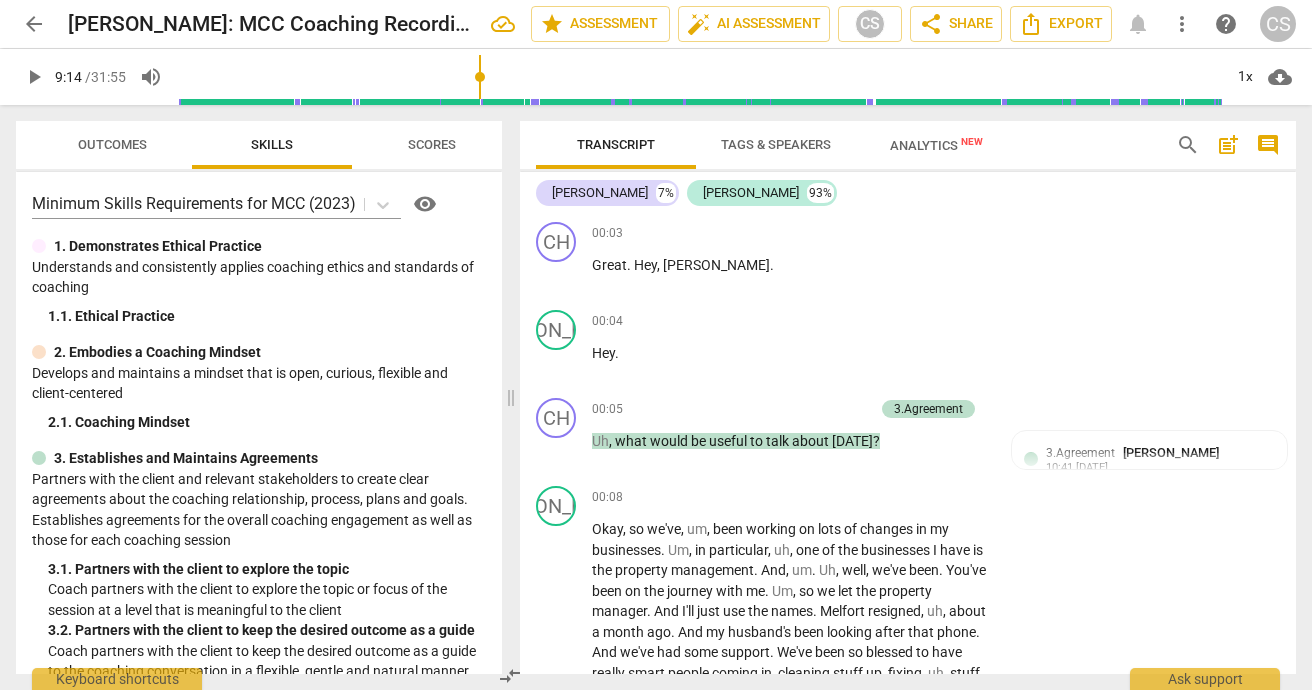 scroll, scrollTop: 0, scrollLeft: 0, axis: both 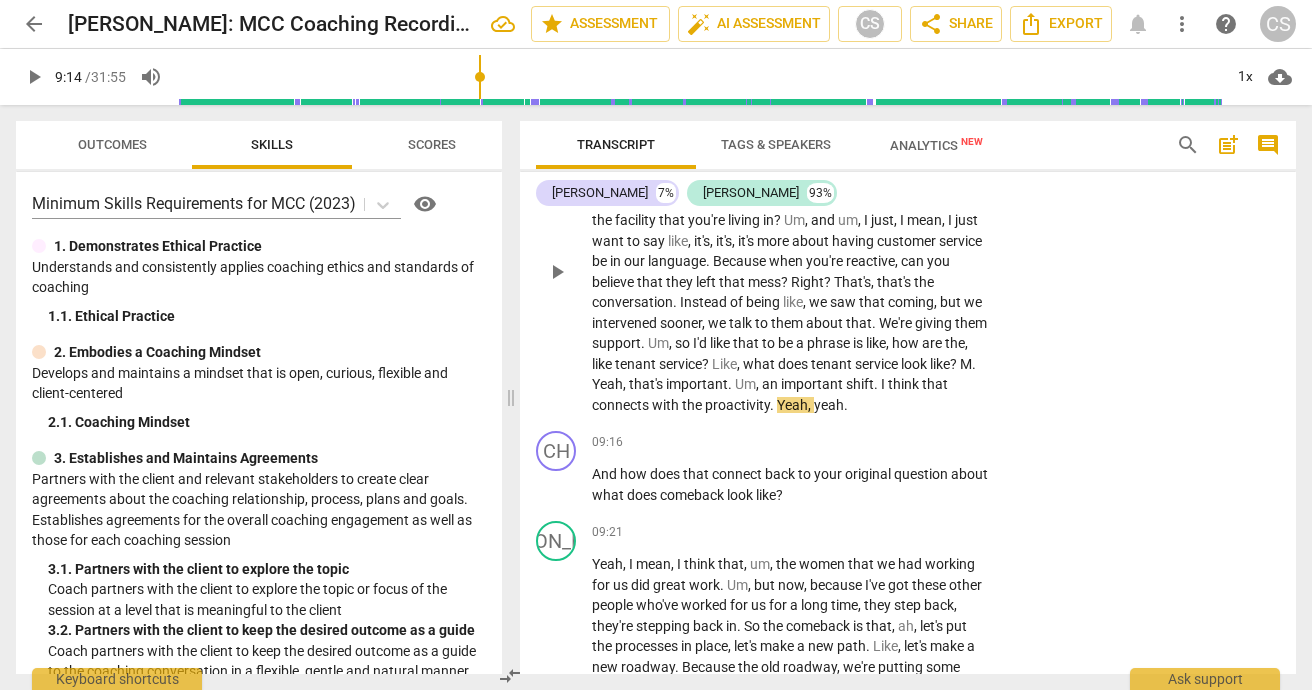click on "play_arrow" at bounding box center [557, 272] 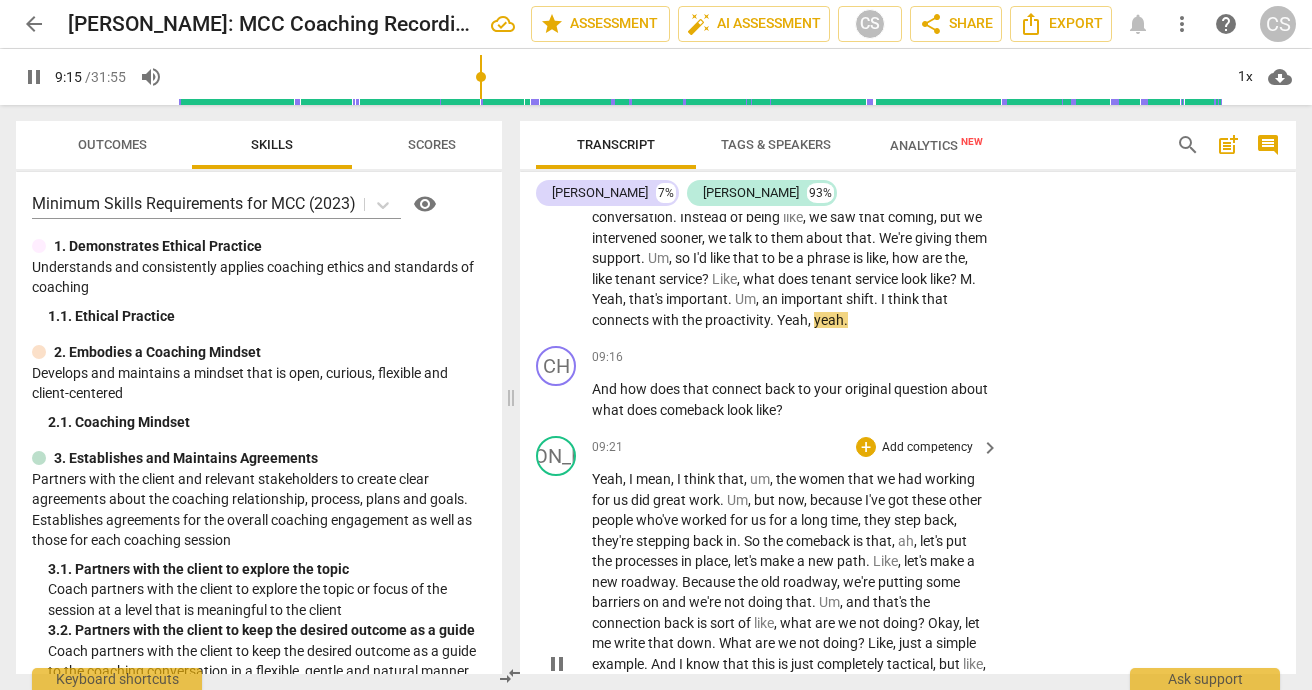 scroll, scrollTop: 3552, scrollLeft: 0, axis: vertical 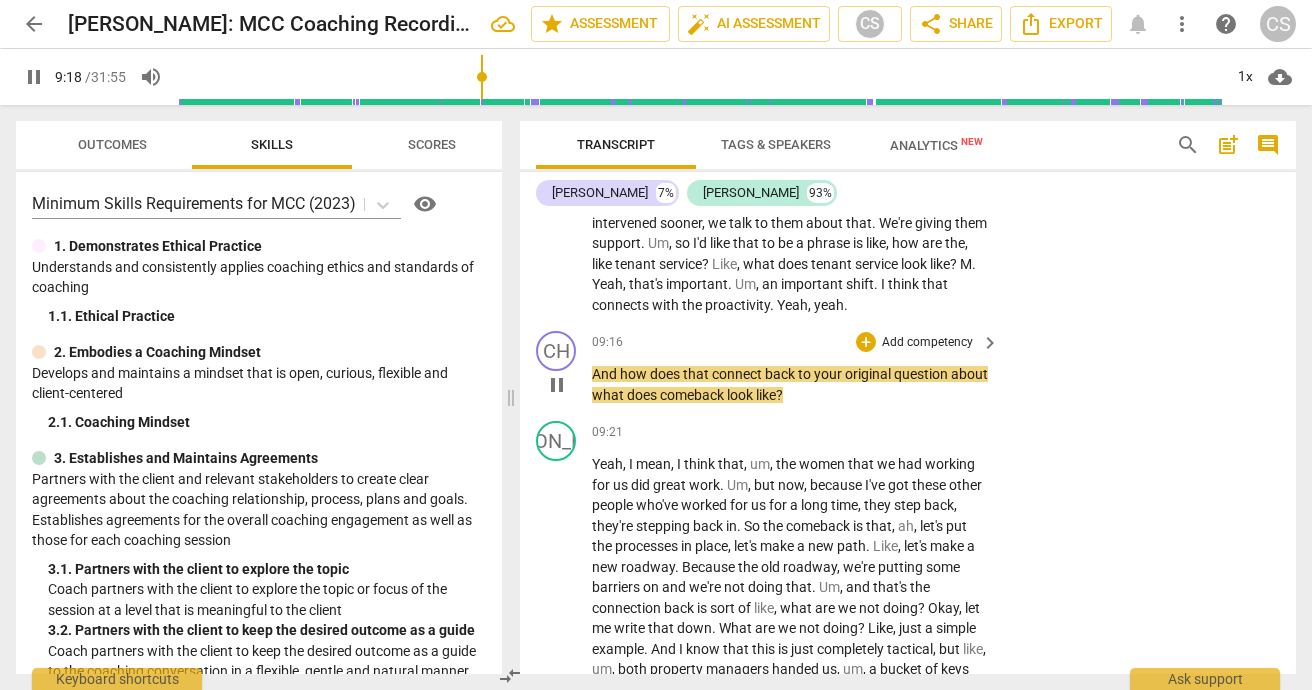 click on "pause" at bounding box center [557, 385] 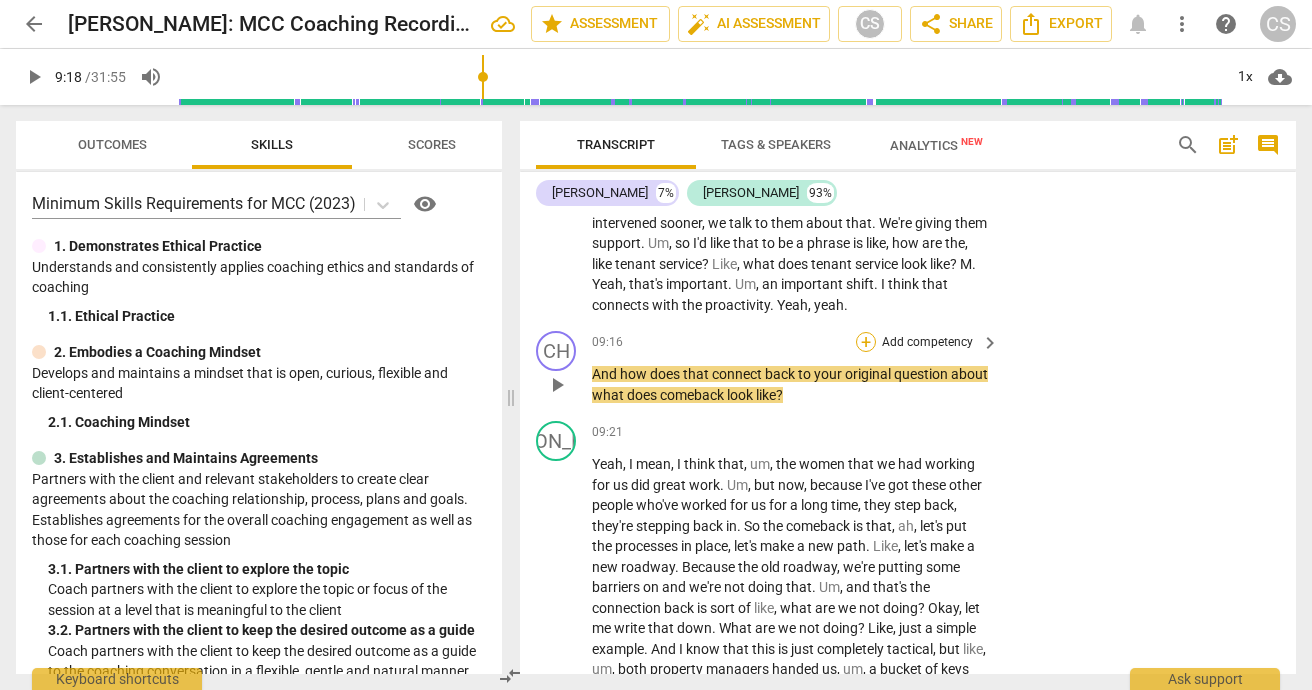 click on "+" at bounding box center (866, 342) 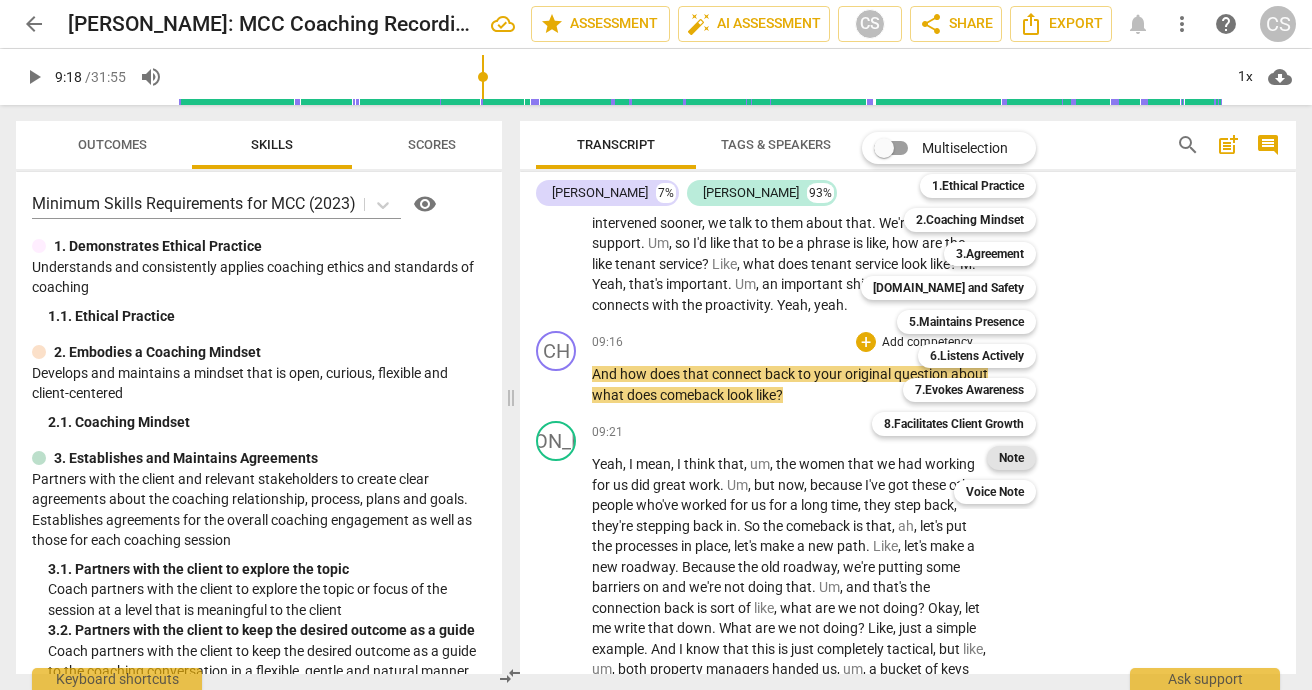 click on "Note" at bounding box center (1011, 458) 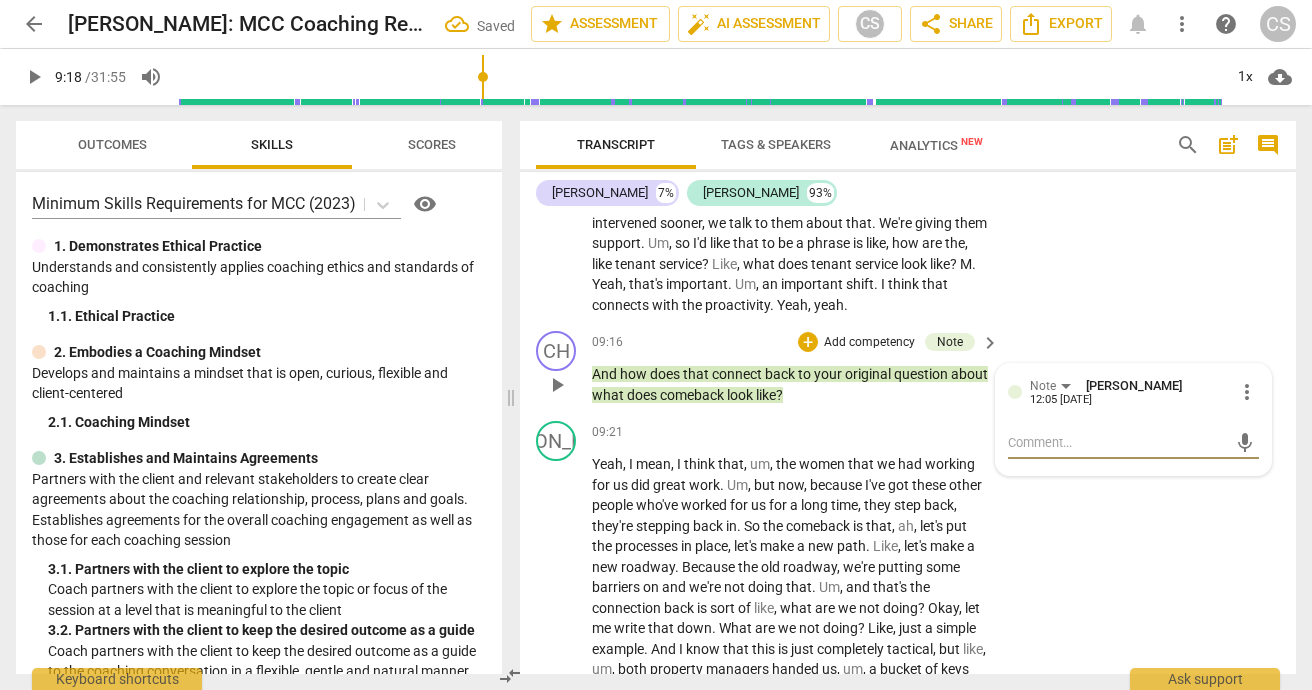 type on "A" 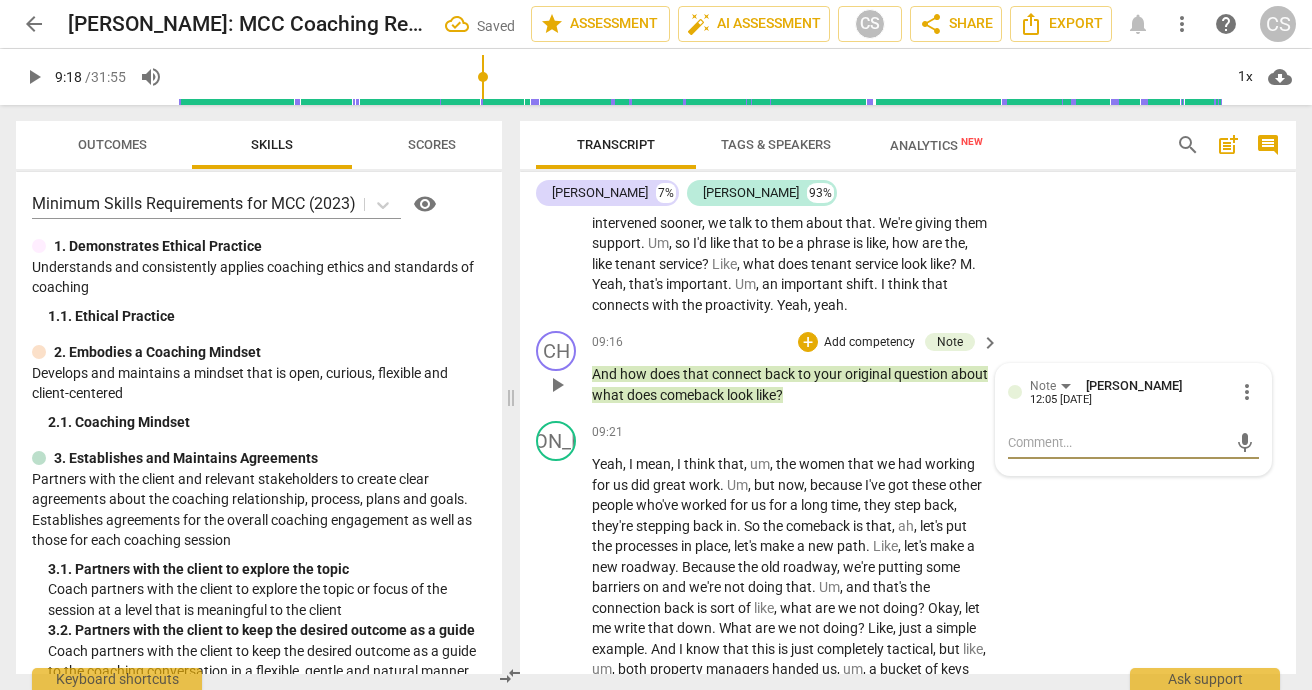 type on "A" 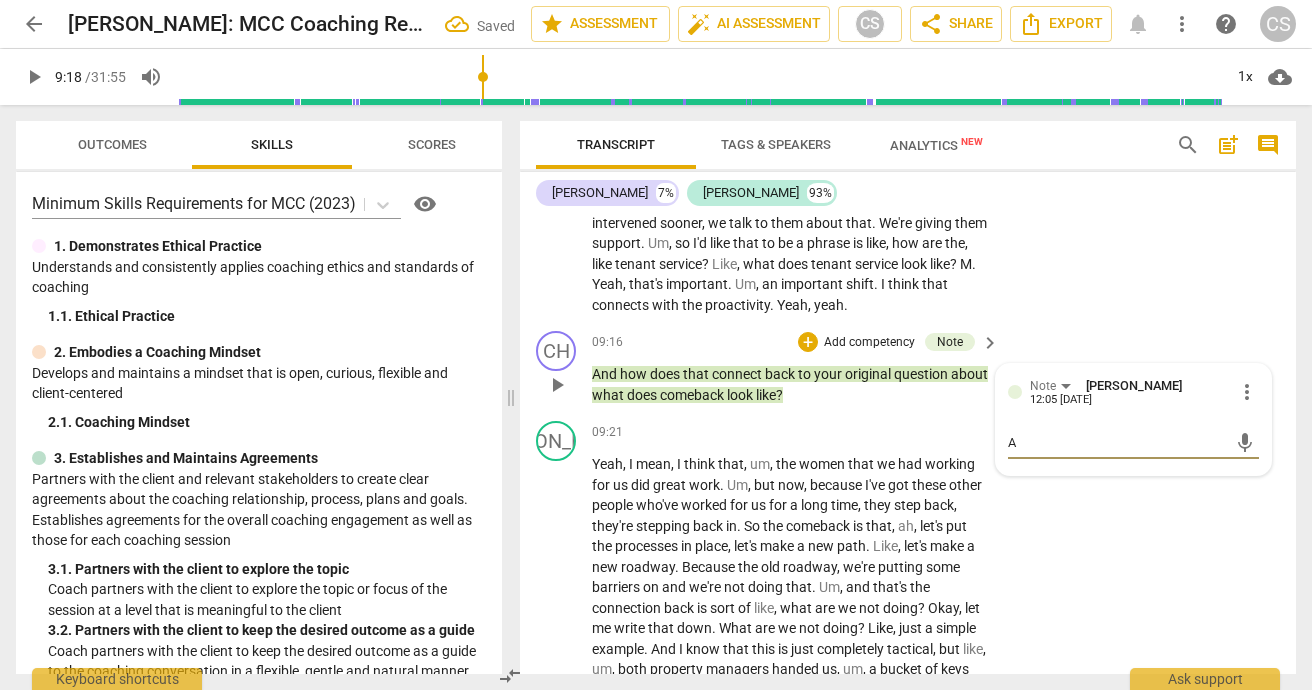 type on "Am" 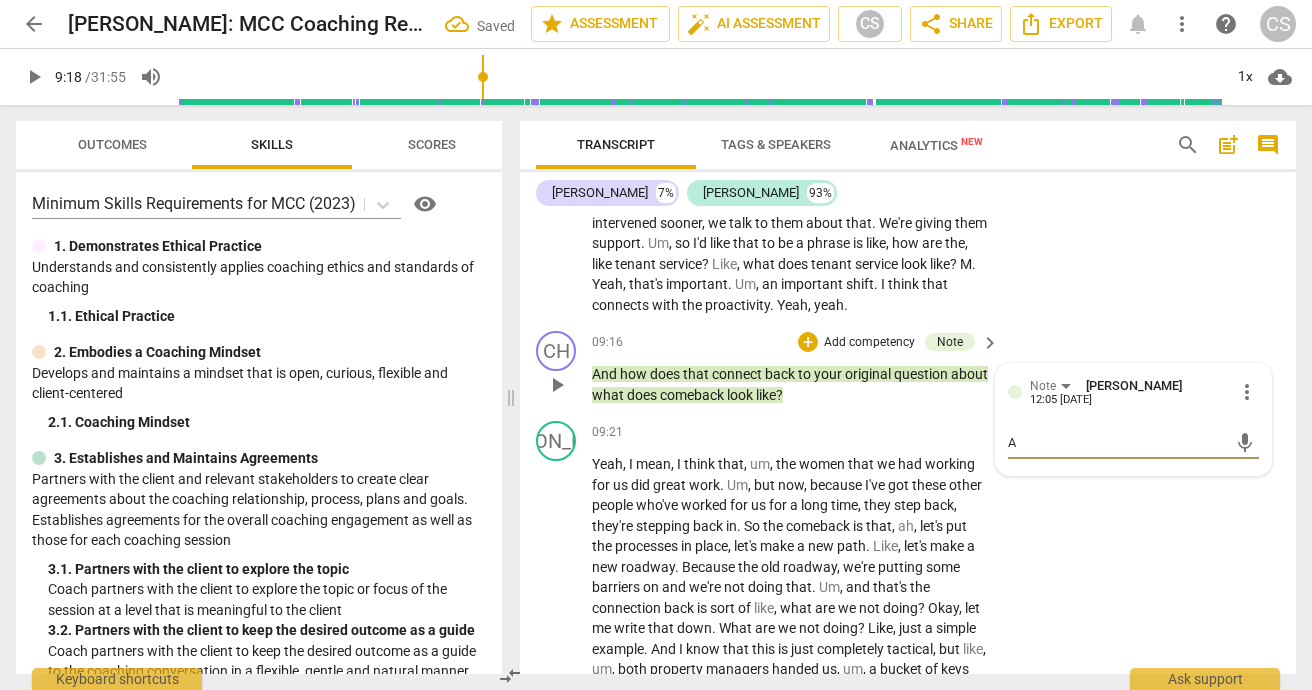 type on "Am" 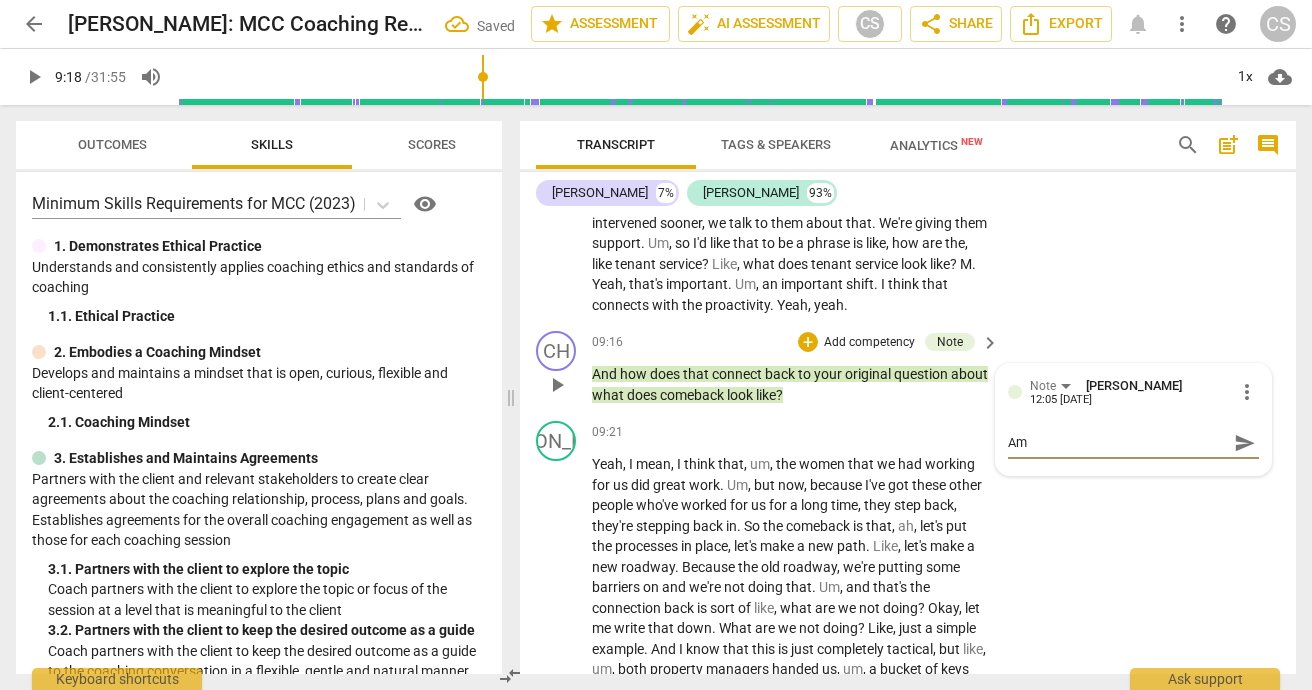 type on "Am" 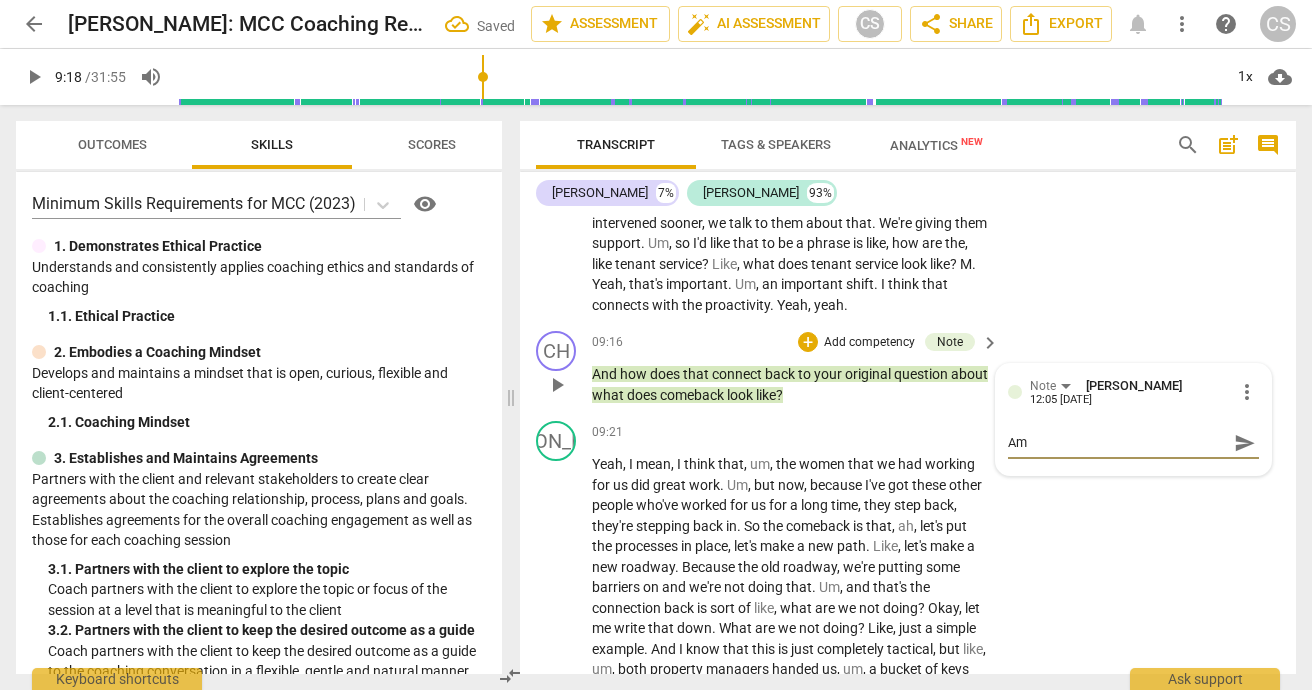 type on "Am" 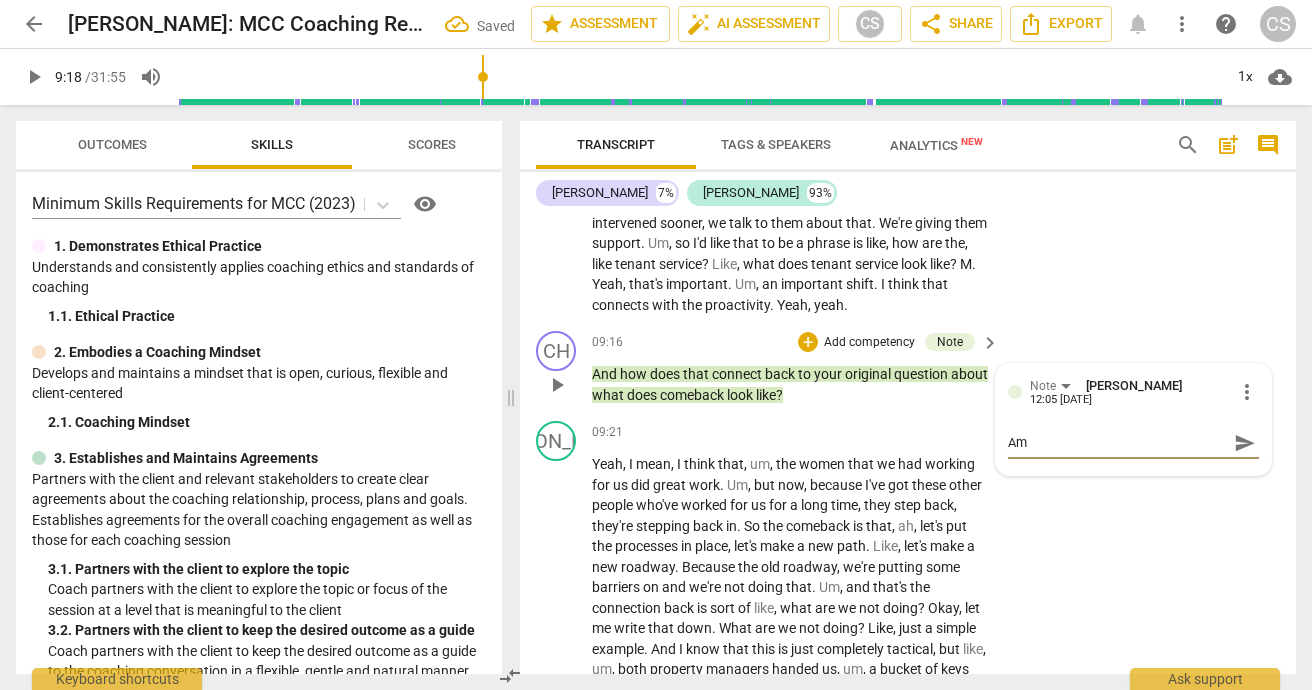 type on "Am I" 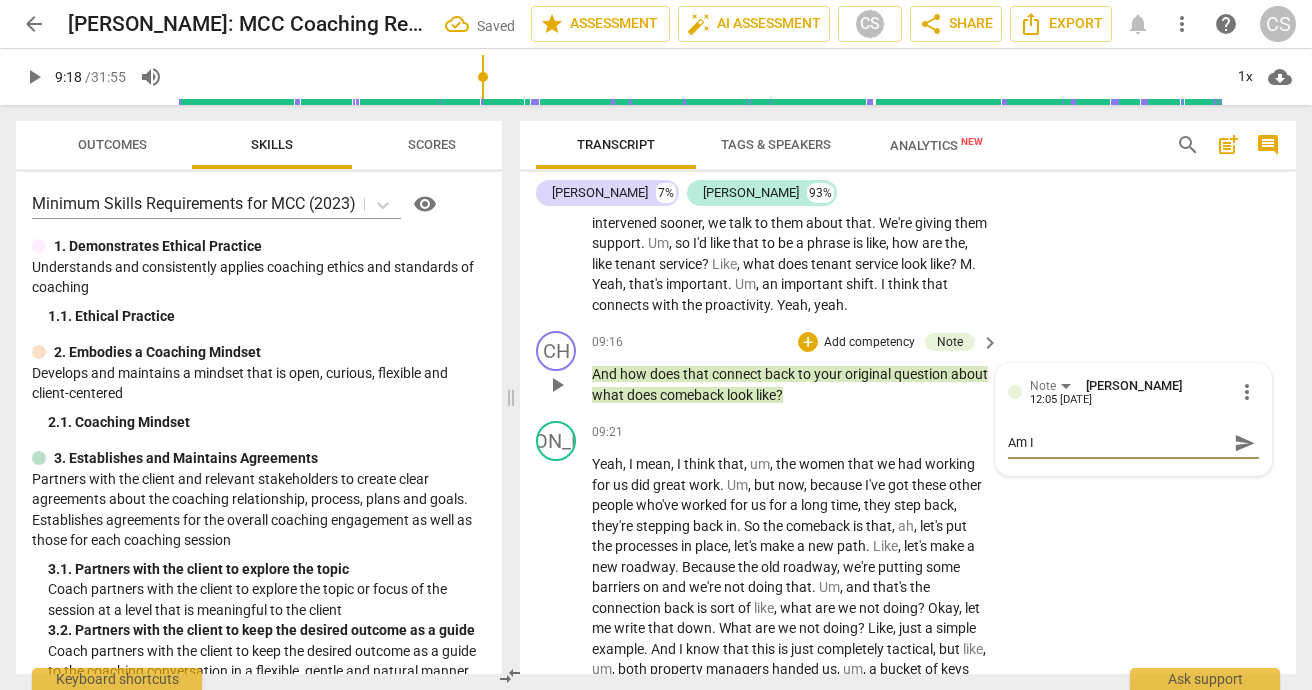 type on "Am I" 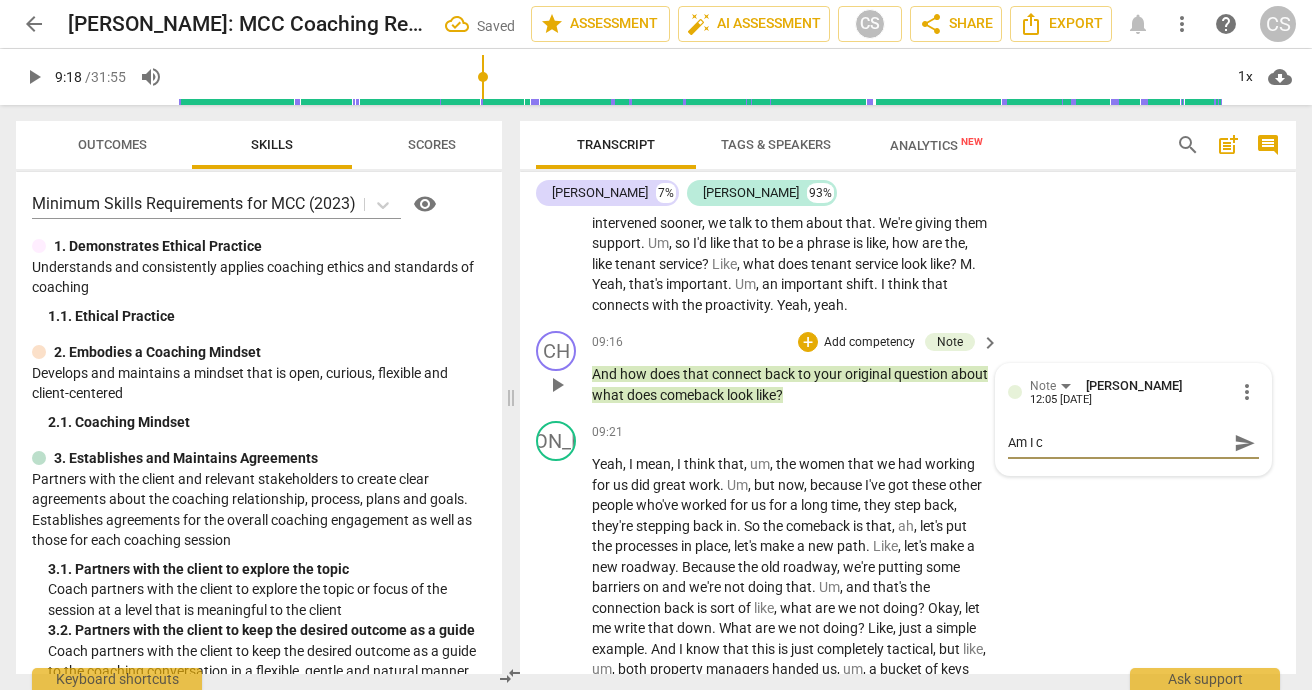 type on "Am I ch" 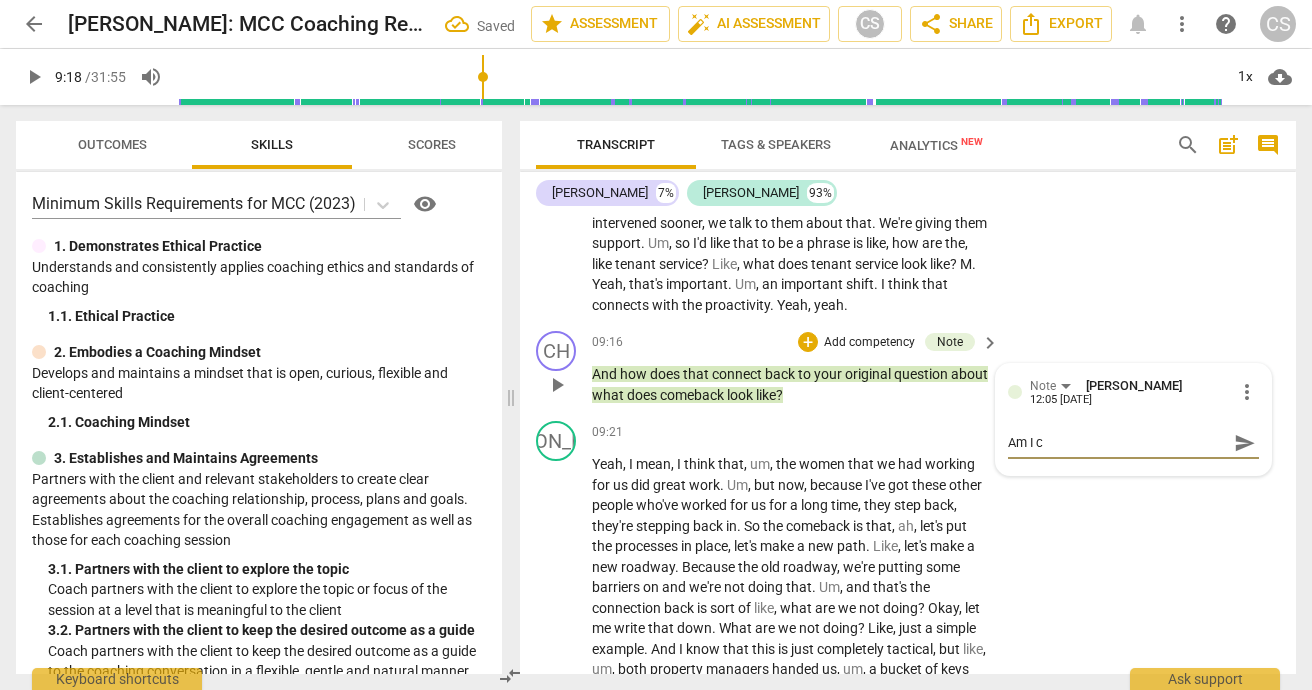 type on "Am I ch" 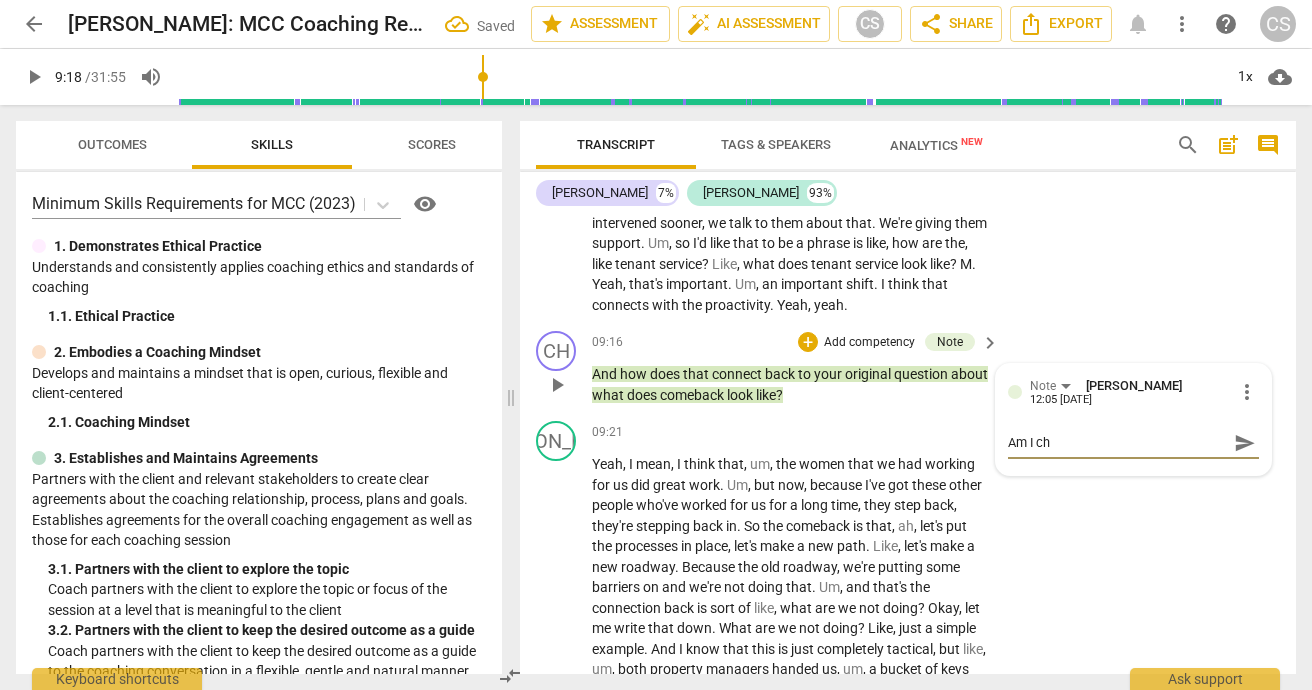 type on "Am I cho" 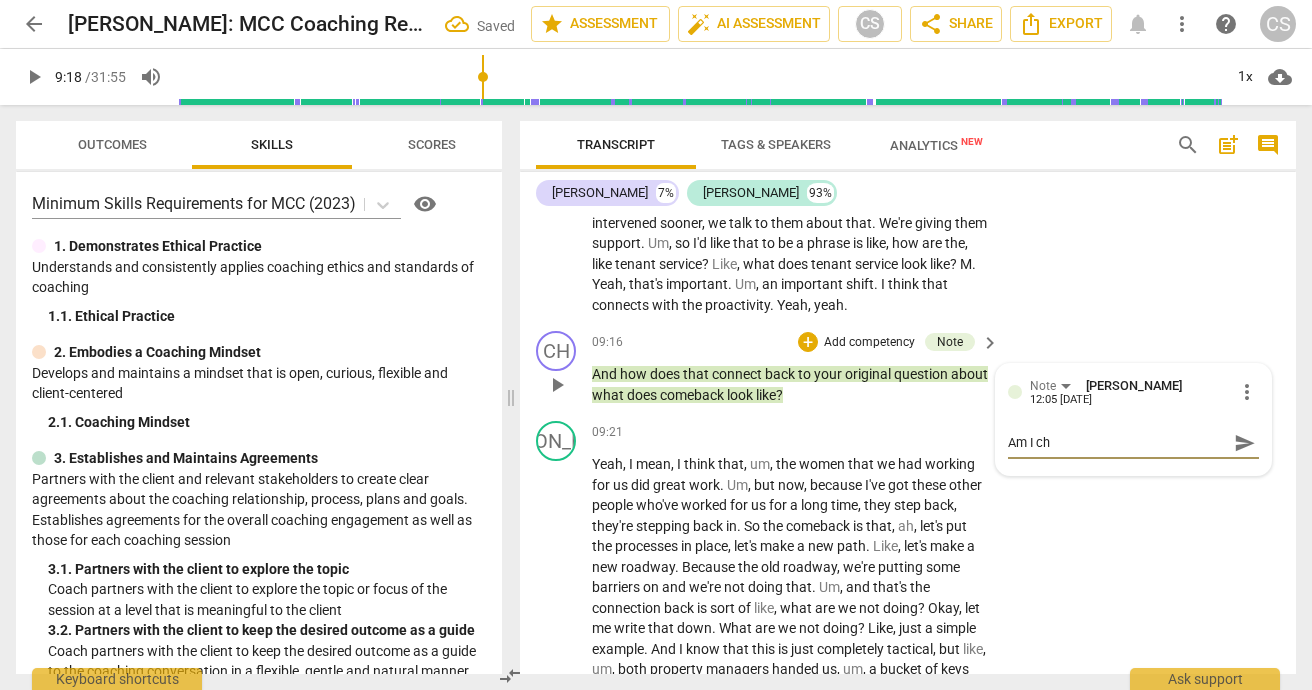 type on "Am I cho" 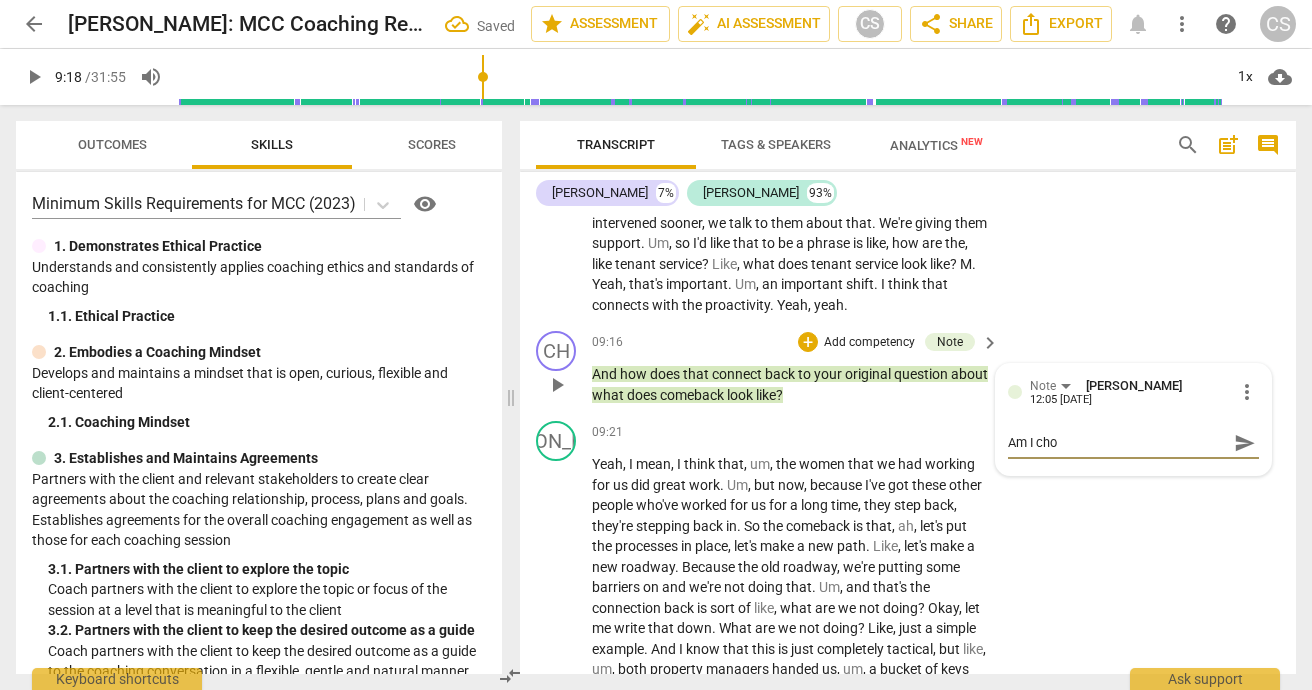 type on "Am I choo" 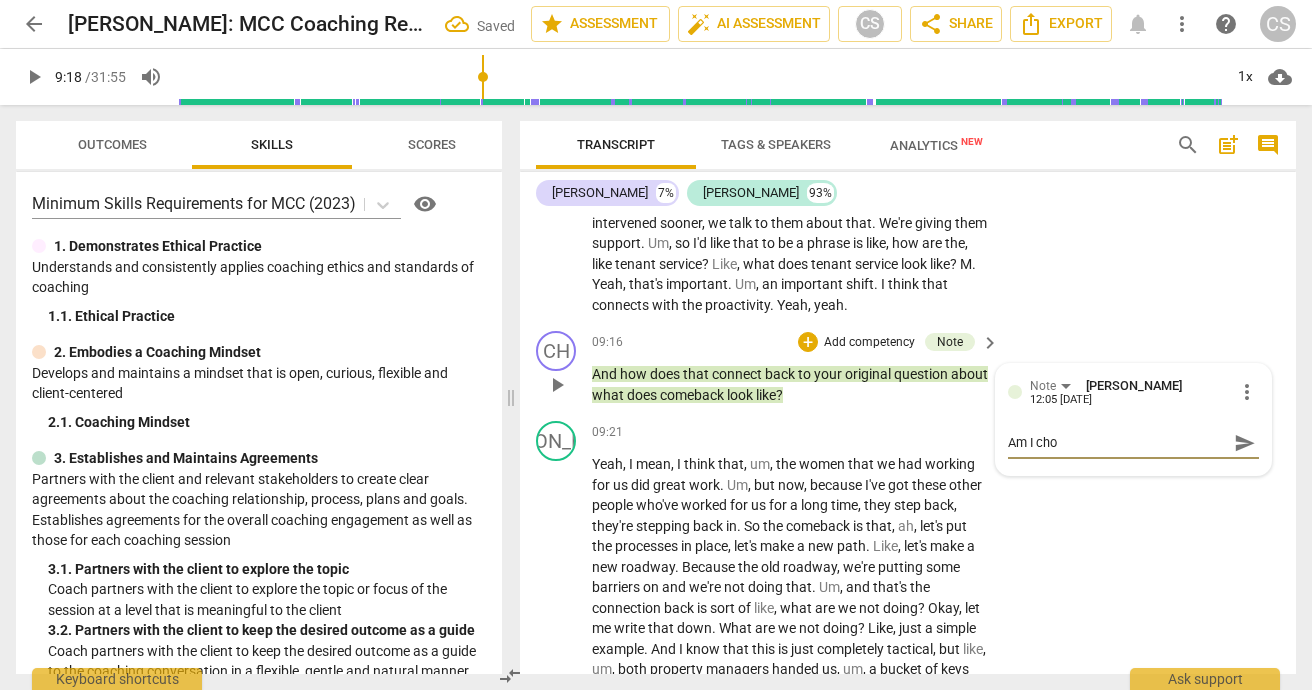 type on "Am I choo" 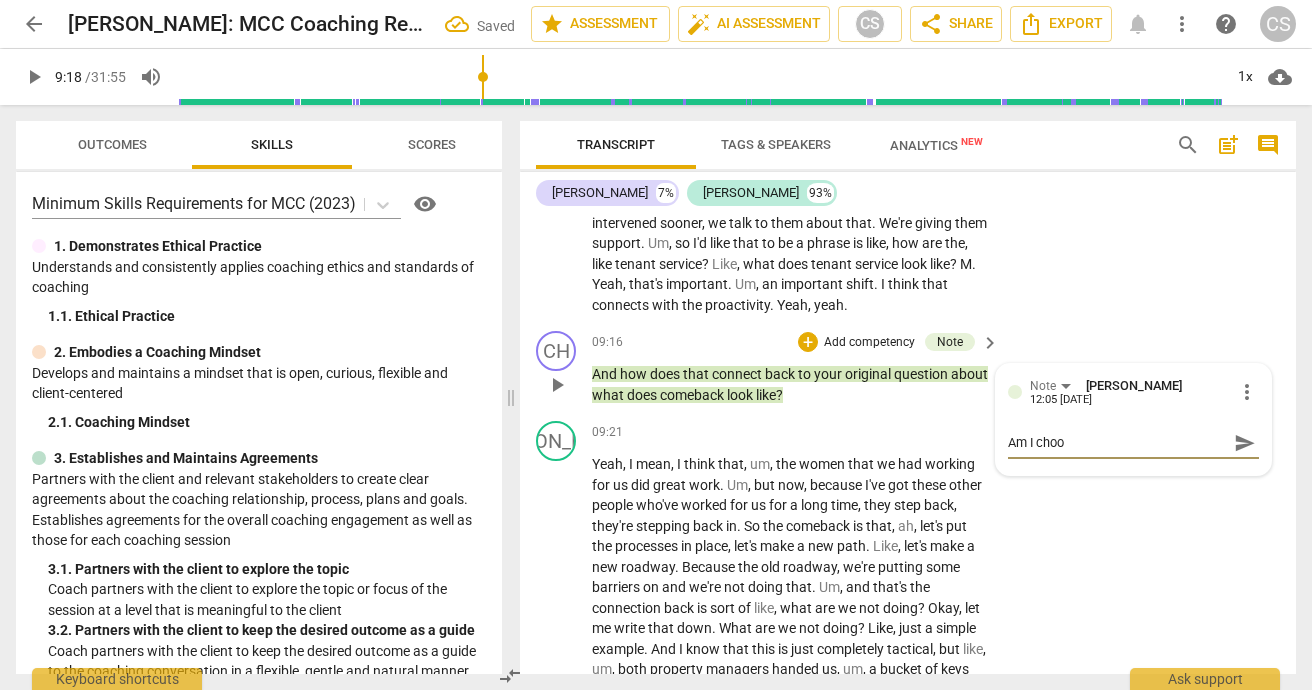 type on "Am I choos" 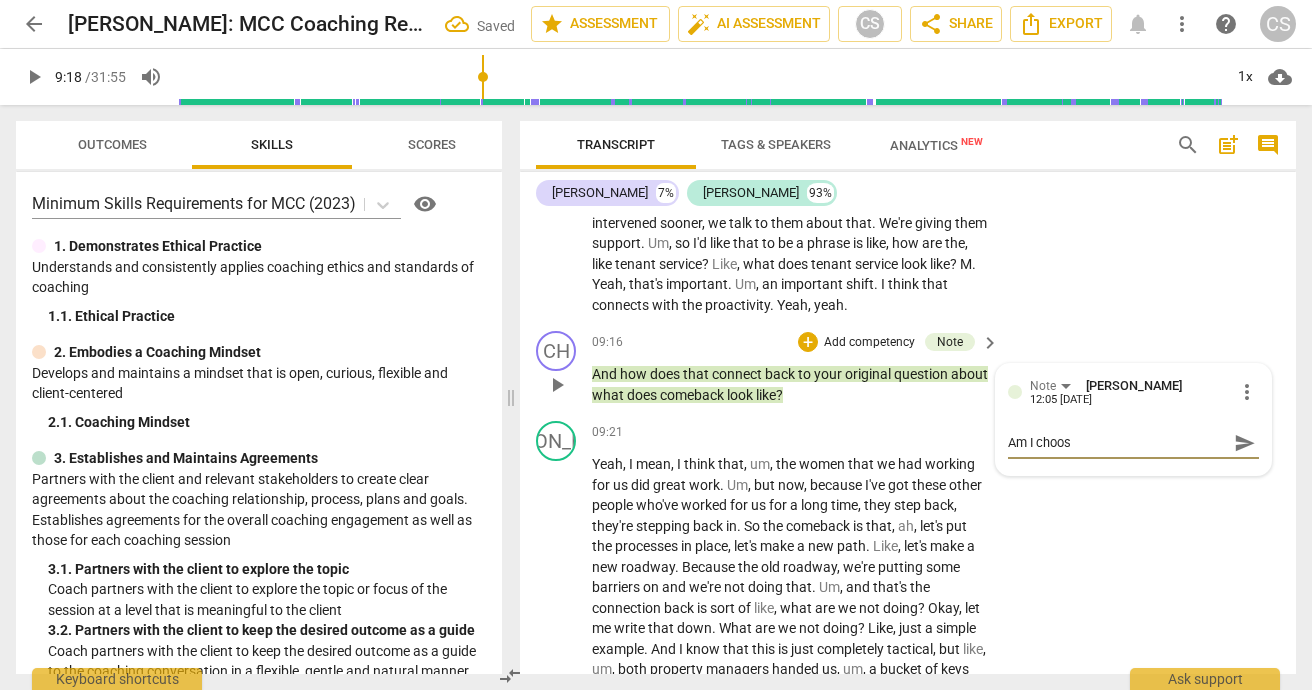 type on "Am I choosi" 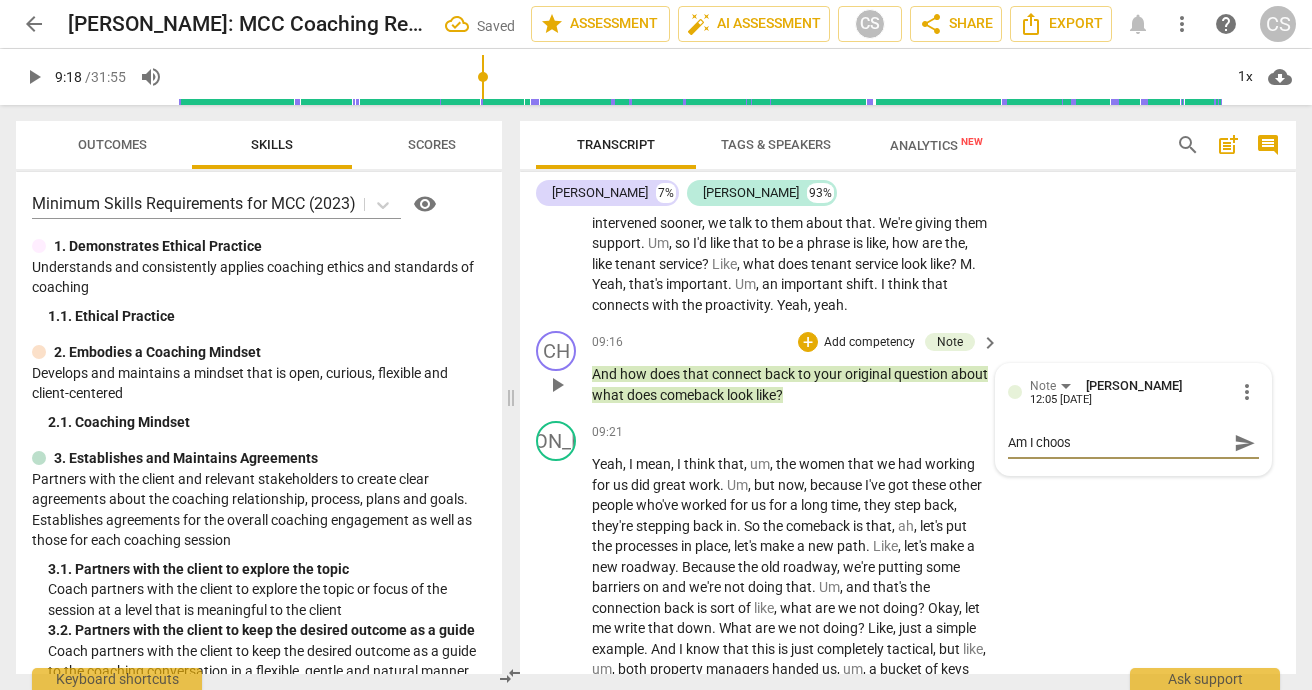 type on "Am I choosi" 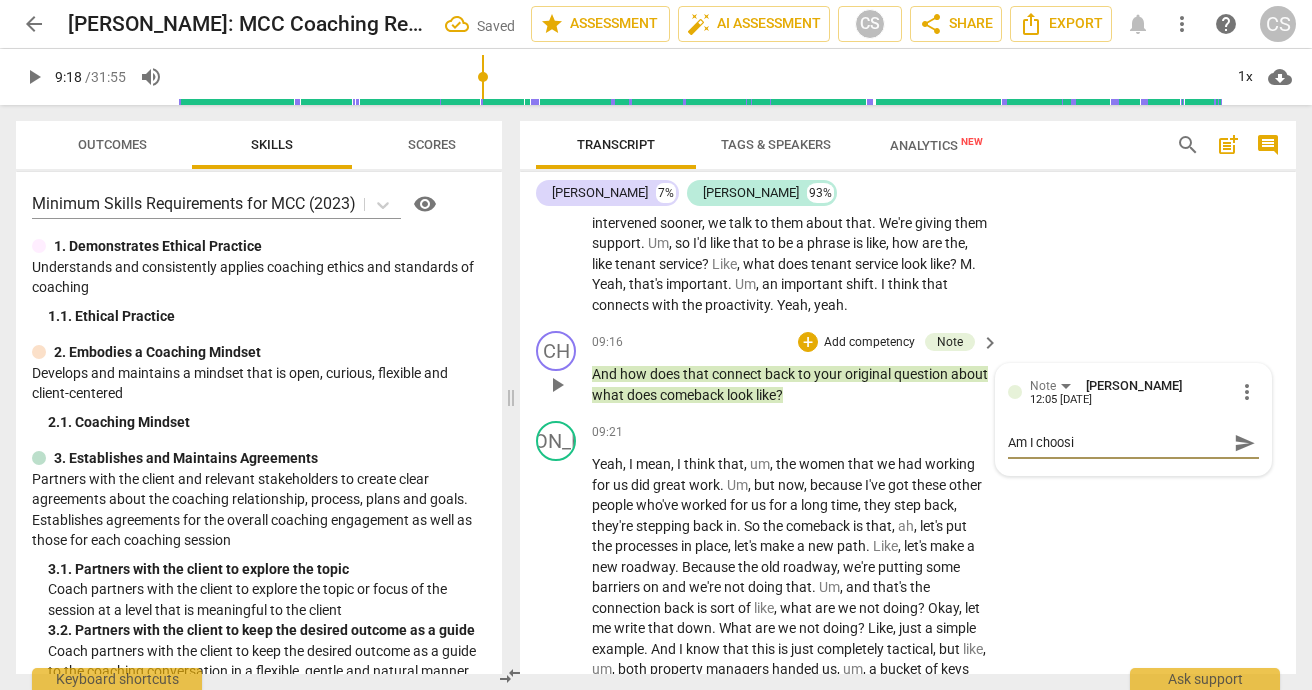 type on "Am I choosin" 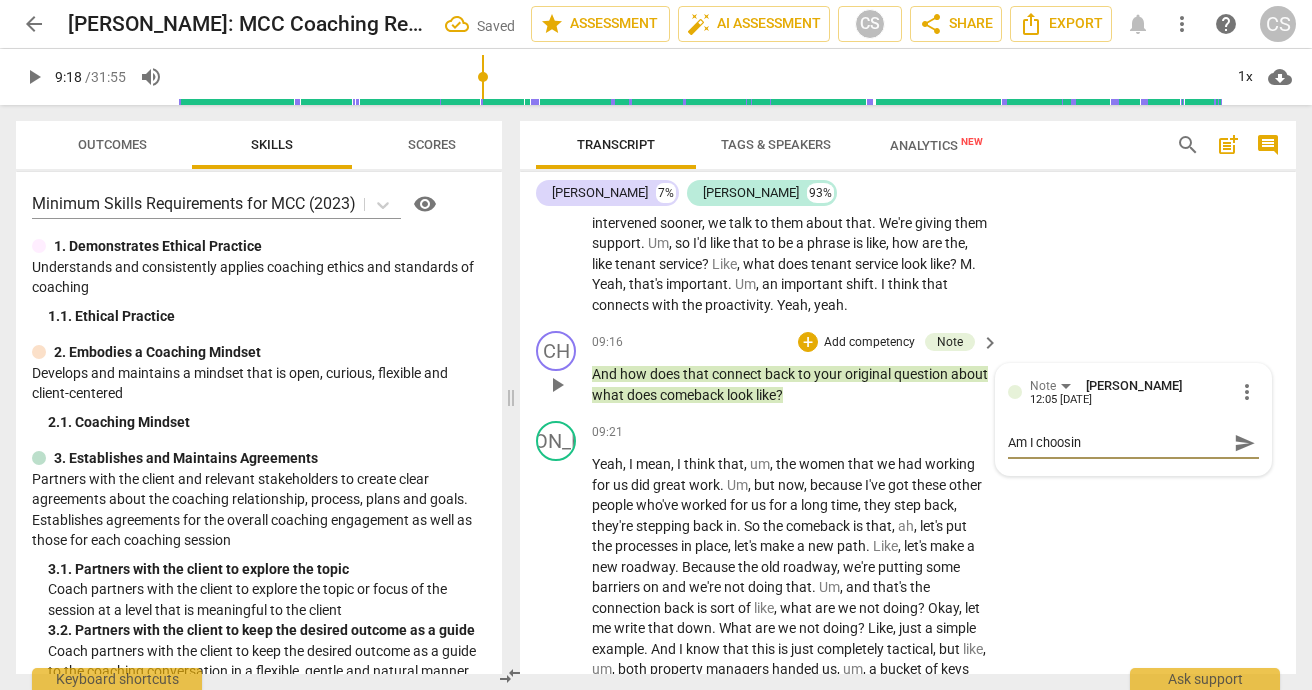 type on "Am I choosing" 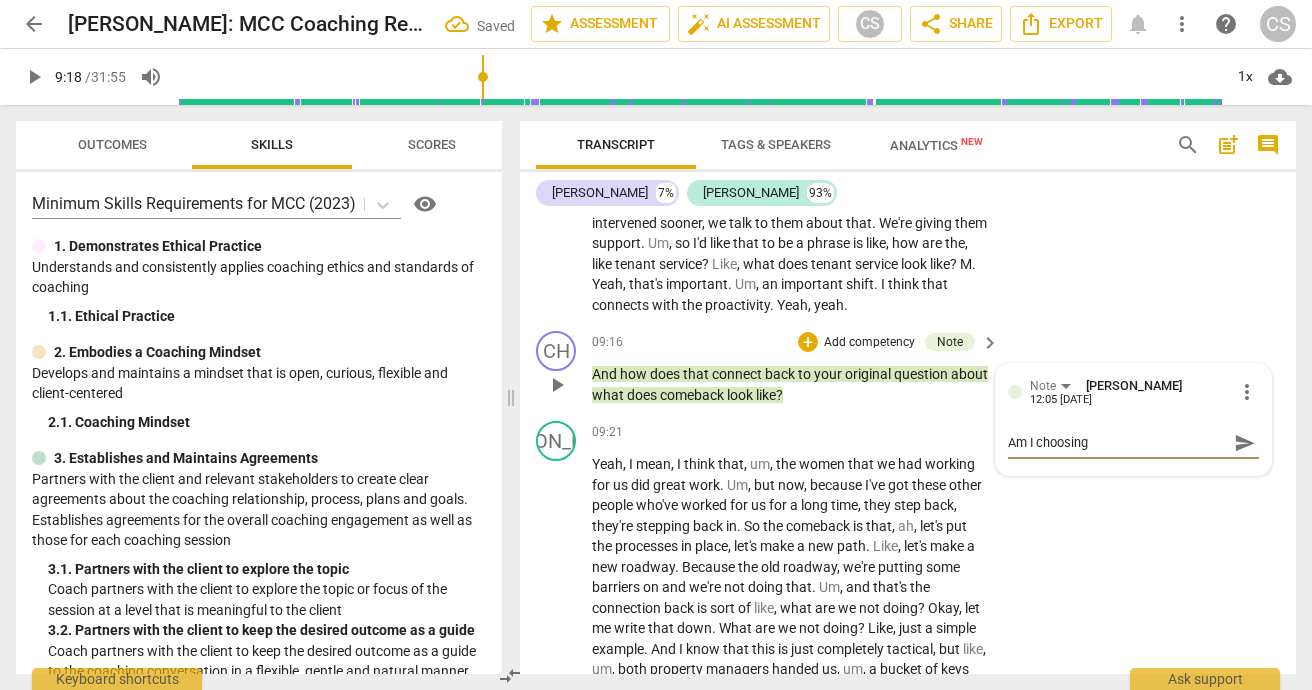 type on "Am I choosing" 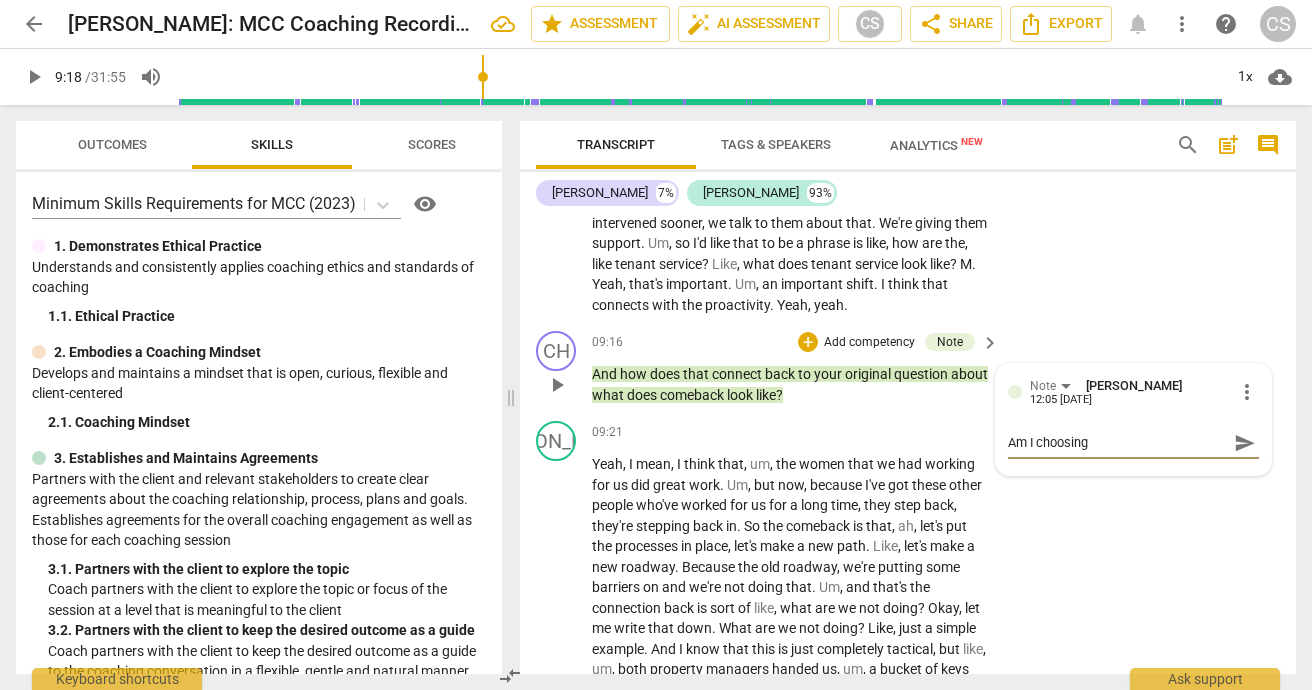 type on "Am I choosing t" 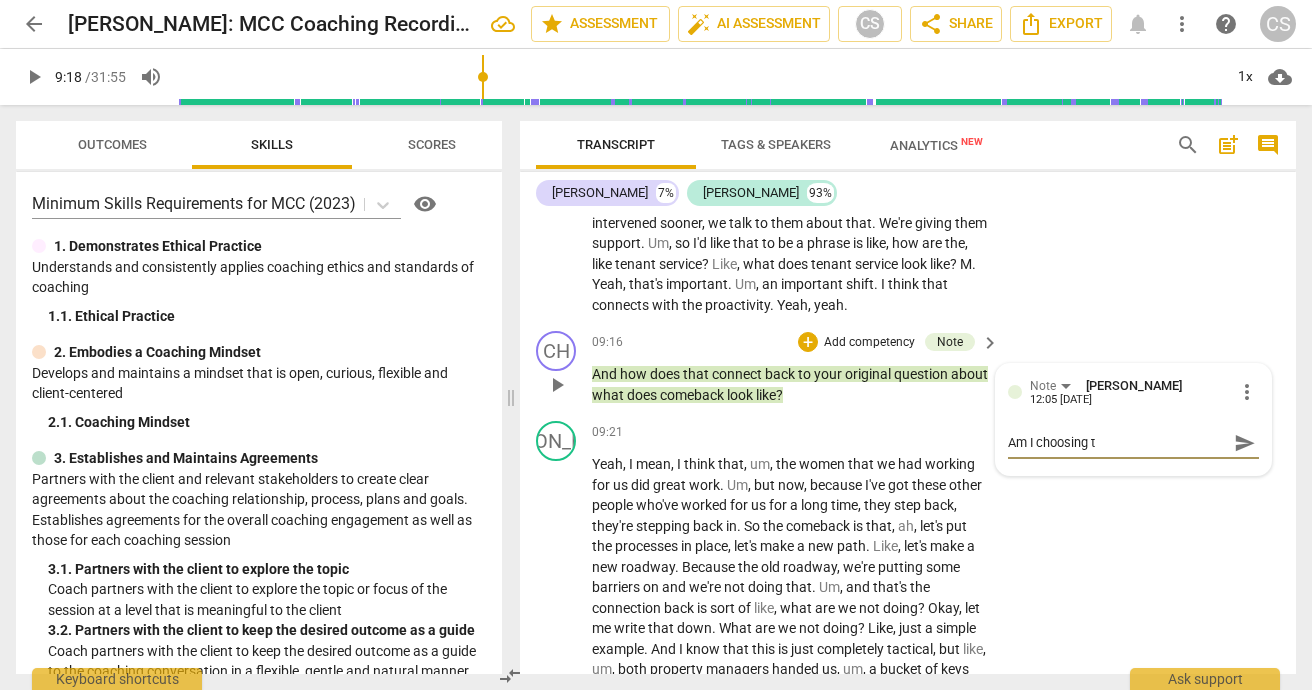 type on "Am I choosing th" 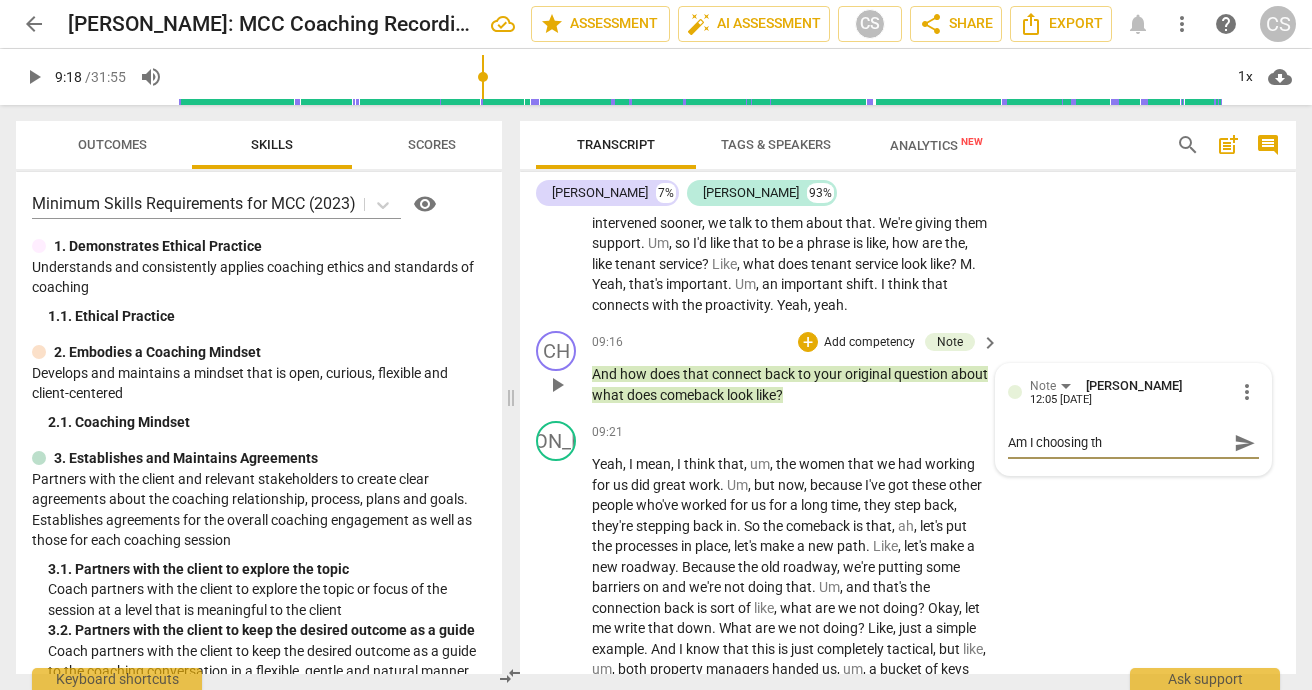 type on "Am I choosing the" 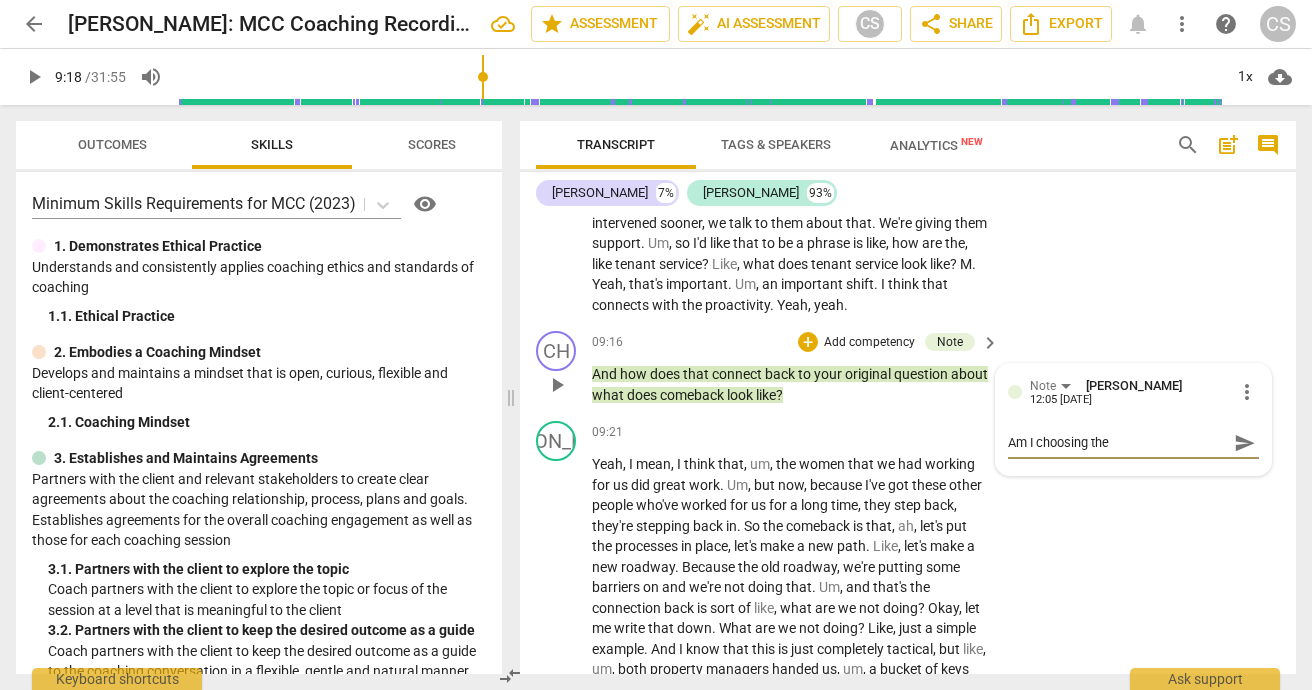 type on "Am I choosing the" 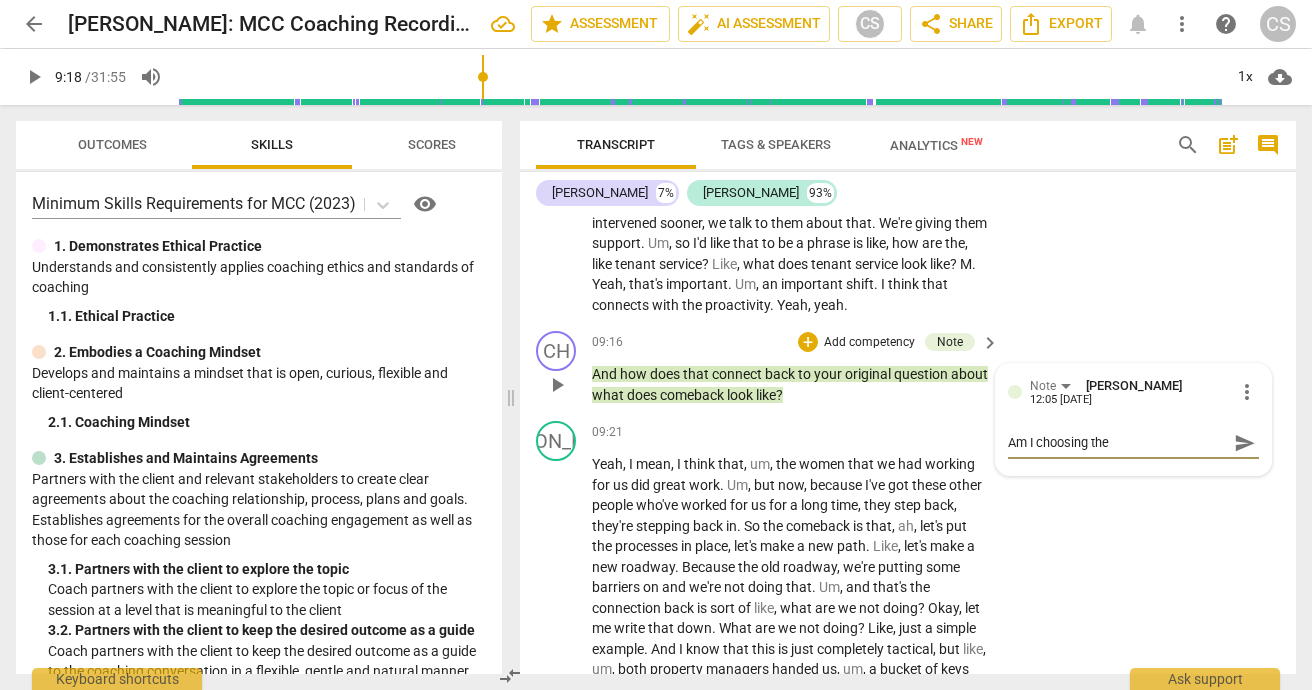 type on "Am I choosing the d" 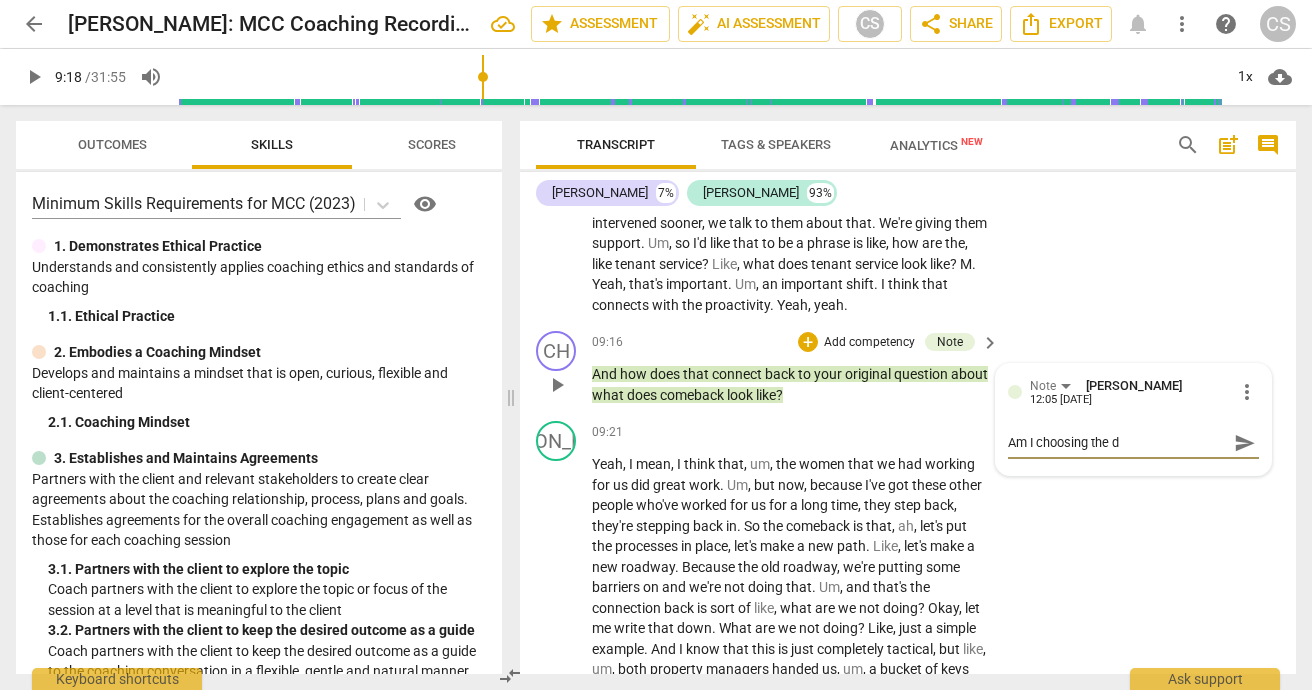 type on "Am I choosing the di" 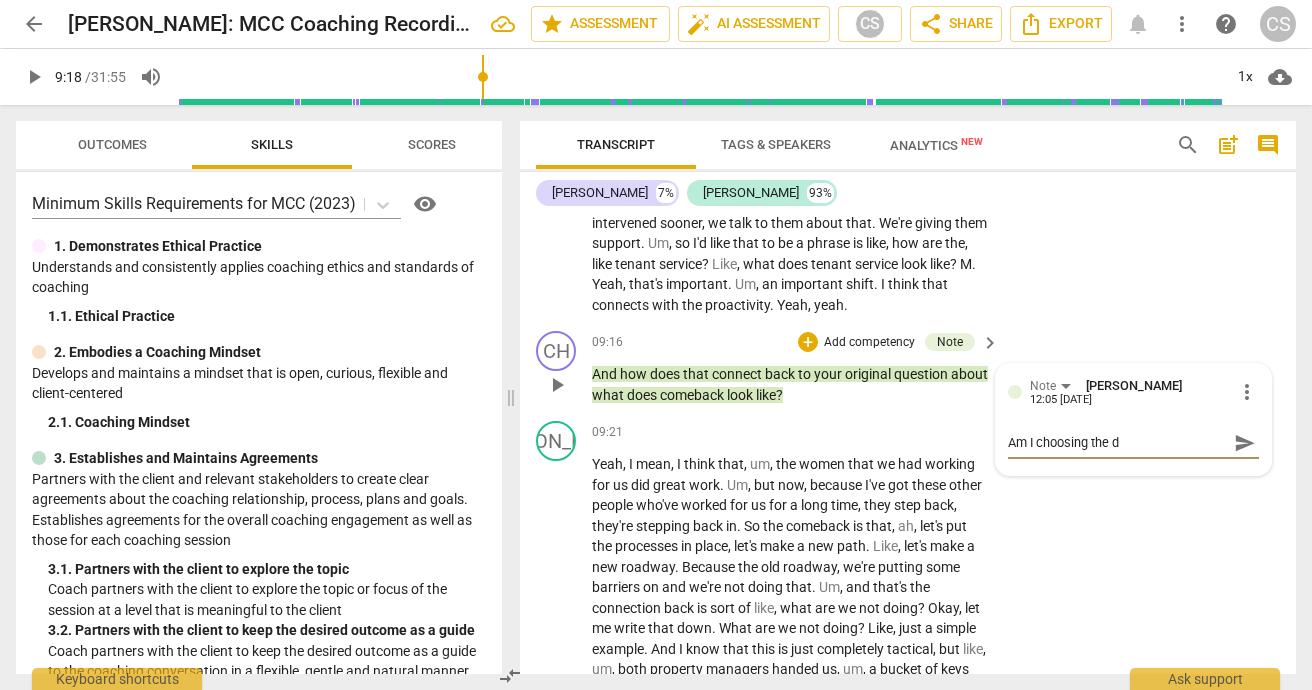 type on "Am I choosing the di" 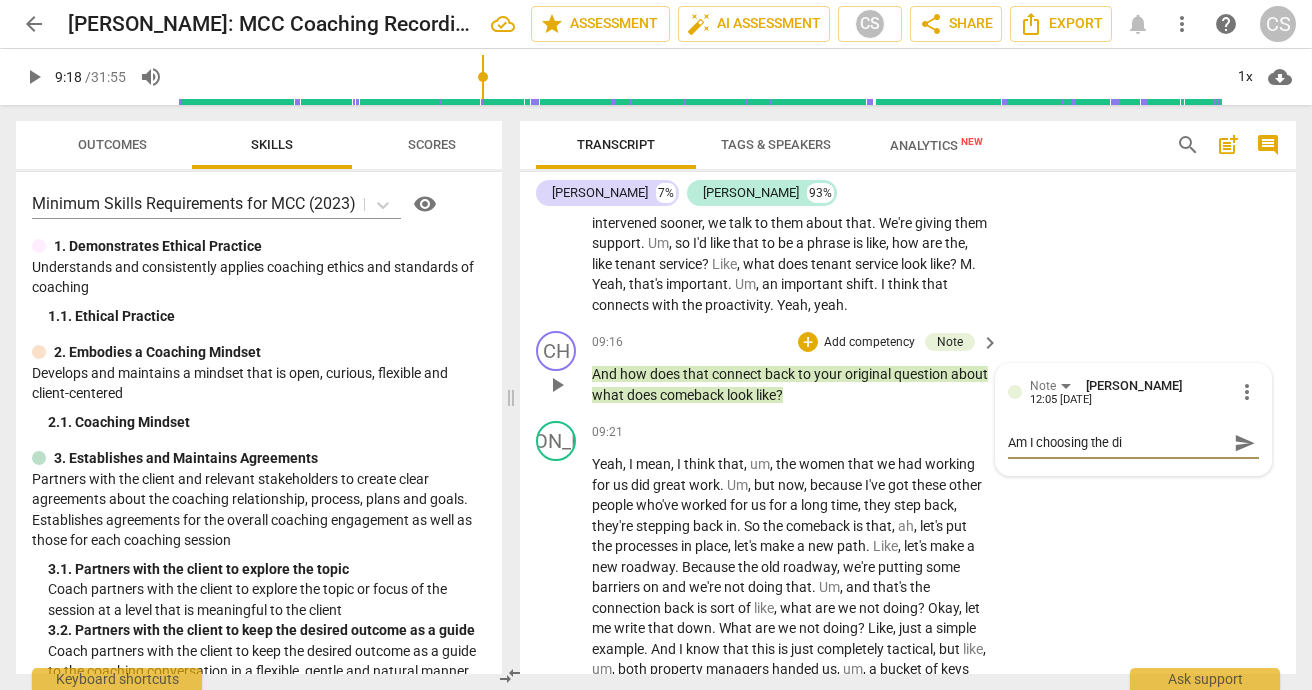 type on "Am I choosing the dir" 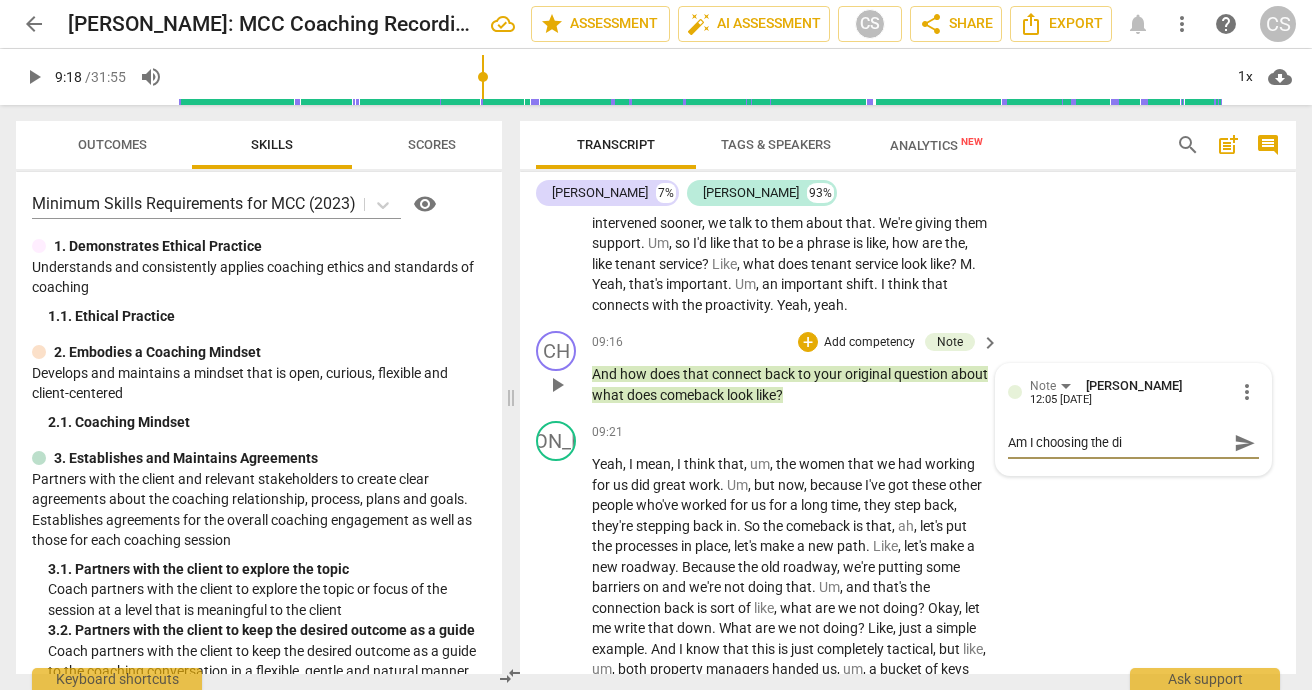 type on "Am I choosing the dir" 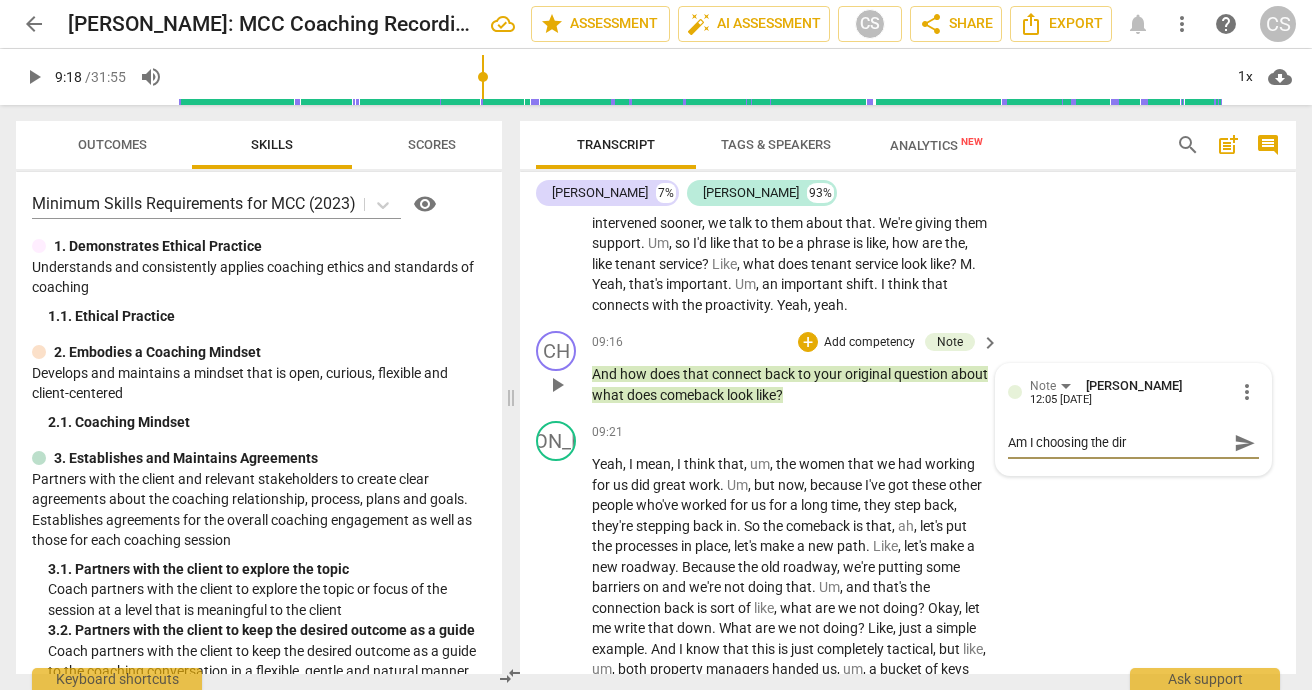 type on "Am I choosing the dire" 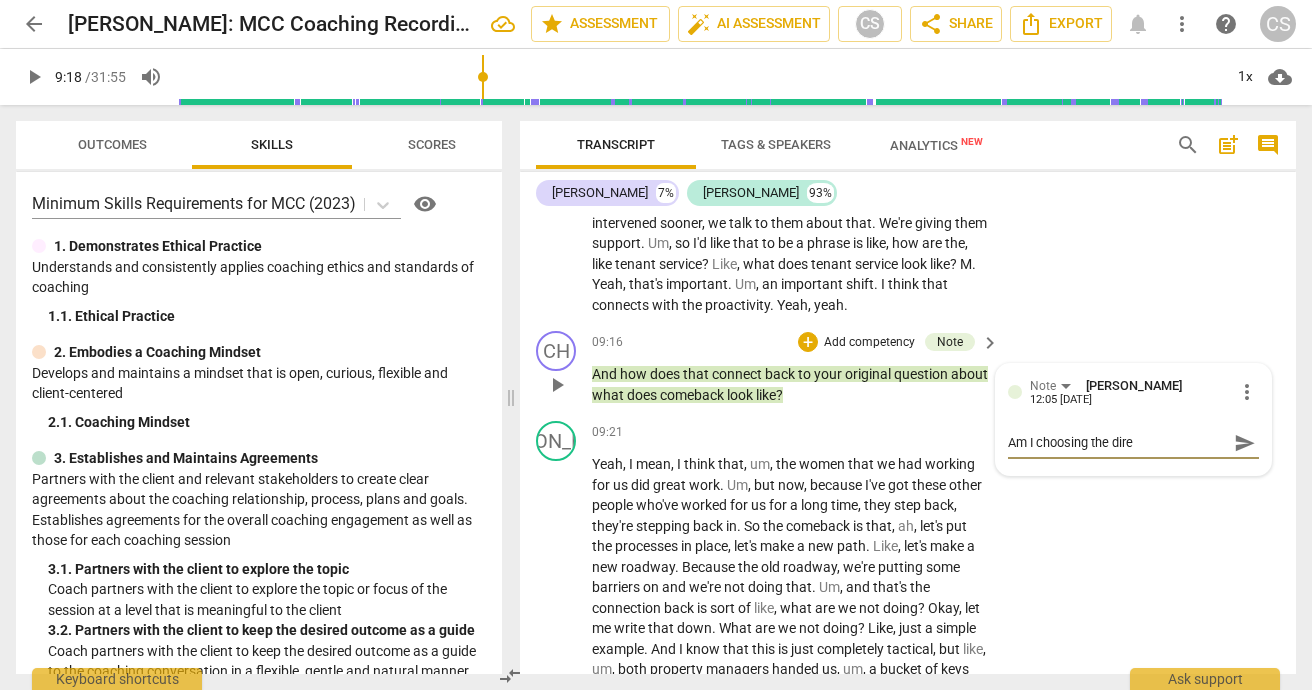 type on "Am I choosing the direc" 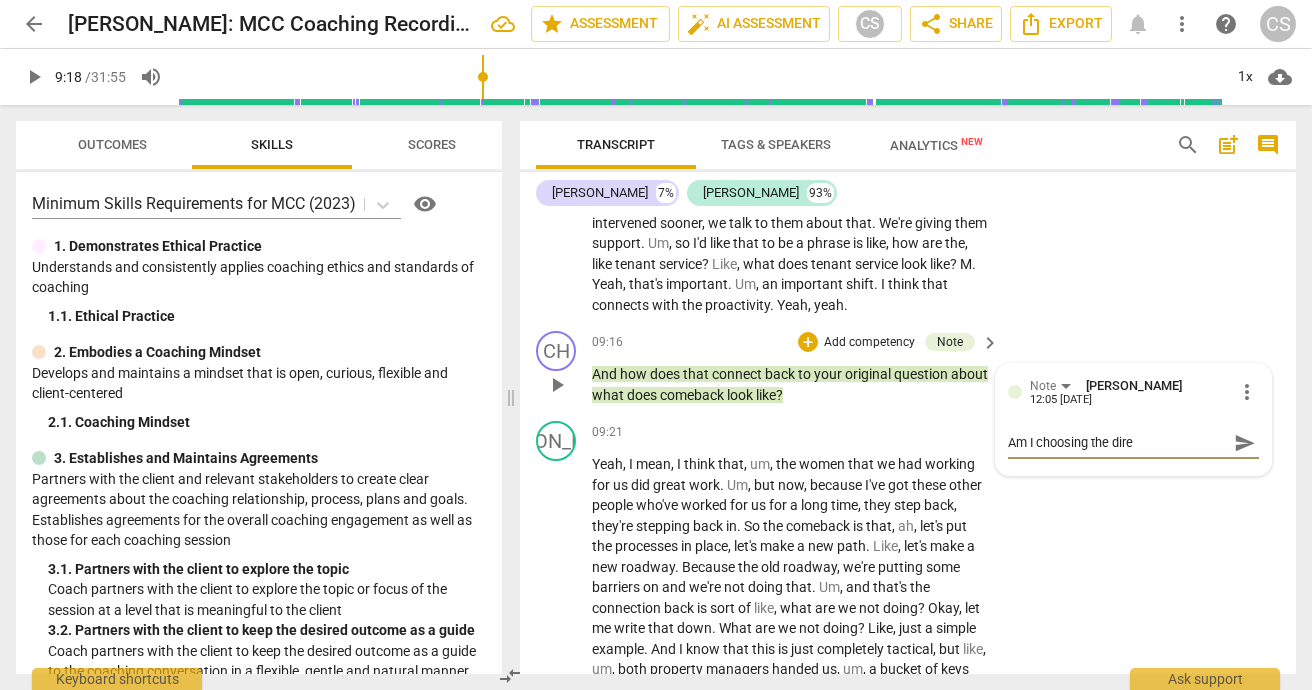 type on "Am I choosing the direc" 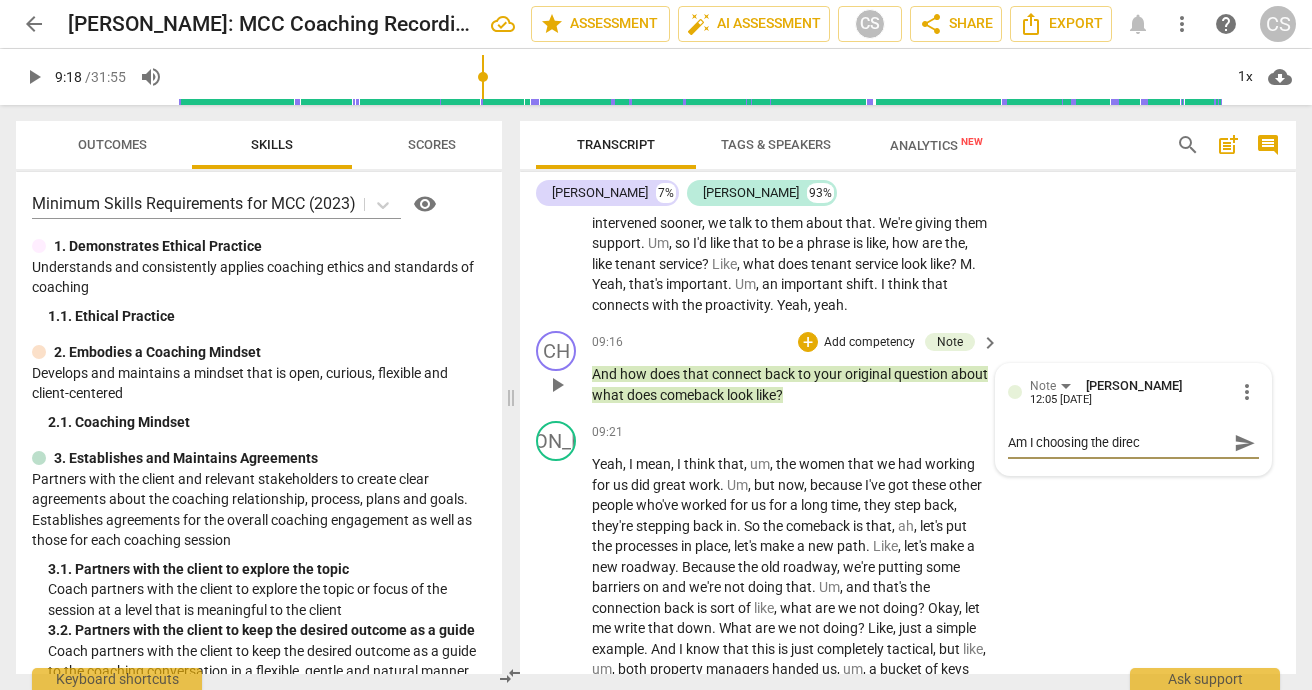 type on "Am I choosing the direct" 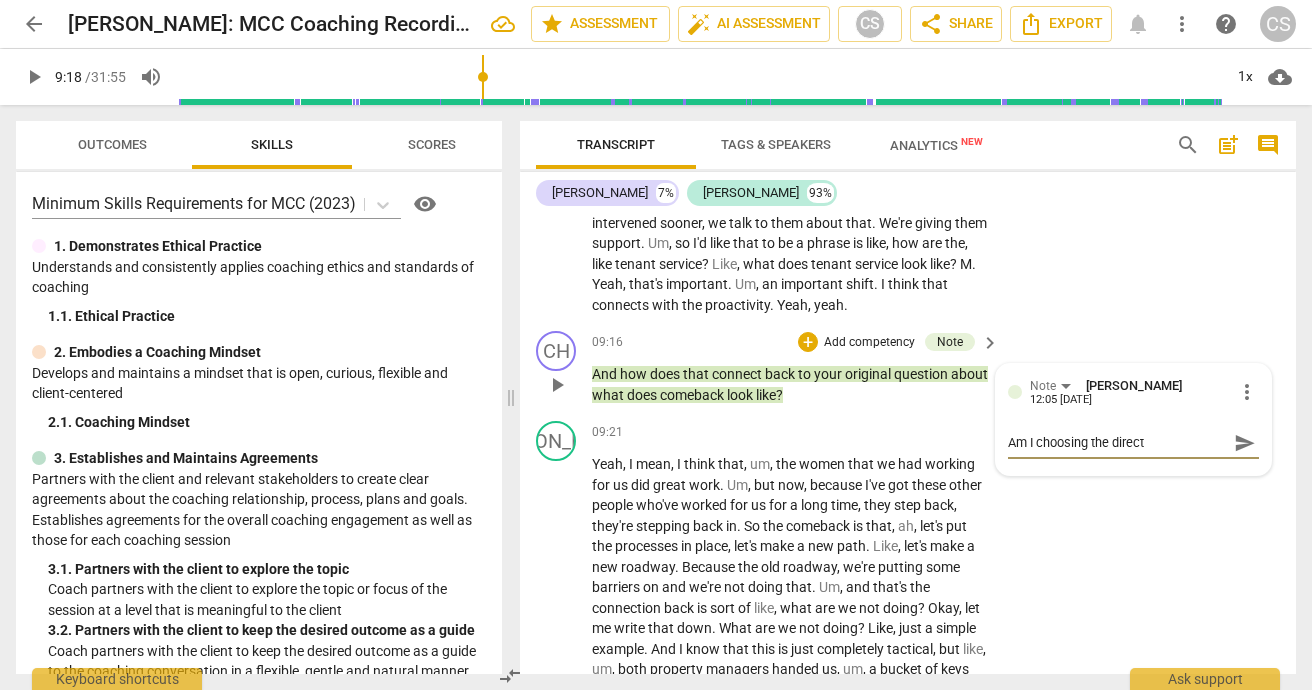 type on "Am I choosing the directi" 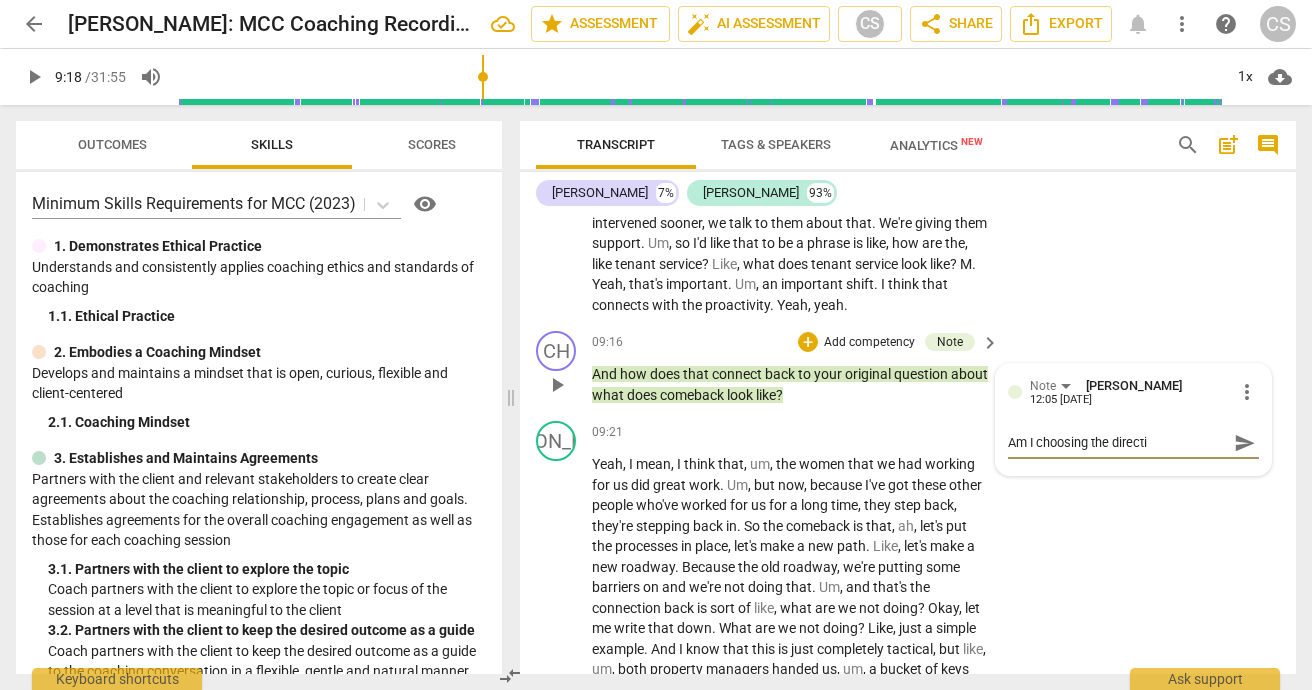 type on "Am I choosing the directio" 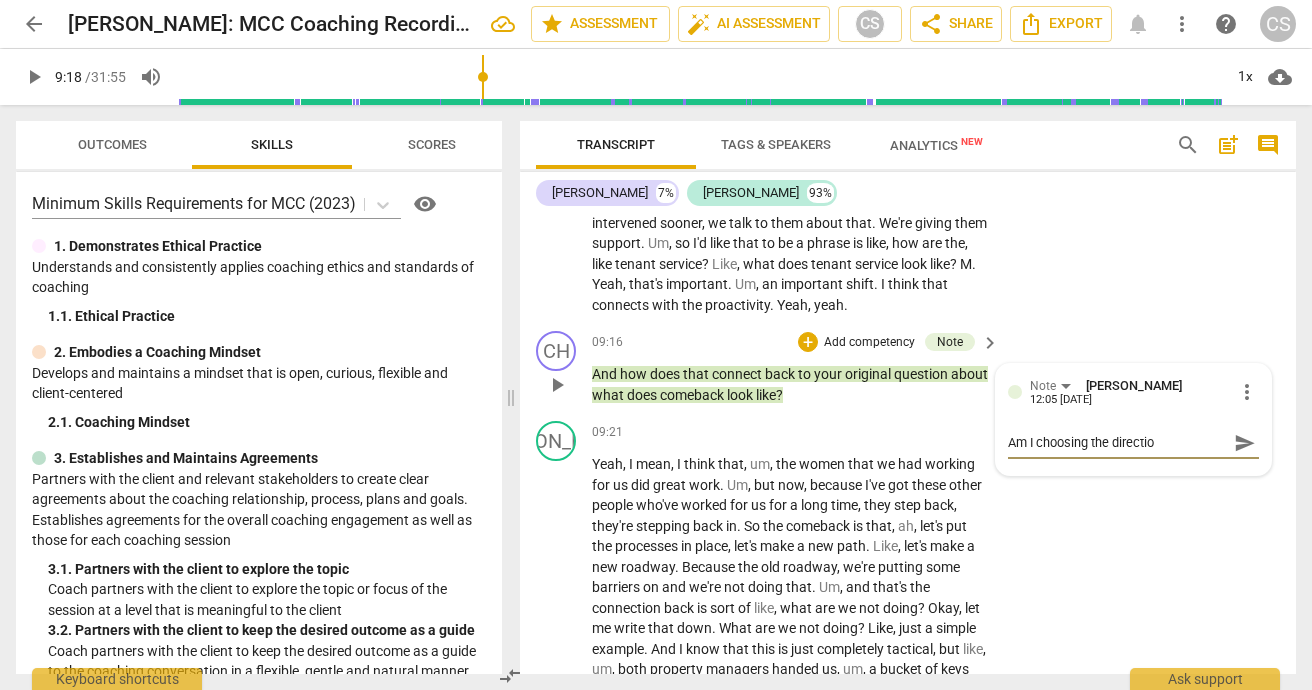 type on "Am I choosing the direction" 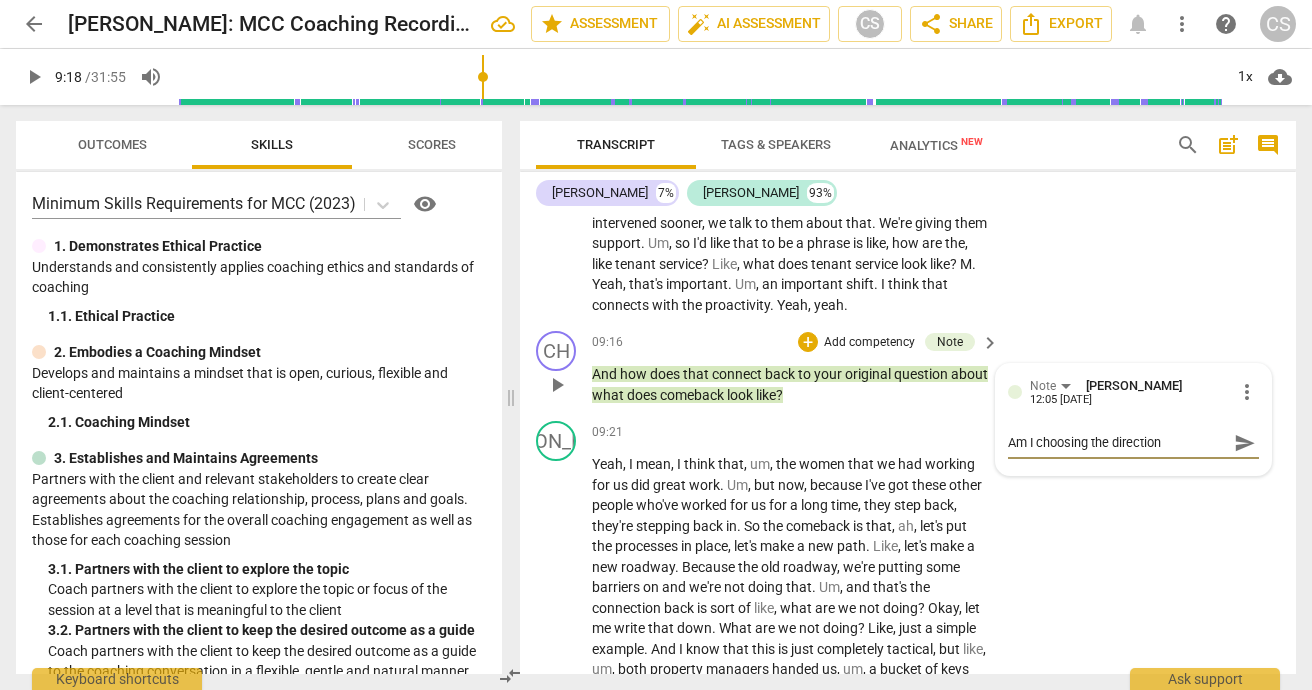 type on "Am I choosing the direction" 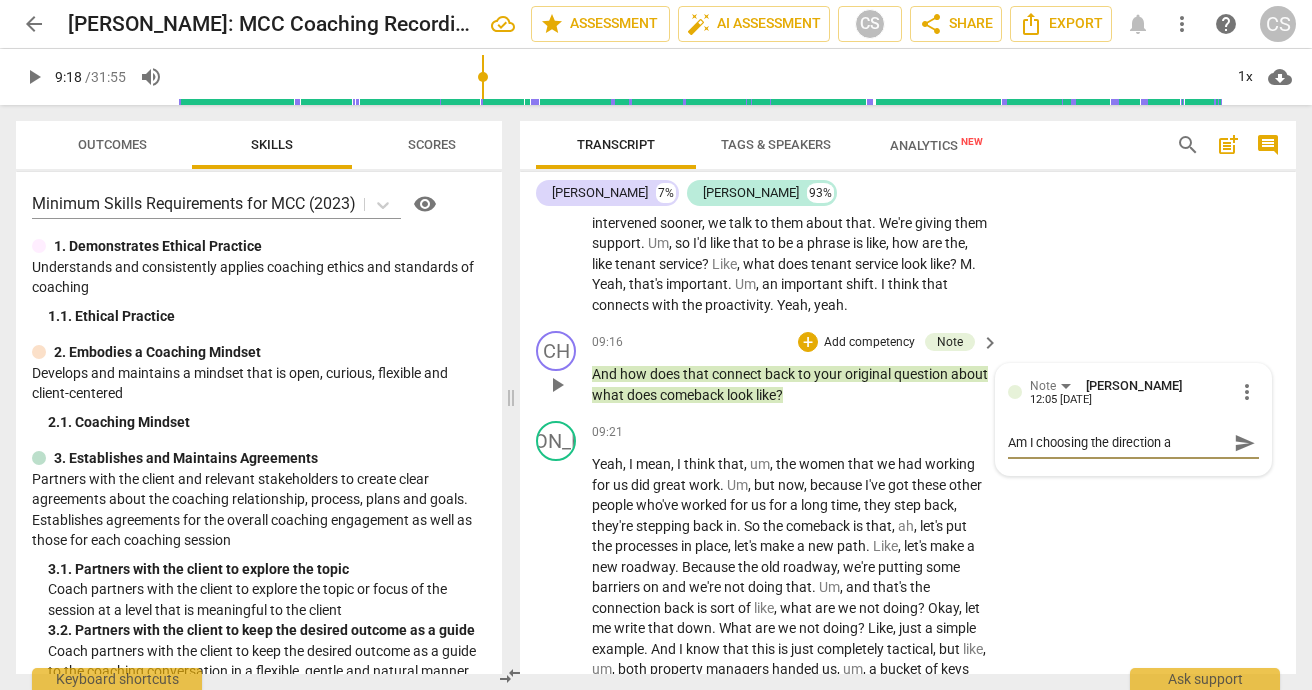 type on "Am I choosing the direction ag" 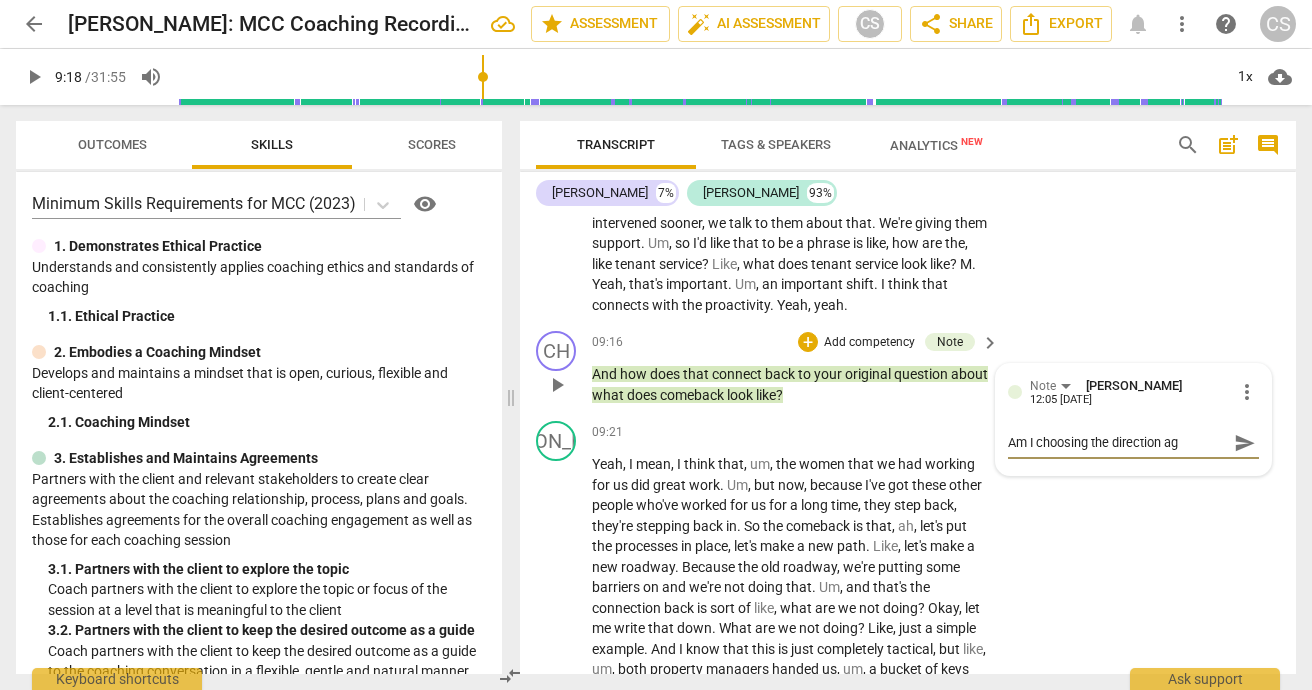 type on "Am I choosing the direction aga" 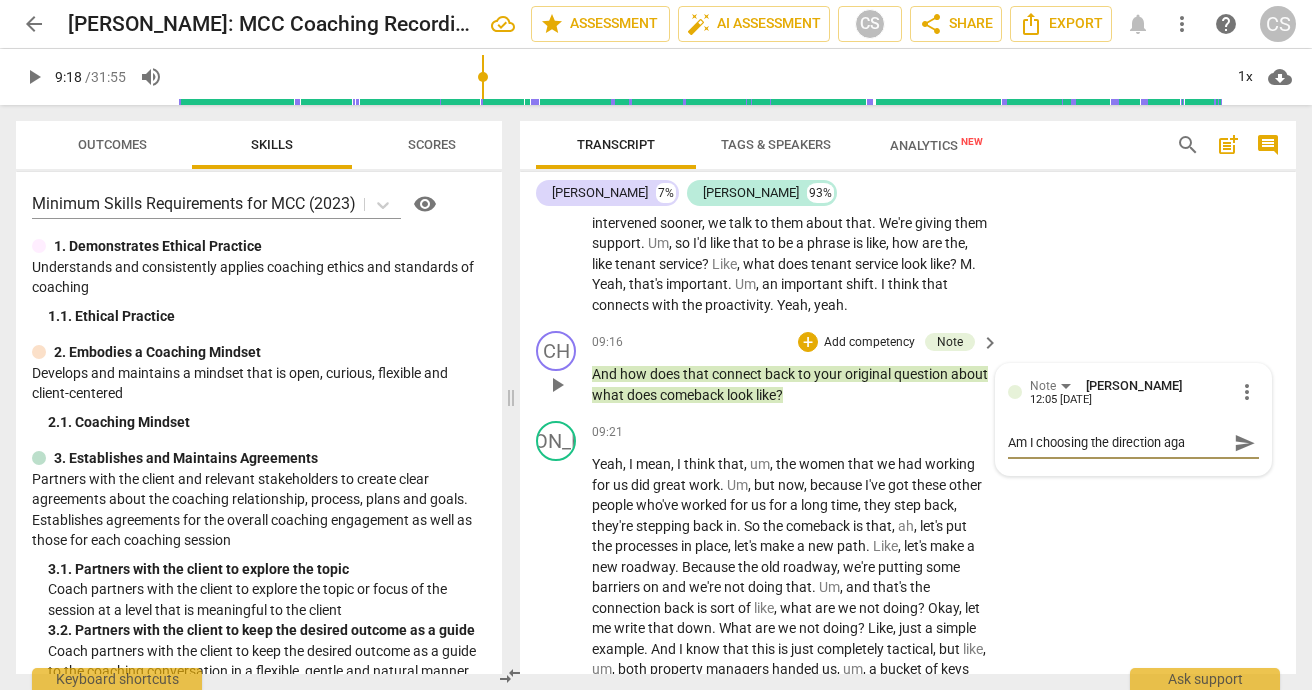 type on "Am I choosing the direction agai" 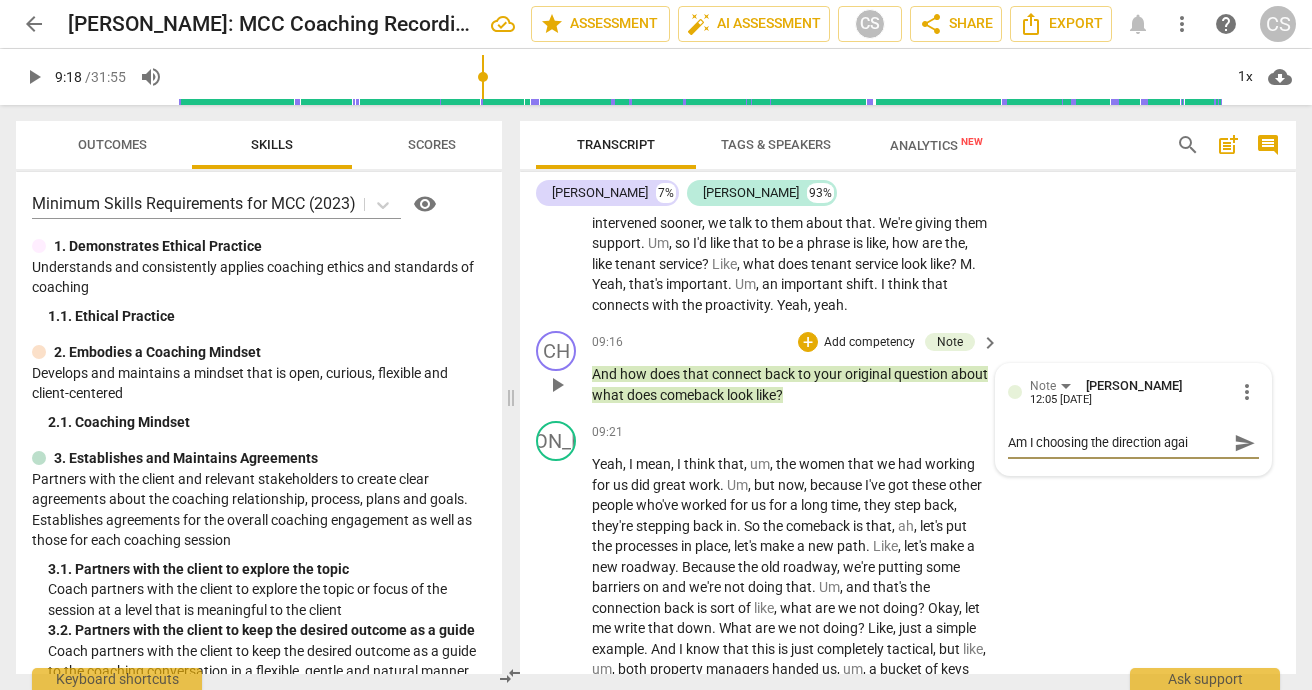 type on "Am I choosing the direction again" 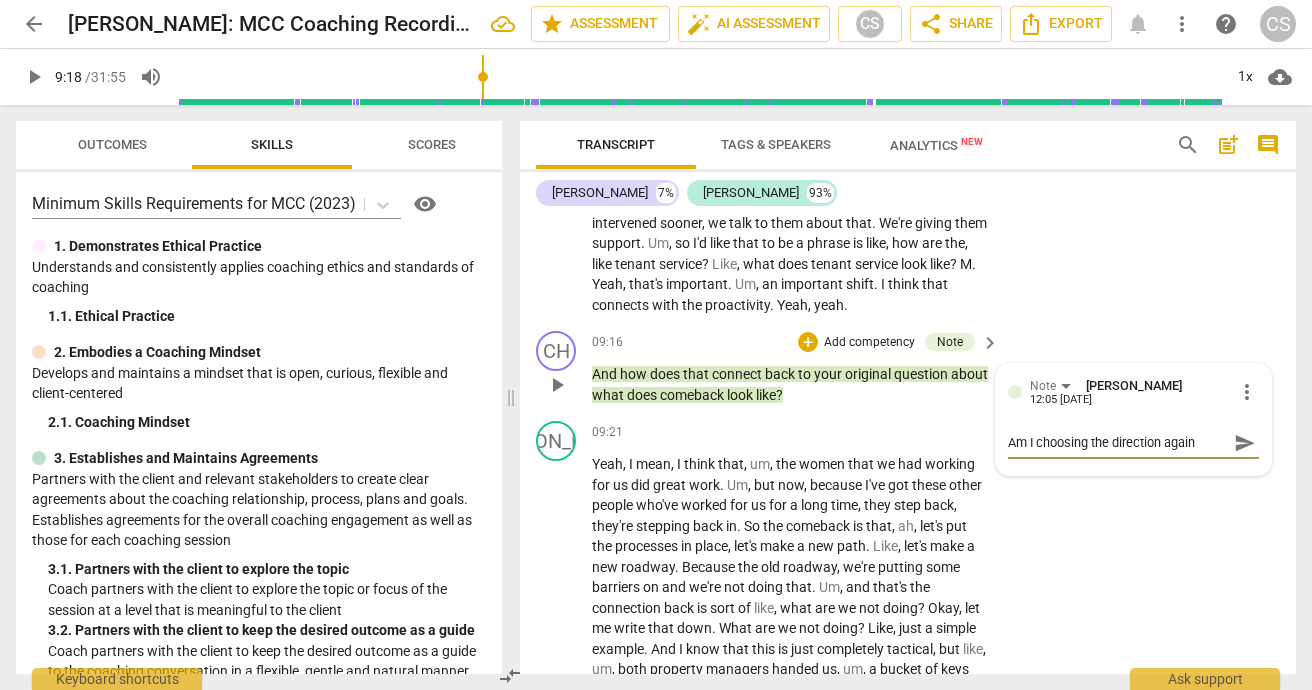 type on "Am I choosing the direction again?" 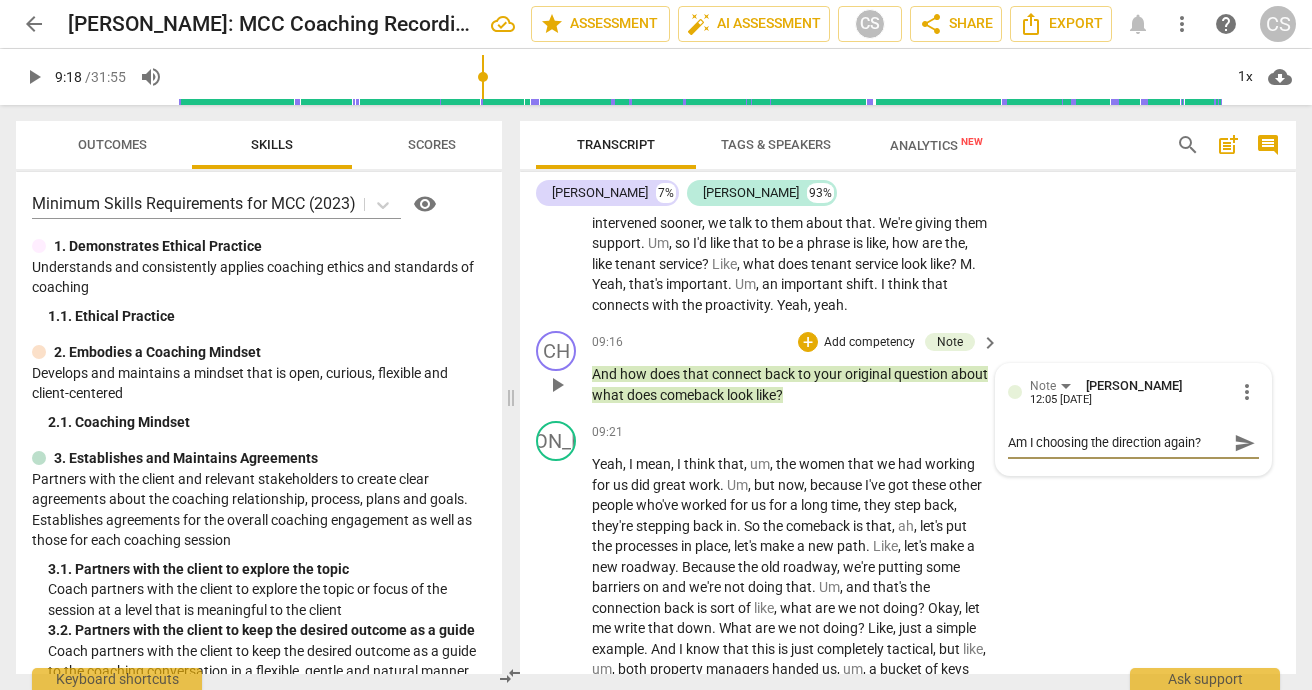 type on "Am I choosing the direction again?" 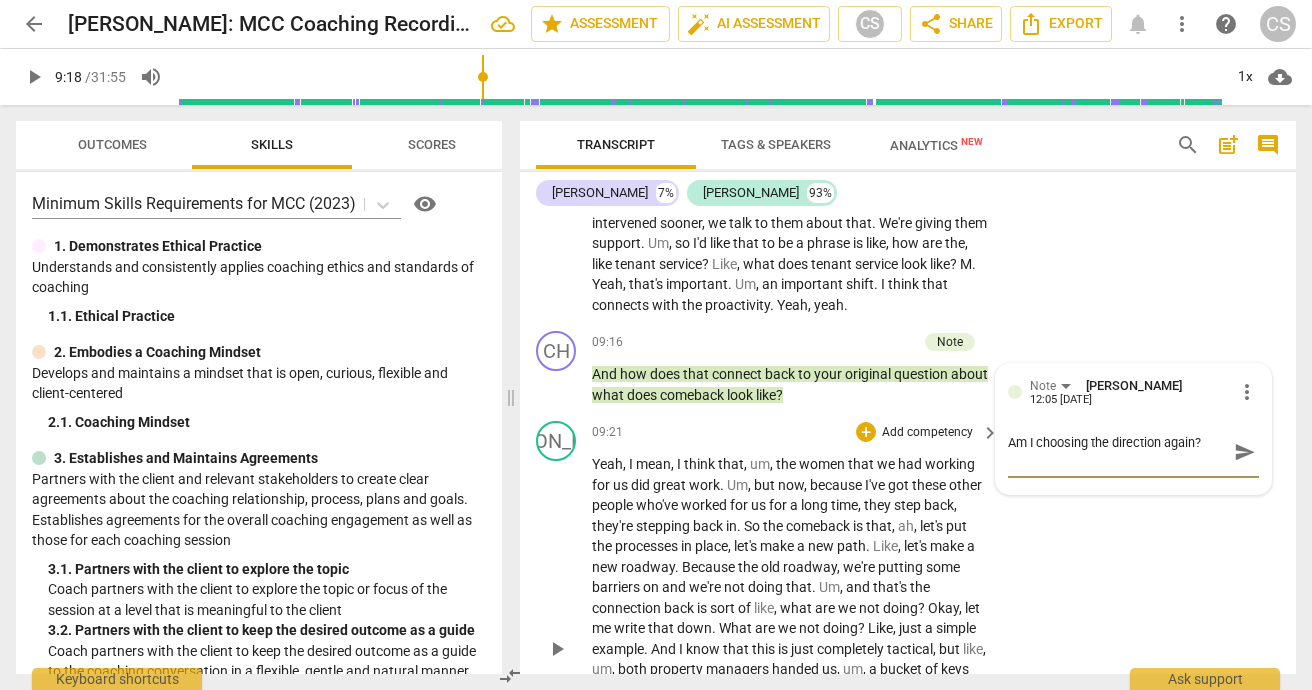 type on "Am I choosing the direction again?" 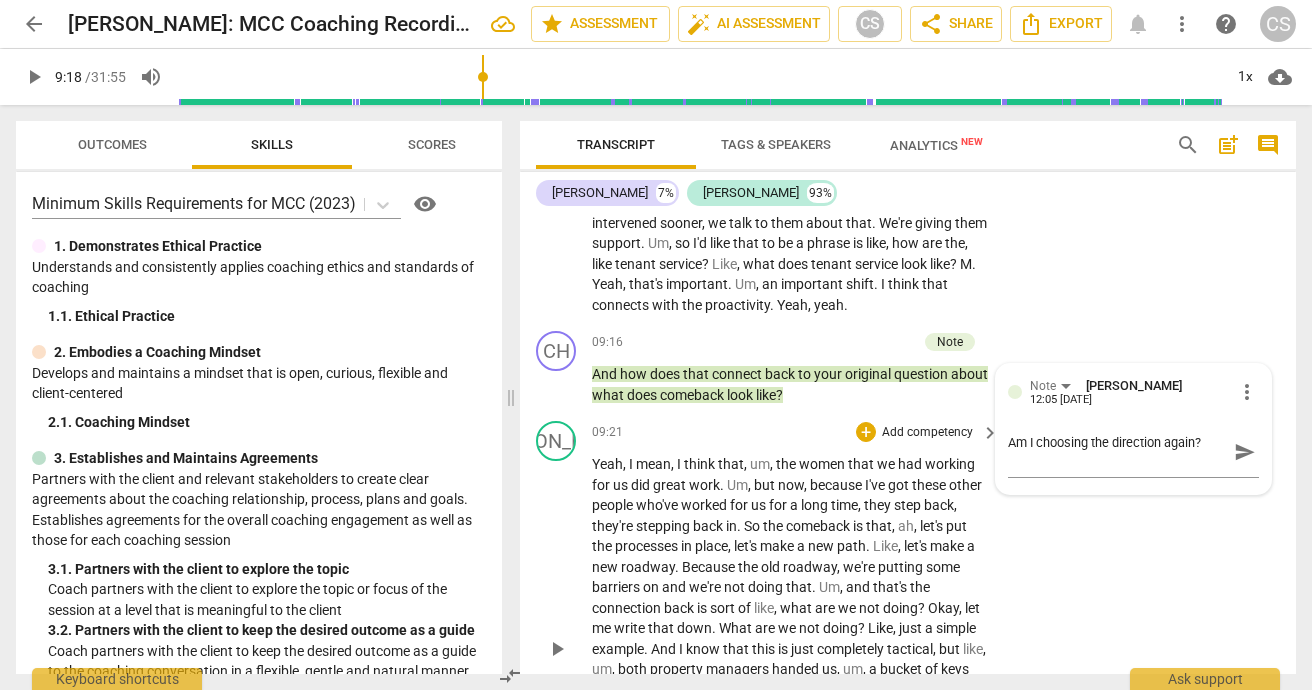 click on "JA play_arrow pause 09:21 + Add competency keyboard_arrow_right Yeah ,   I   mean ,   I   think   that ,   um ,   the   women   that   we   had   working   for   us   did   great   work .   Um ,   but   now ,   because   I've   got   these   other   people   who've   worked   for   us   for   a   long   time ,   they   step   back ,   they're   stepping   back   in .   So   the   comeback   is   that ,   ah ,   let's   put   the   processes   in   place ,   let's   make   a   new   path .   Like ,   let's   make   a   new   roadway .   Because   the   old   roadway ,   we're   putting   some   barriers   on   and   we're   not   doing   that .   Um ,   and   that's   the   connection   back   is   sort   of   like ,   what   are   we   not   doing ?   Okay ,   let   me   write   that   down .   What   are   we   not   doing ?   Like ,   just   a   simple   example .   And   I   know   that   this   is   just   completely   tactical ,   but   like ,   um ,   both   property   managers   handed   us ,   um ," at bounding box center [908, 632] 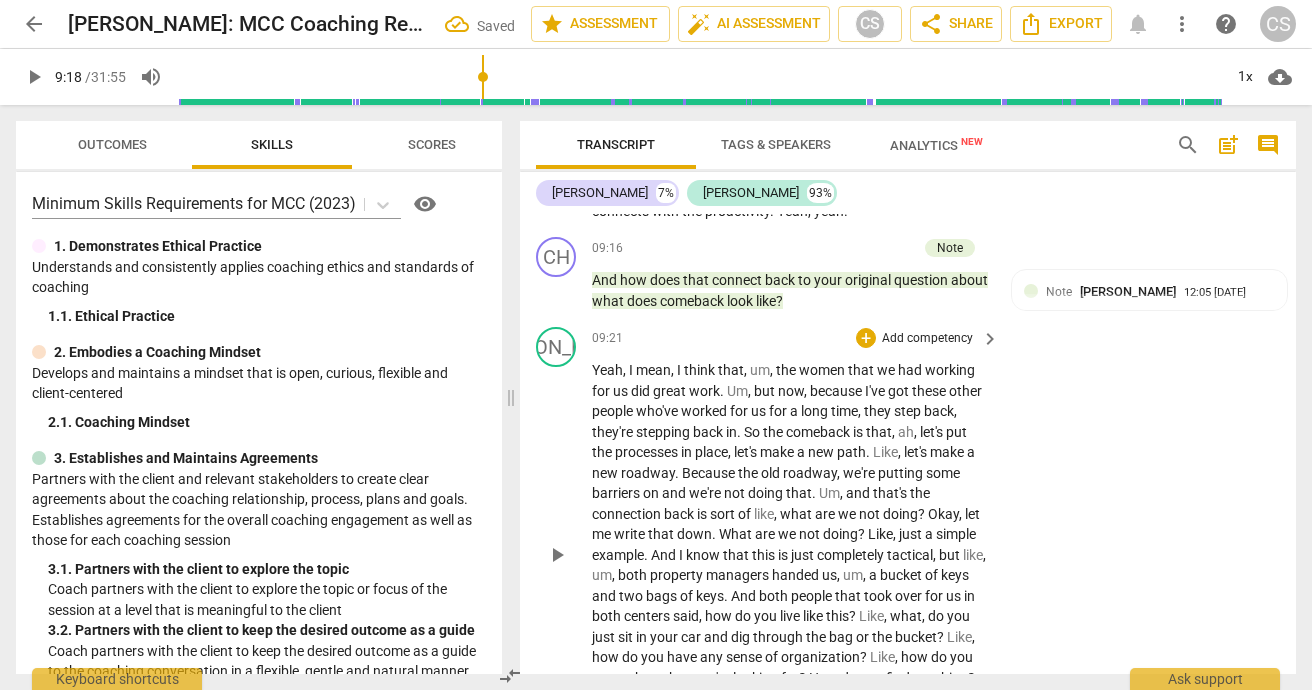 scroll, scrollTop: 3678, scrollLeft: 0, axis: vertical 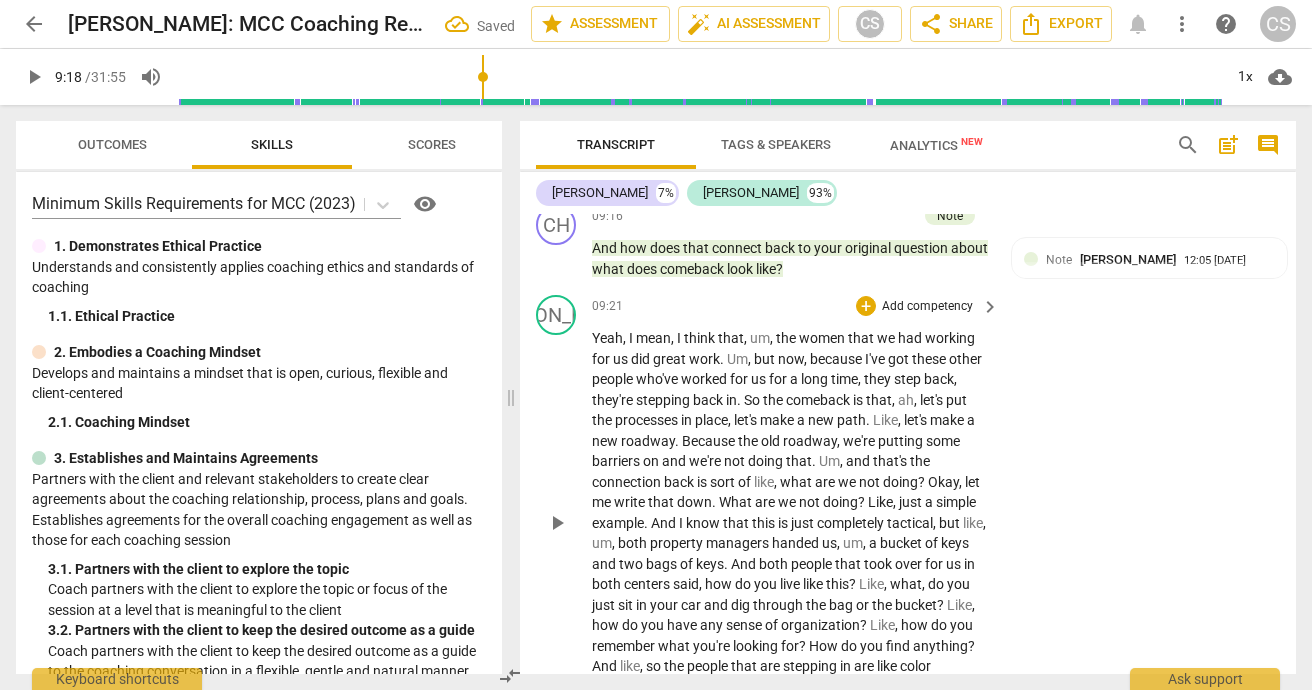 click on "play_arrow" at bounding box center [557, 523] 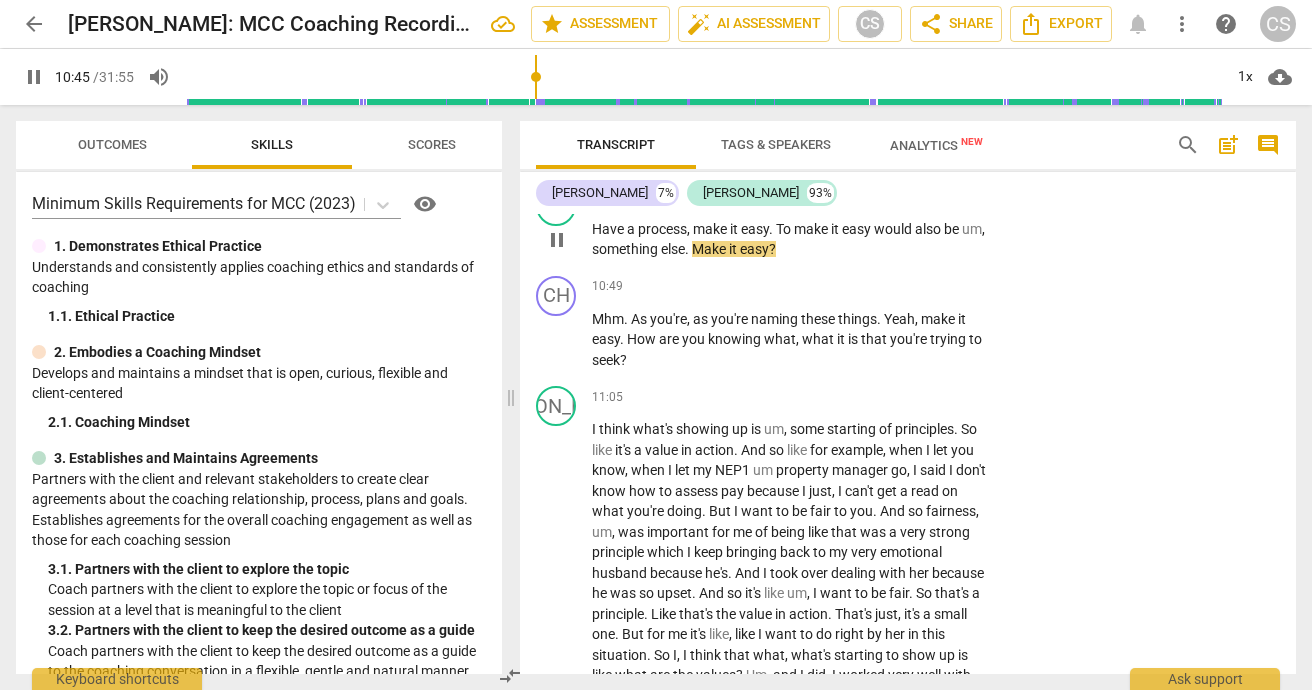 scroll, scrollTop: 4316, scrollLeft: 0, axis: vertical 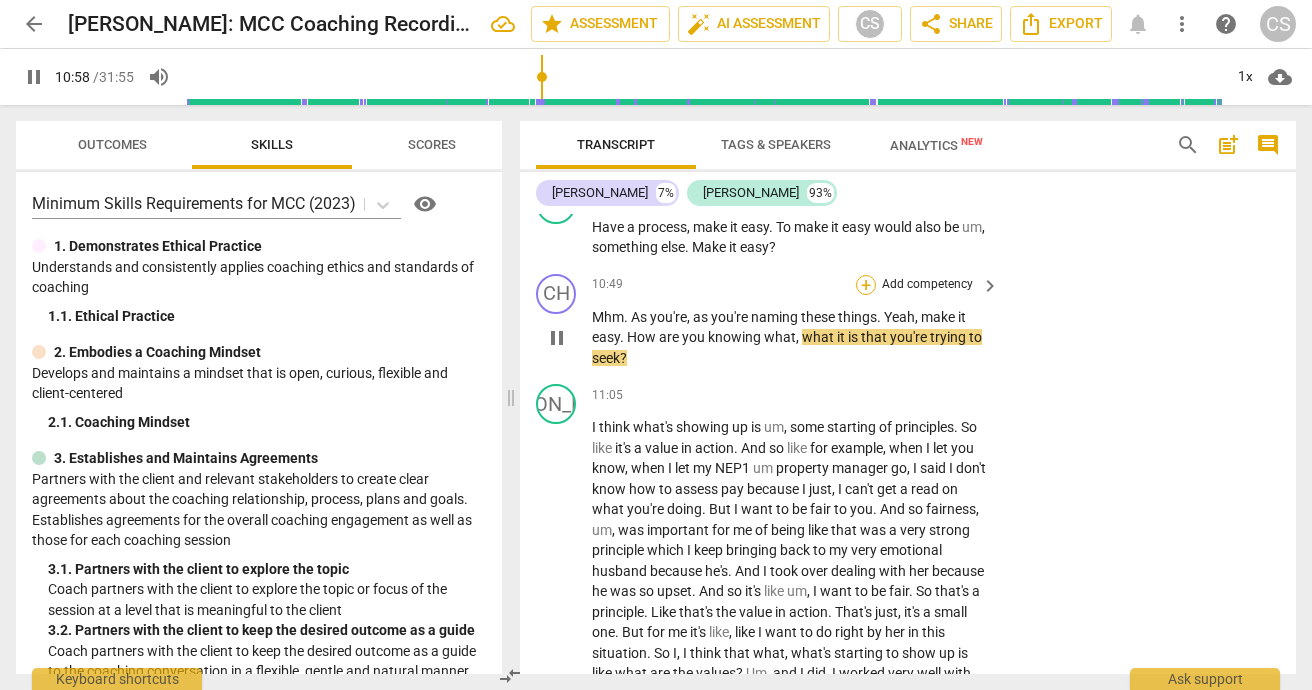 click on "+" at bounding box center [866, 285] 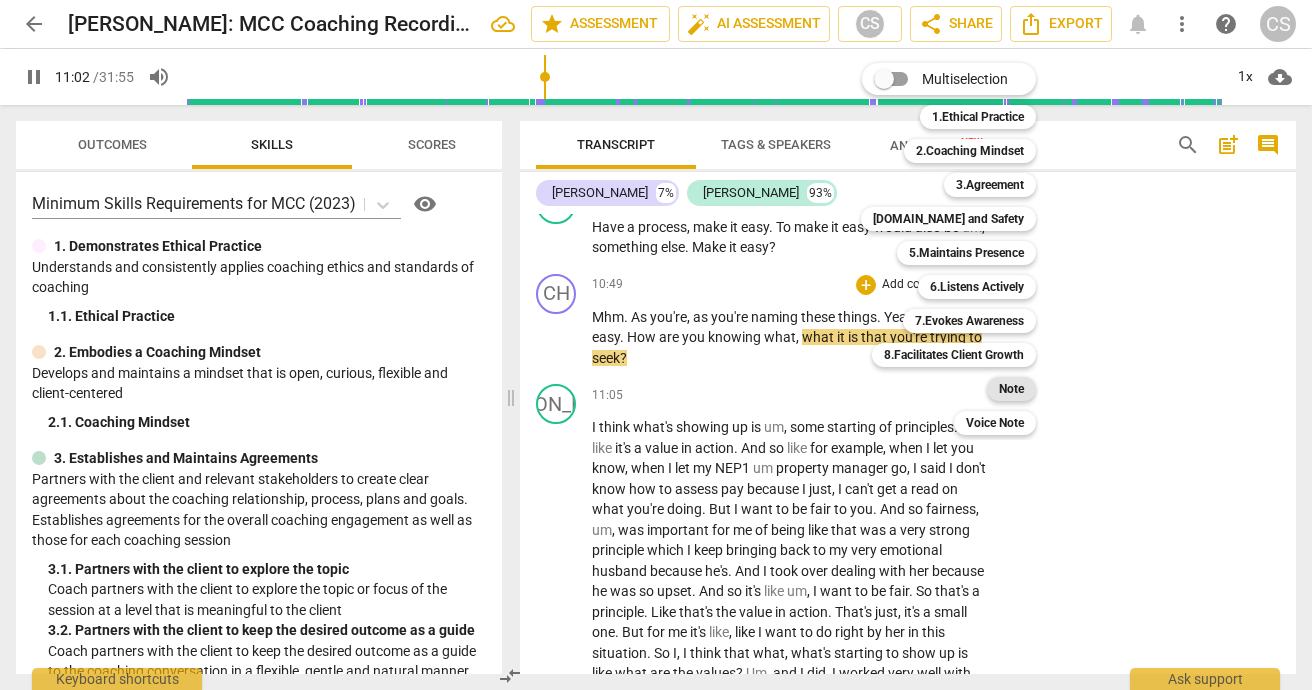 click on "Note" at bounding box center [1011, 389] 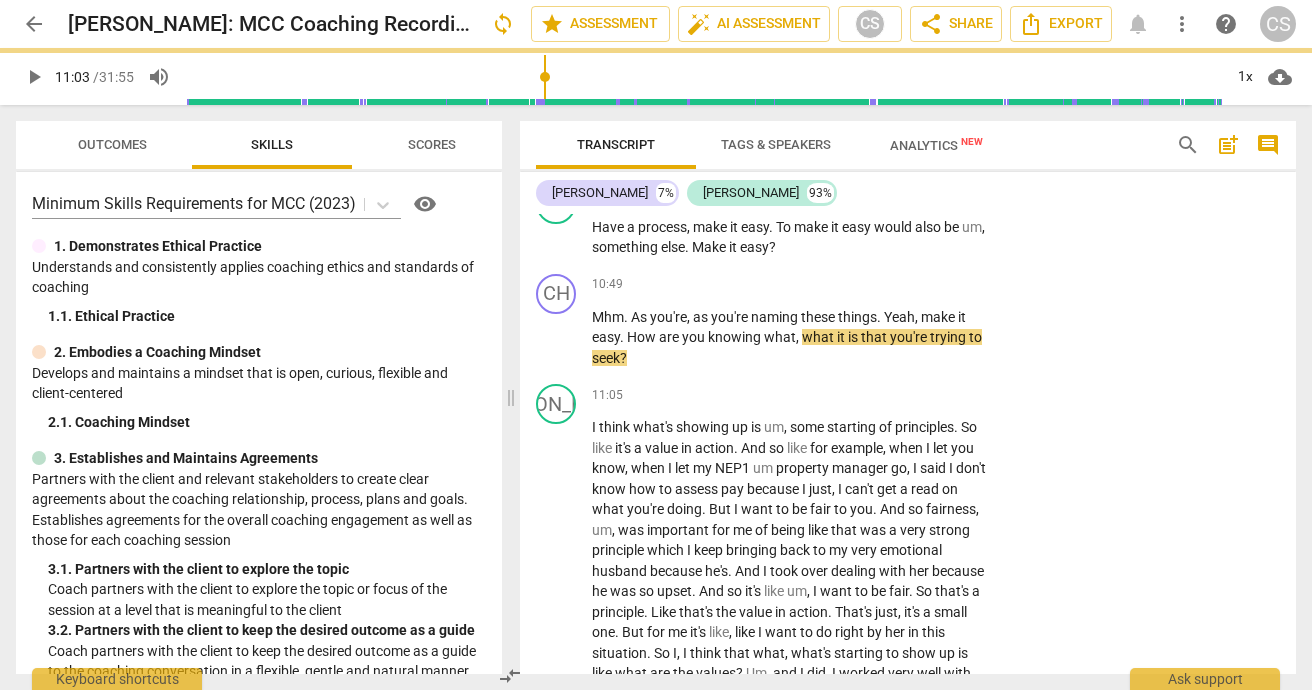 type on "663" 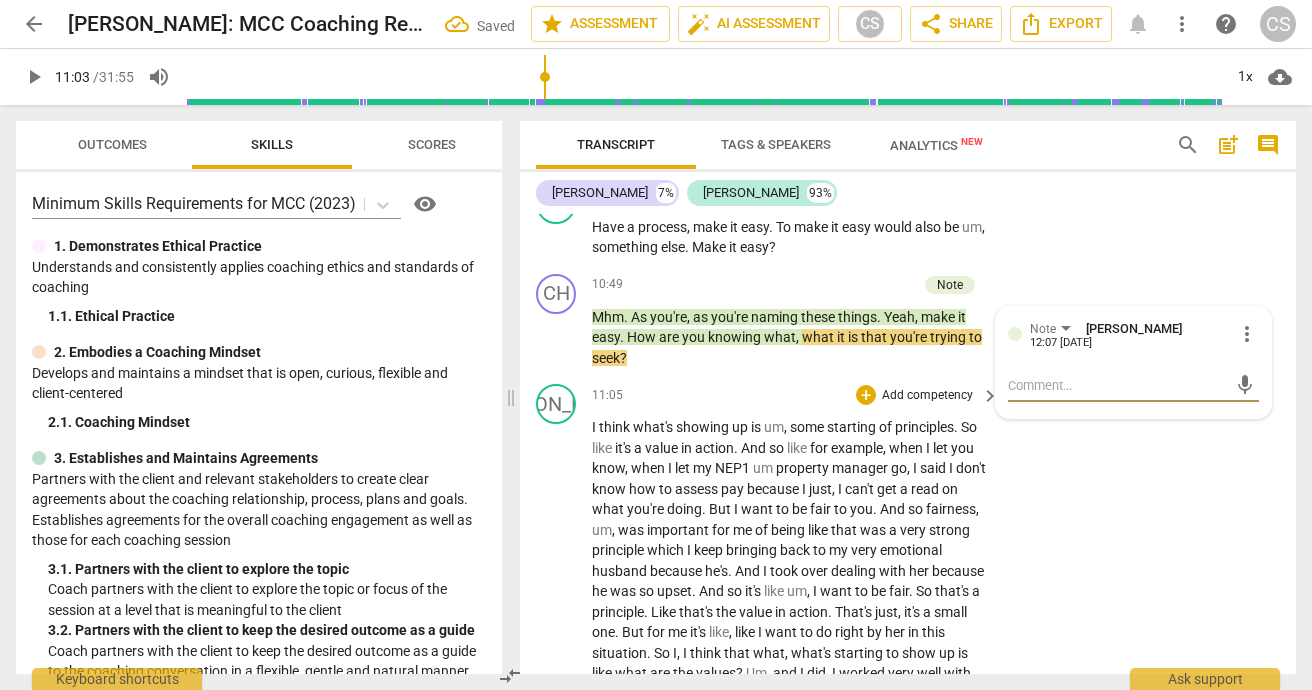 type on "M" 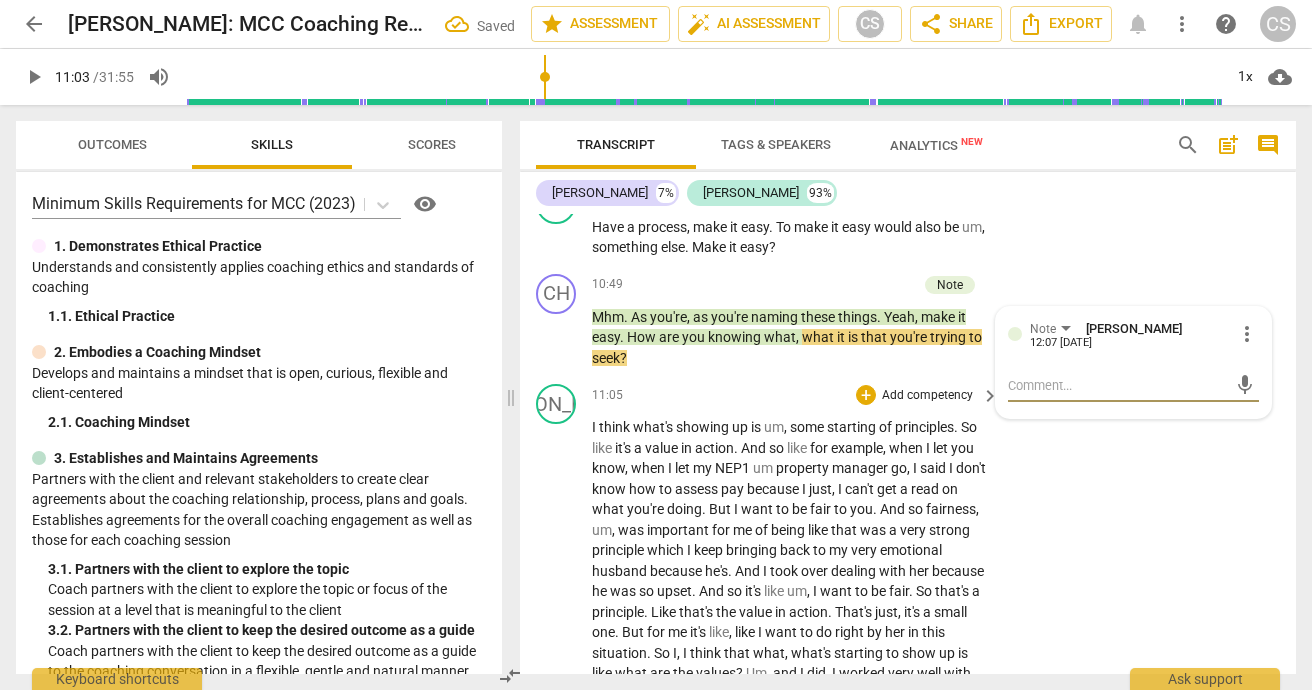 type on "M" 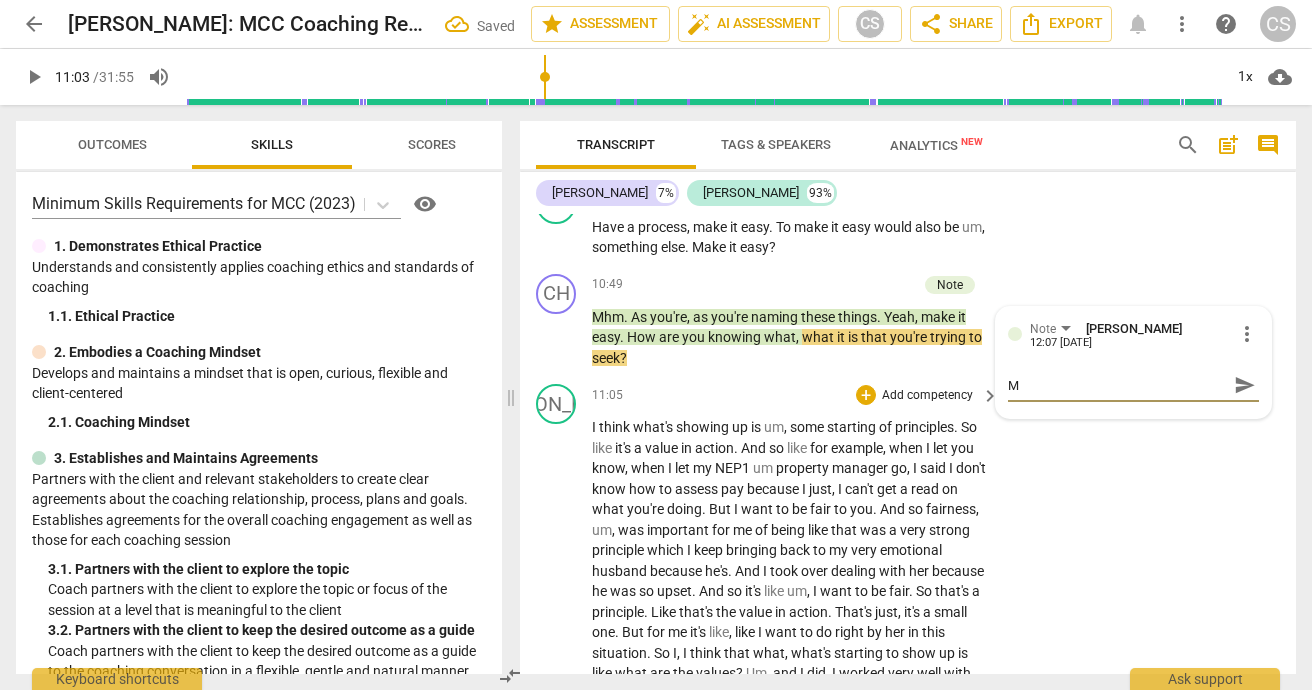 type on "Me" 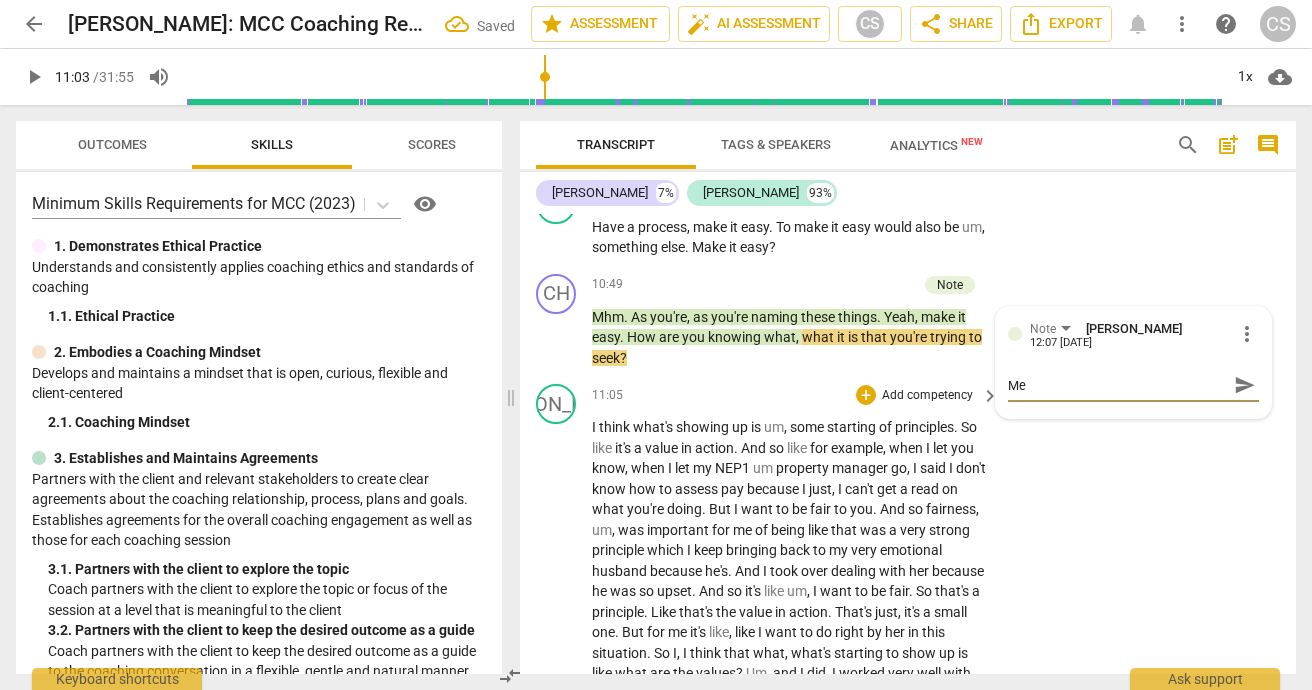 type on "Mea" 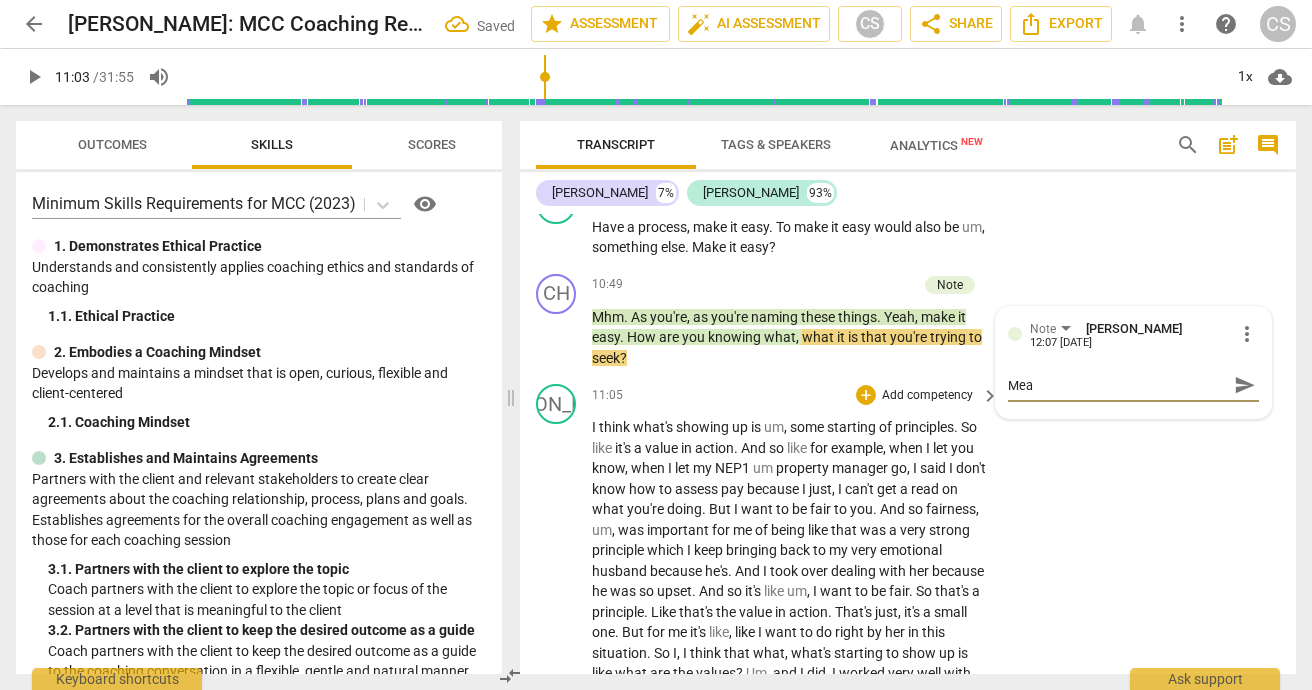 type on "Meas" 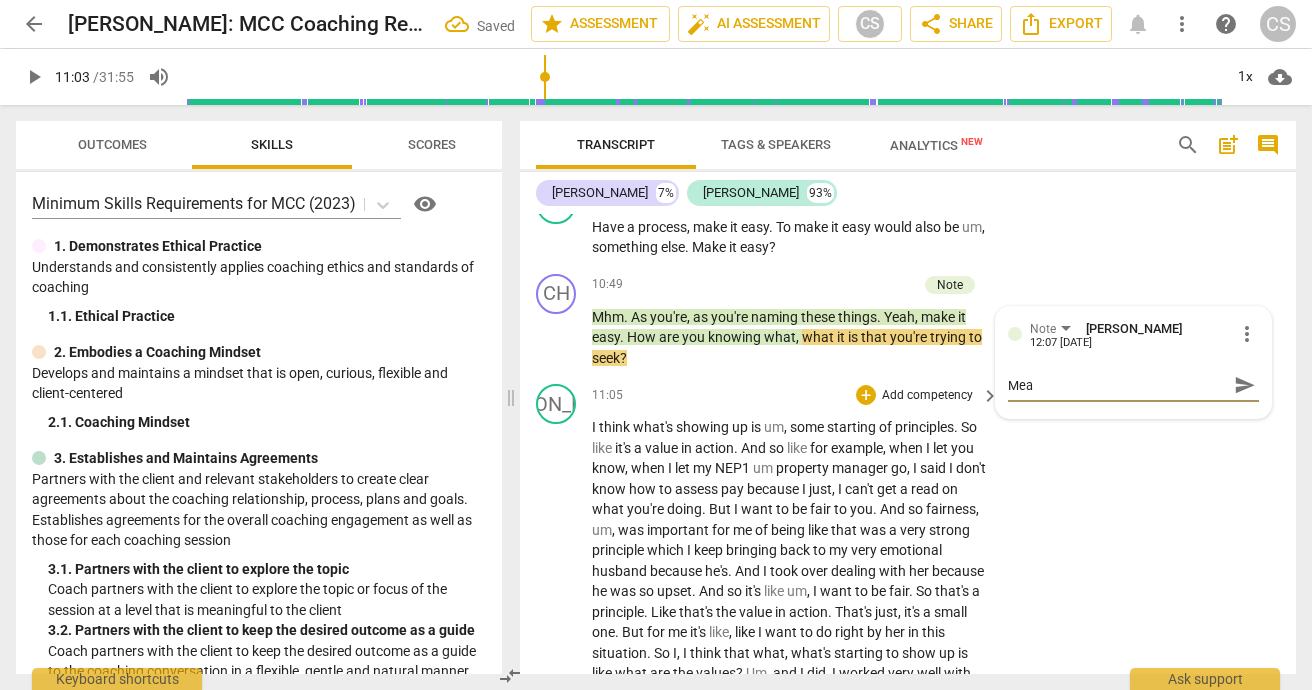 type on "Meas" 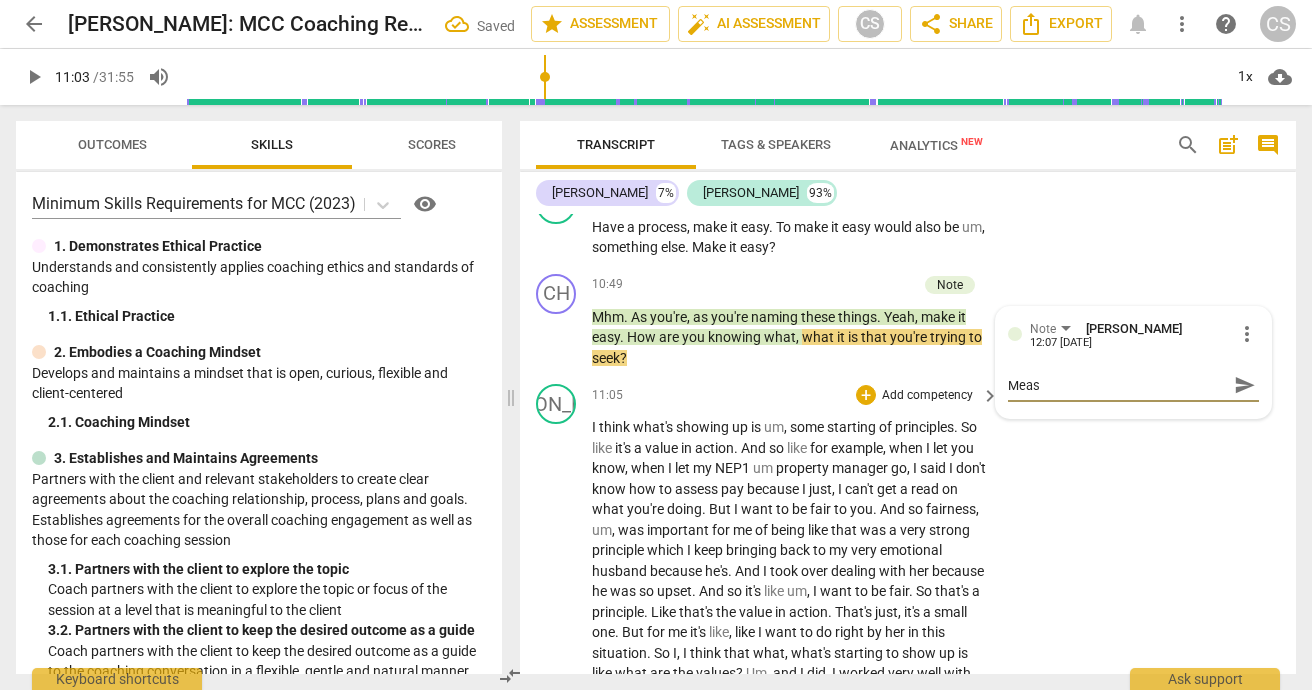 type on "Measu" 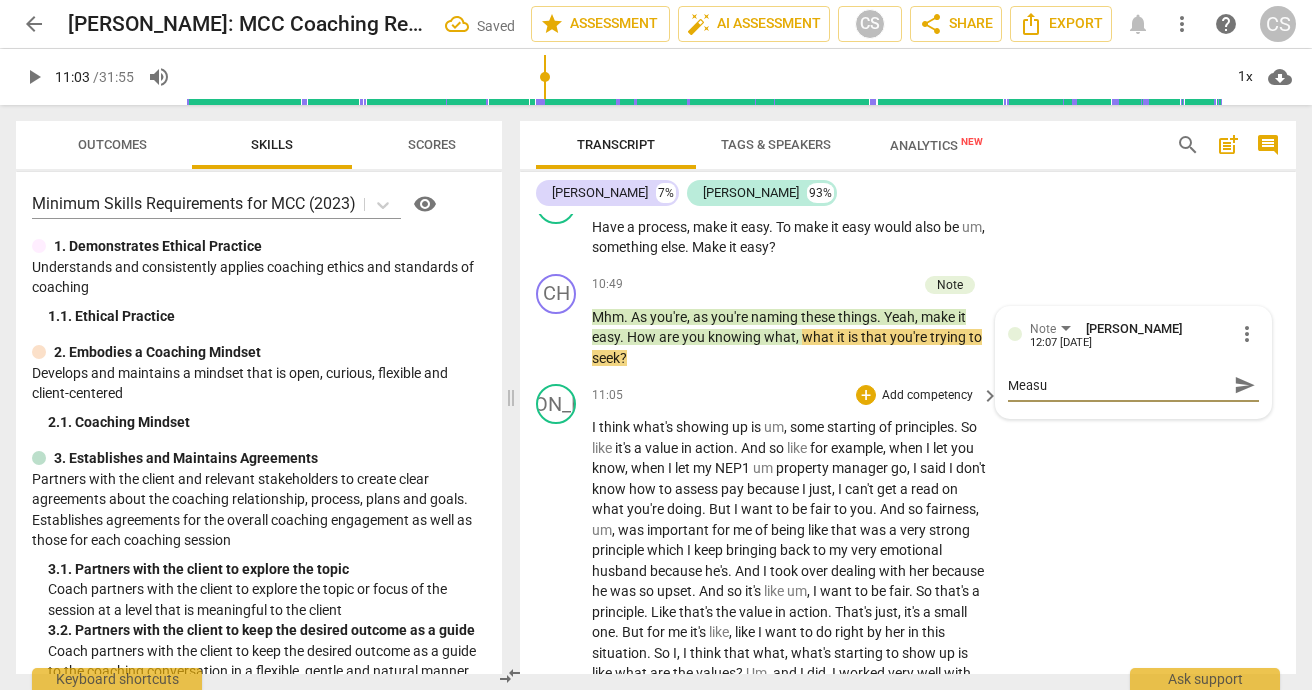 type on "Measur" 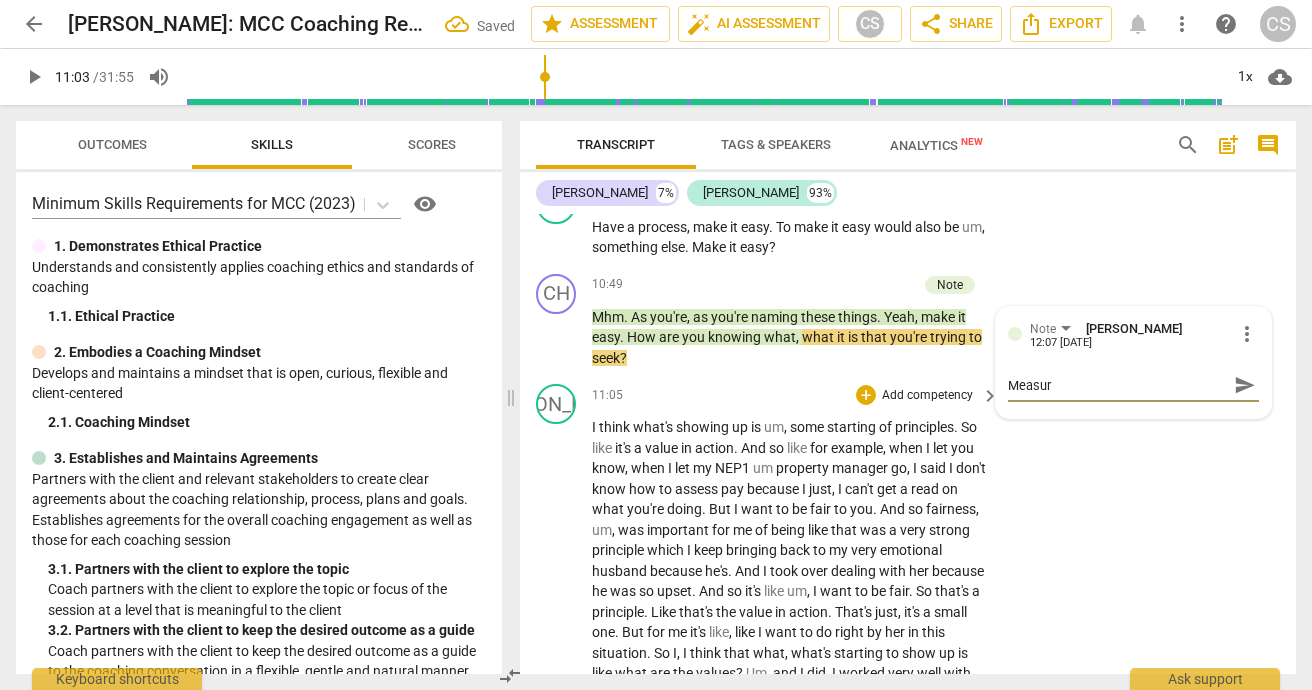 type on "Measure" 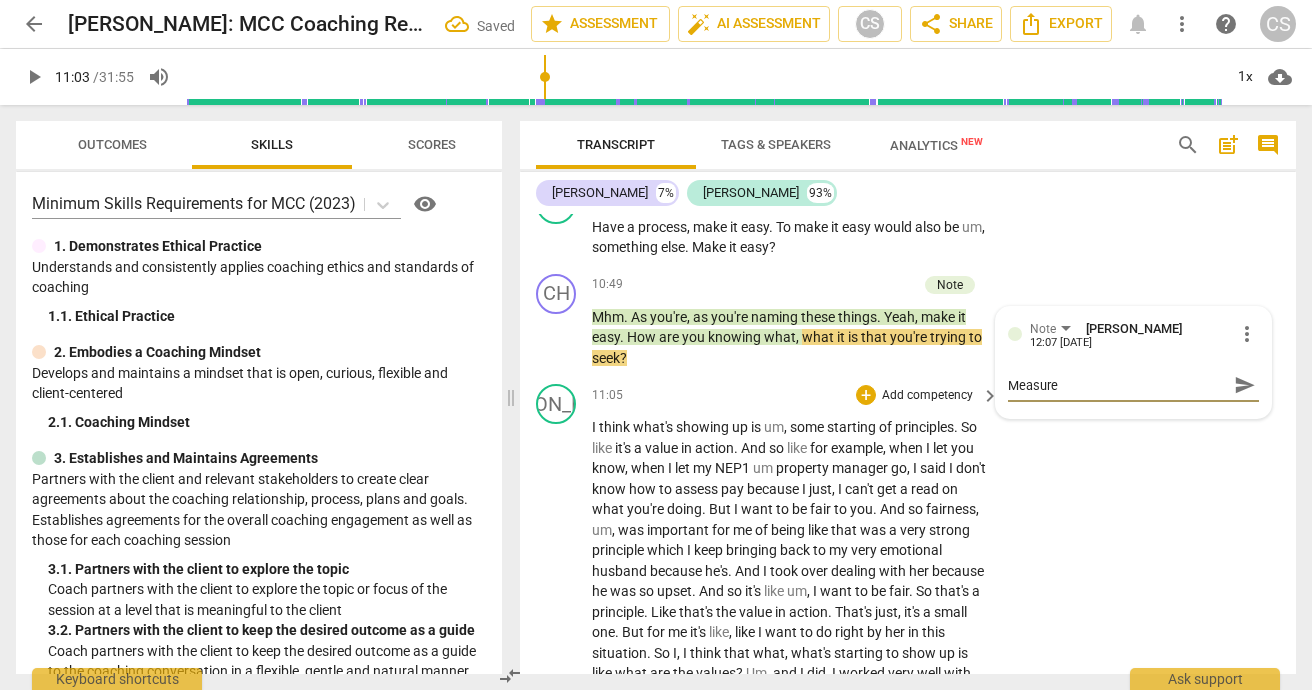 type on "Measurem" 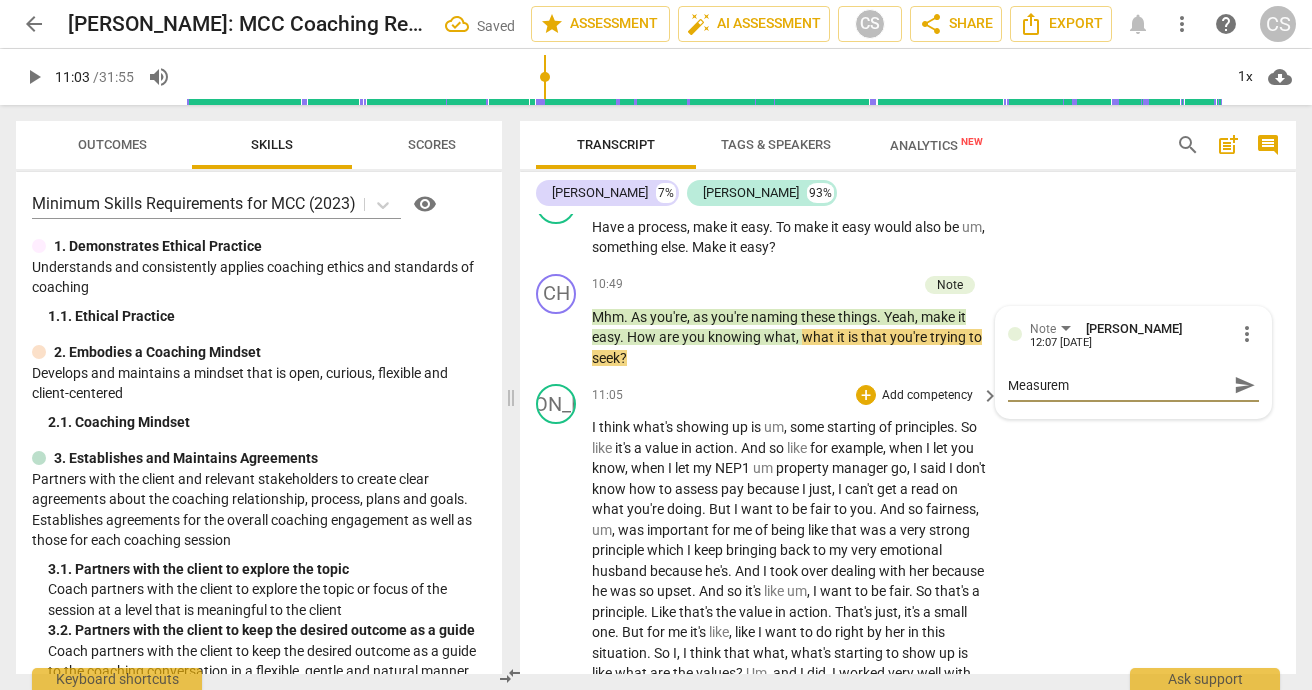type on "Measureme" 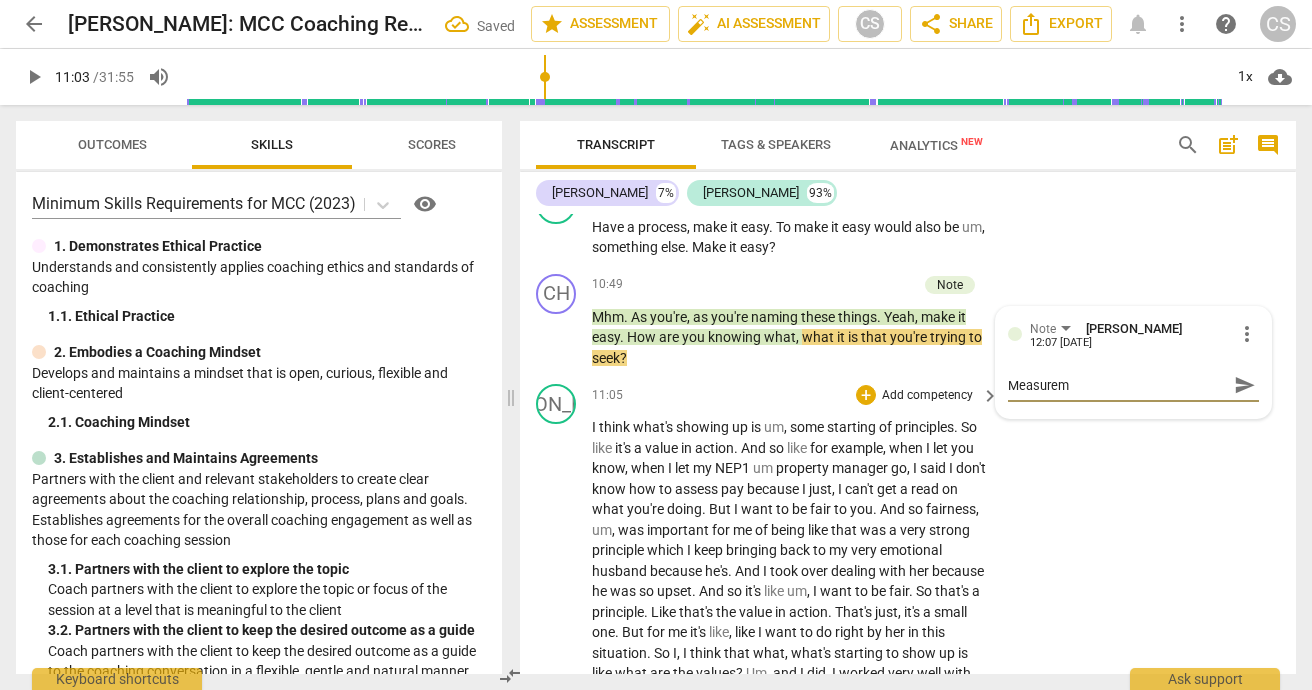 type on "Measureme" 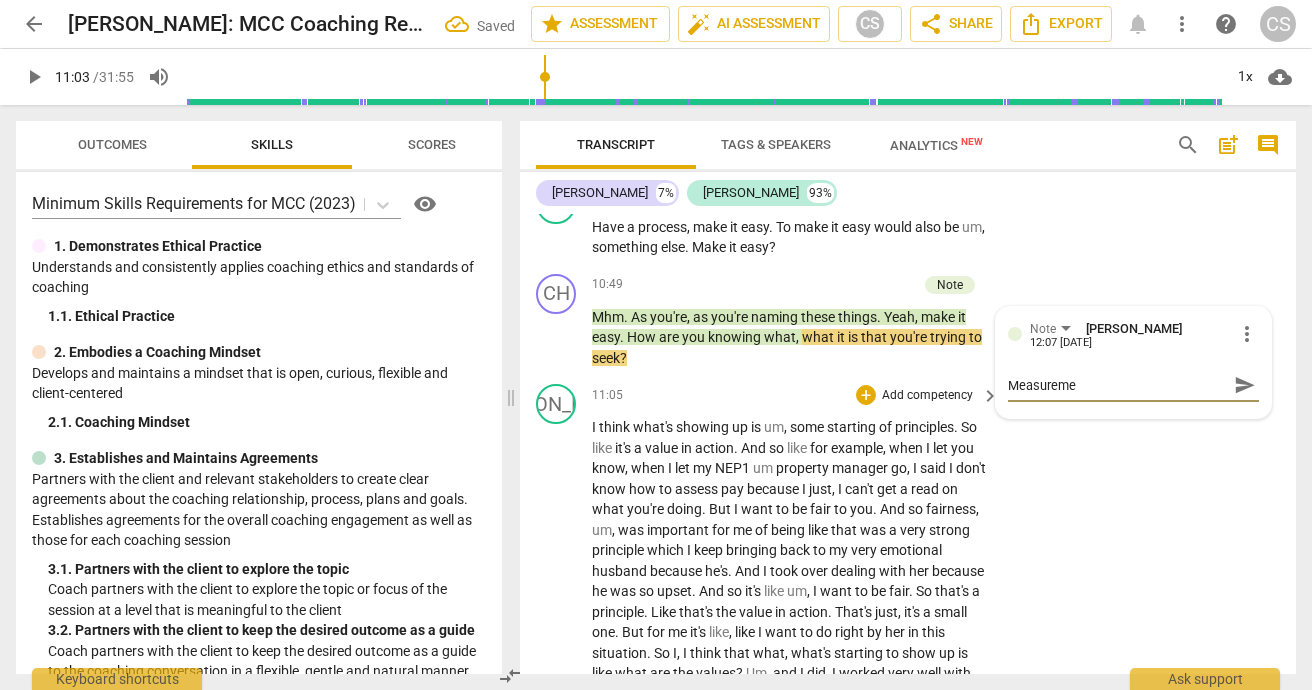 type on "Measuremen" 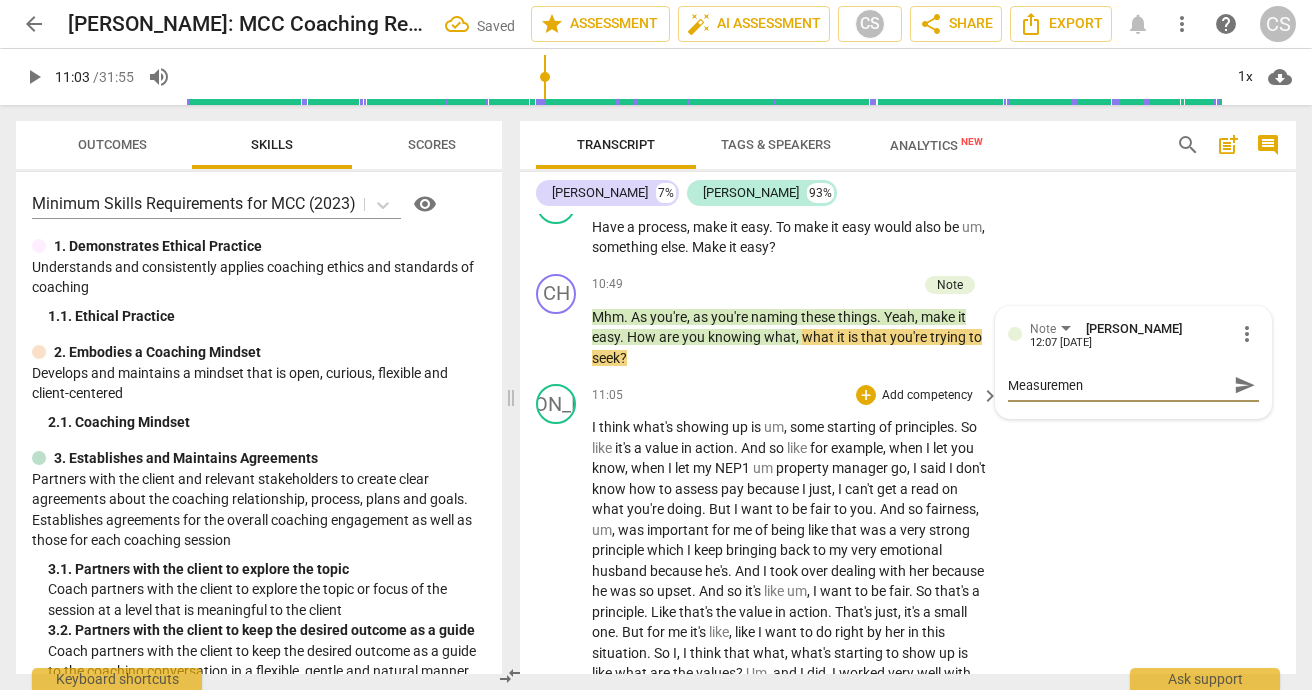 type on "Measurement" 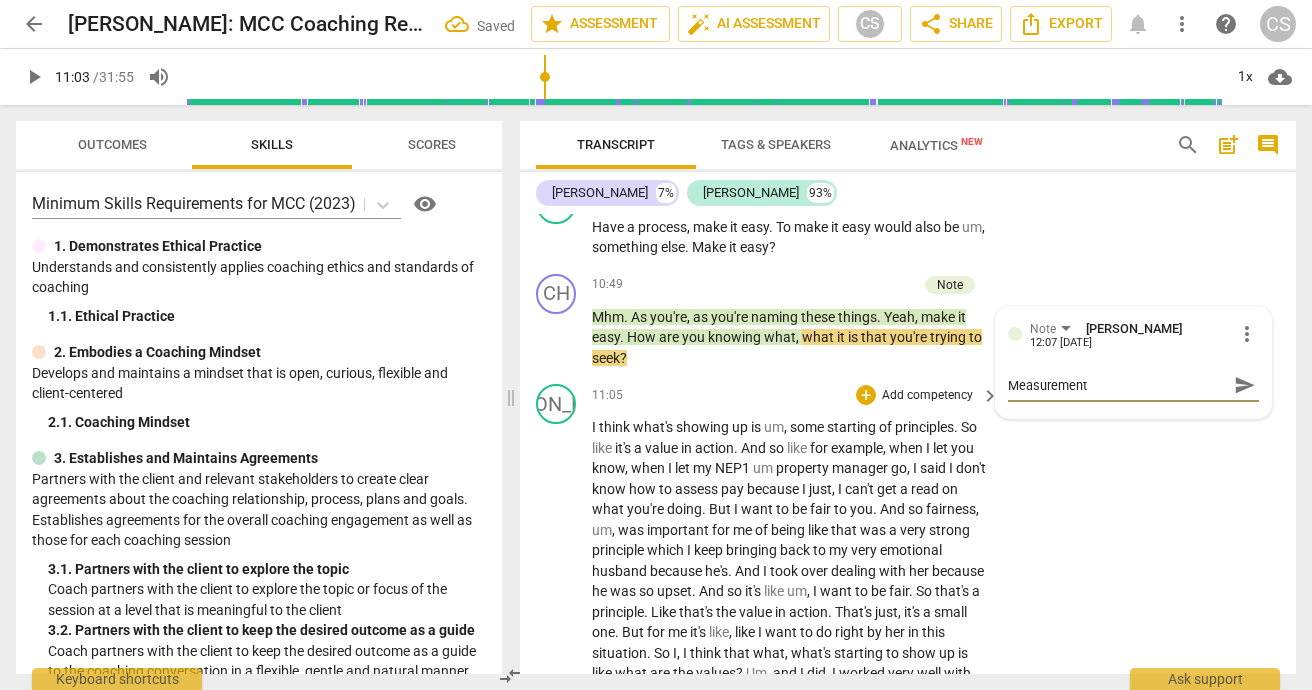 type on "Measurement?" 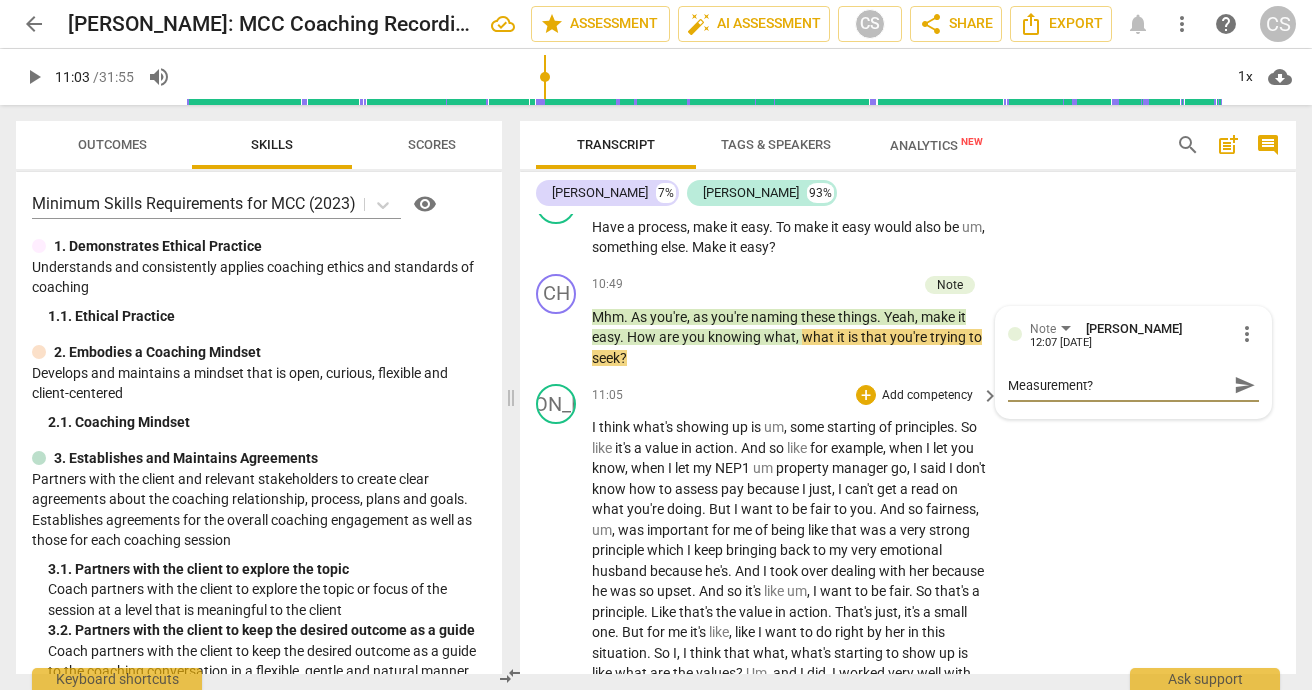 type on "Measurement?" 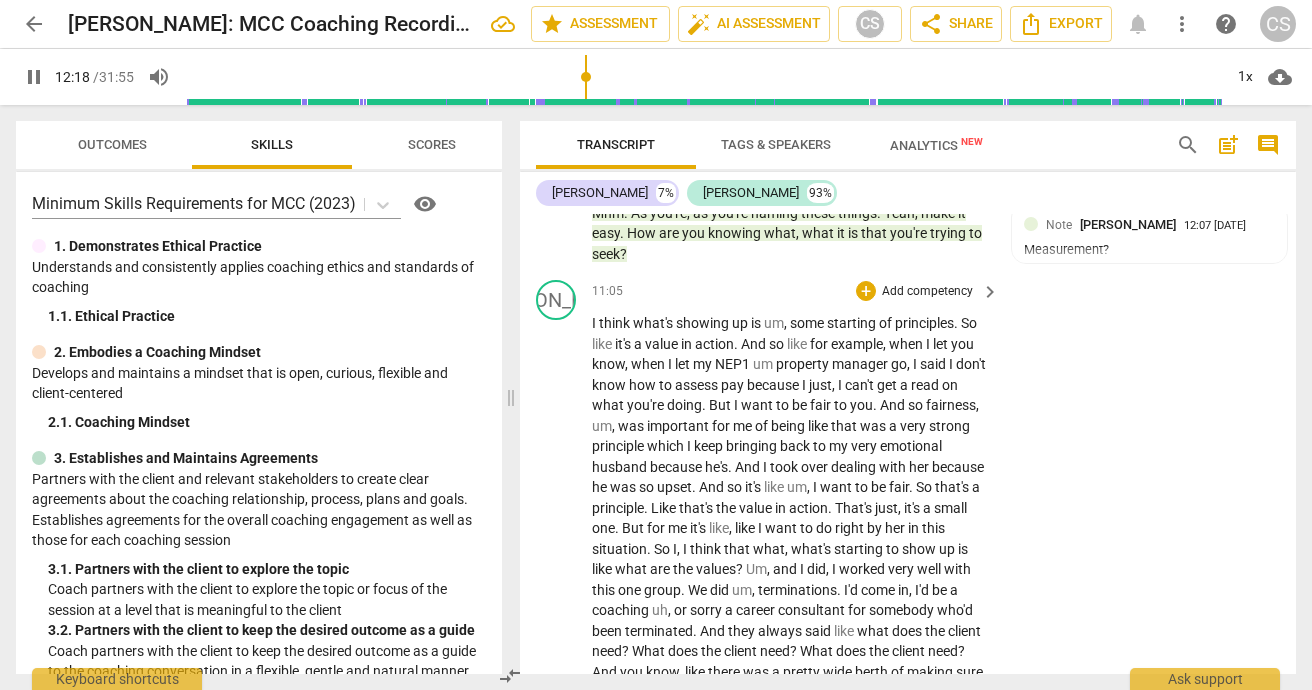 scroll, scrollTop: 4884, scrollLeft: 0, axis: vertical 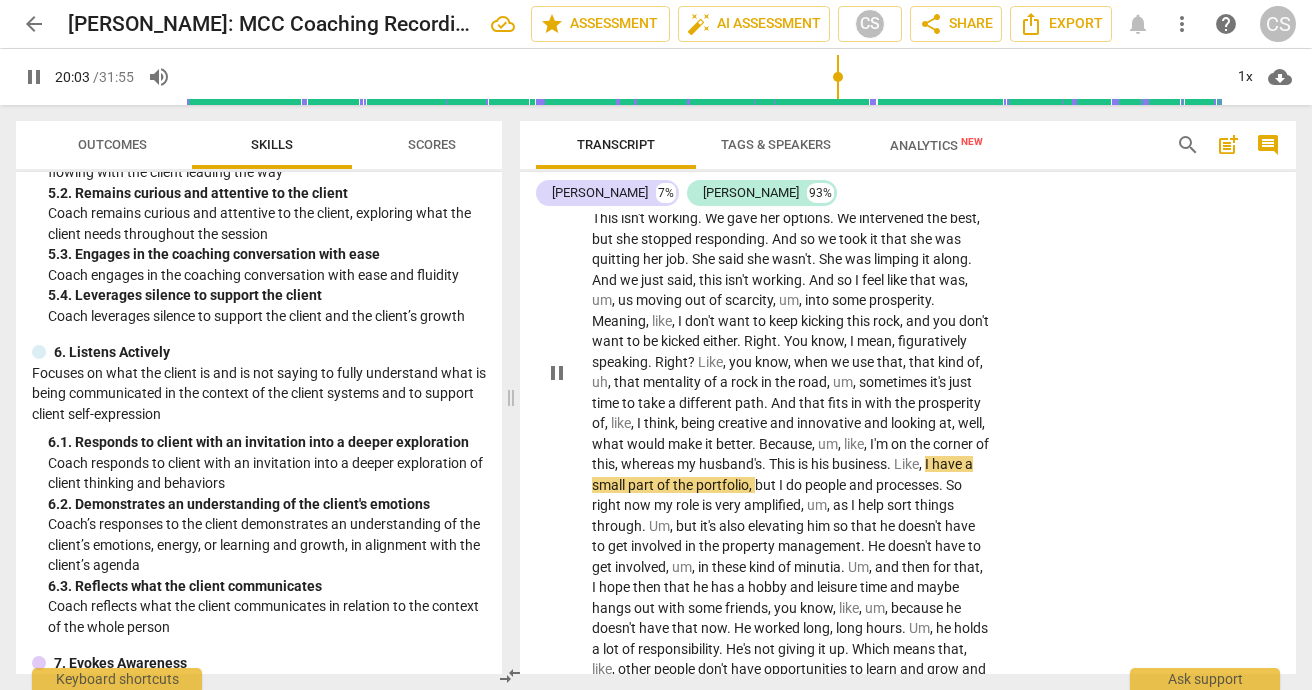 click on "JA play_arrow pause 18:09 + Add competency keyboard_arrow_right And   so ,   um ,   how   does   that   connect   with   like   the   prosperity ?   Um ,   we   really   went   into   scarcity   mindset .   And   so   I   think   that   having ,   if   I   work   on   a   definition   of   prosperity ,   I   think   that   when   Are   we   moving   into   scarcity ?   I   cannot   spell   scarcity   while   I'm   talking   to   you ,   but .   But   I   think   that   it ,   um ,   the   scarcity   mindset .   My   husband   and   I   were   fighting ,   um ,   because   one   of   us   would   be   defending   the   other ,   or   we're   disagreeing   on   the   way   to   move   forward   because   we've   got   this   rock   in   the   path   and   [PERSON_NAME]   not   moving .   And   so   you   move   into   playing   small   and ,   um ,   minimizing .   And   that's   why   my   quote   about   the   comeback   is   what   we   look   forward   to   is   that   how   do   we   identify   scarcity ?" at bounding box center (908, 356) 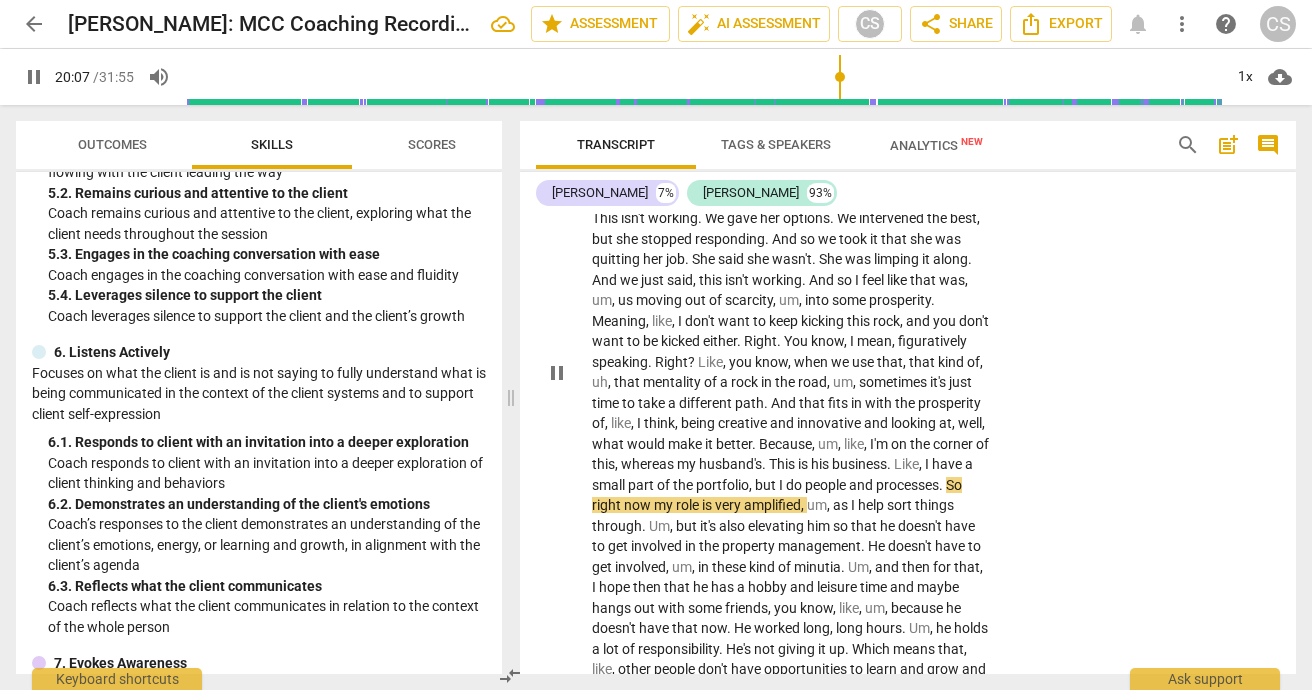 click on "JA play_arrow pause 18:09 + Add competency keyboard_arrow_right And   so ,   um ,   how   does   that   connect   with   like   the   prosperity ?   Um ,   we   really   went   into   scarcity   mindset .   And   so   I   think   that   having ,   if   I   work   on   a   definition   of   prosperity ,   I   think   that   when   Are   we   moving   into   scarcity ?   I   cannot   spell   scarcity   while   I'm   talking   to   you ,   but .   But   I   think   that   it ,   um ,   the   scarcity   mindset .   My   husband   and   I   were   fighting ,   um ,   because   one   of   us   would   be   defending   the   other ,   or   we're   disagreeing   on   the   way   to   move   forward   because   we've   got   this   rock   in   the   path   and   [PERSON_NAME]   not   moving .   And   so   you   move   into   playing   small   and ,   um ,   minimizing .   And   that's   why   my   quote   about   the   comeback   is   what   we   look   forward   to   is   that   how   do   we   identify   scarcity ?" at bounding box center (908, 356) 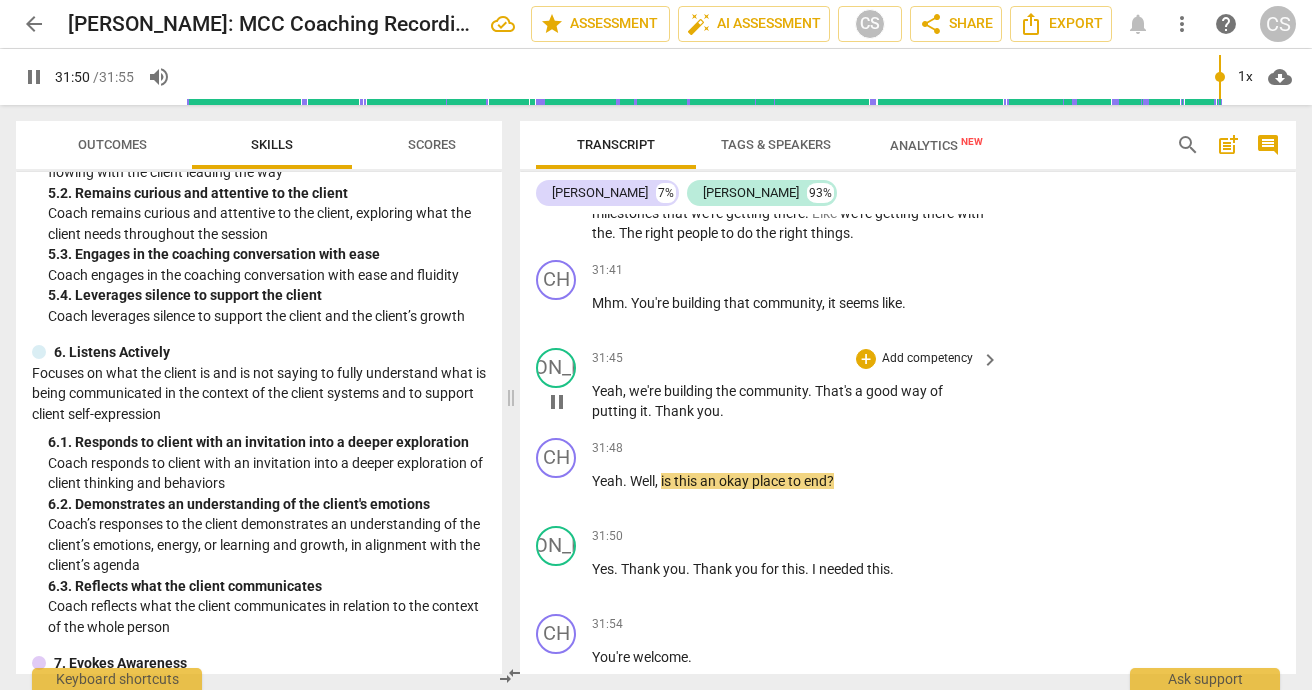 scroll, scrollTop: 13039, scrollLeft: 0, axis: vertical 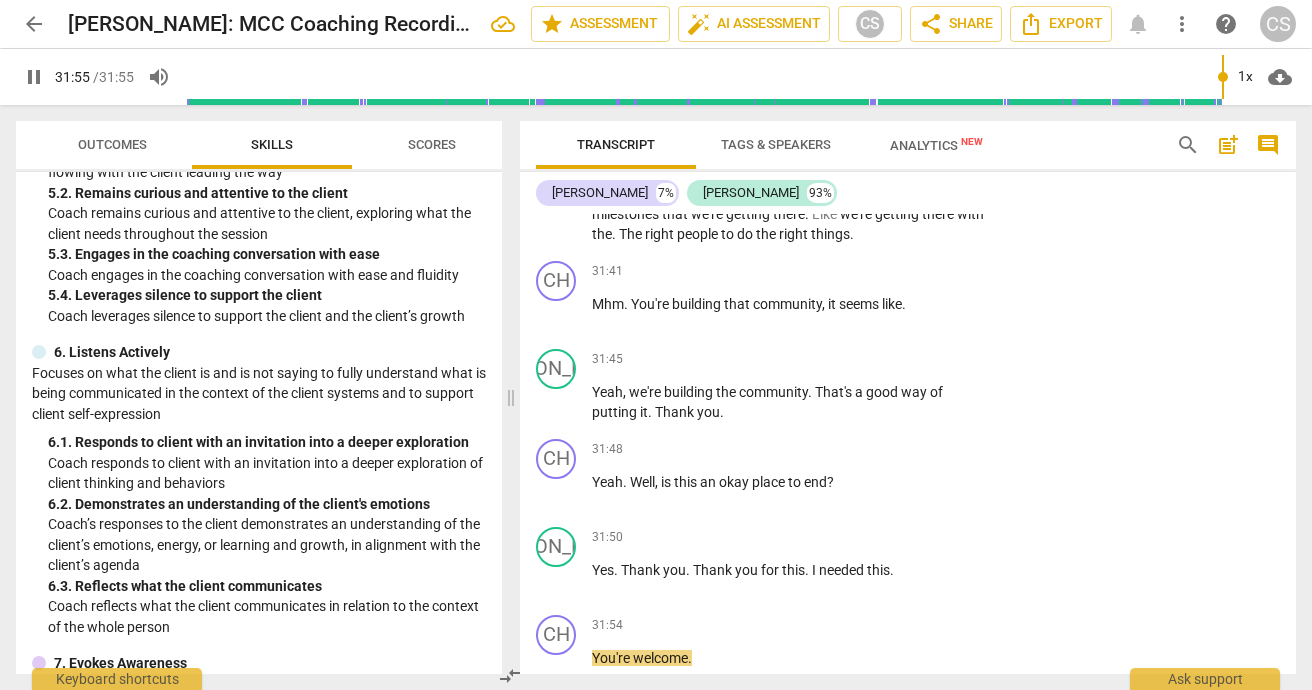 click on "pause" at bounding box center [34, 77] 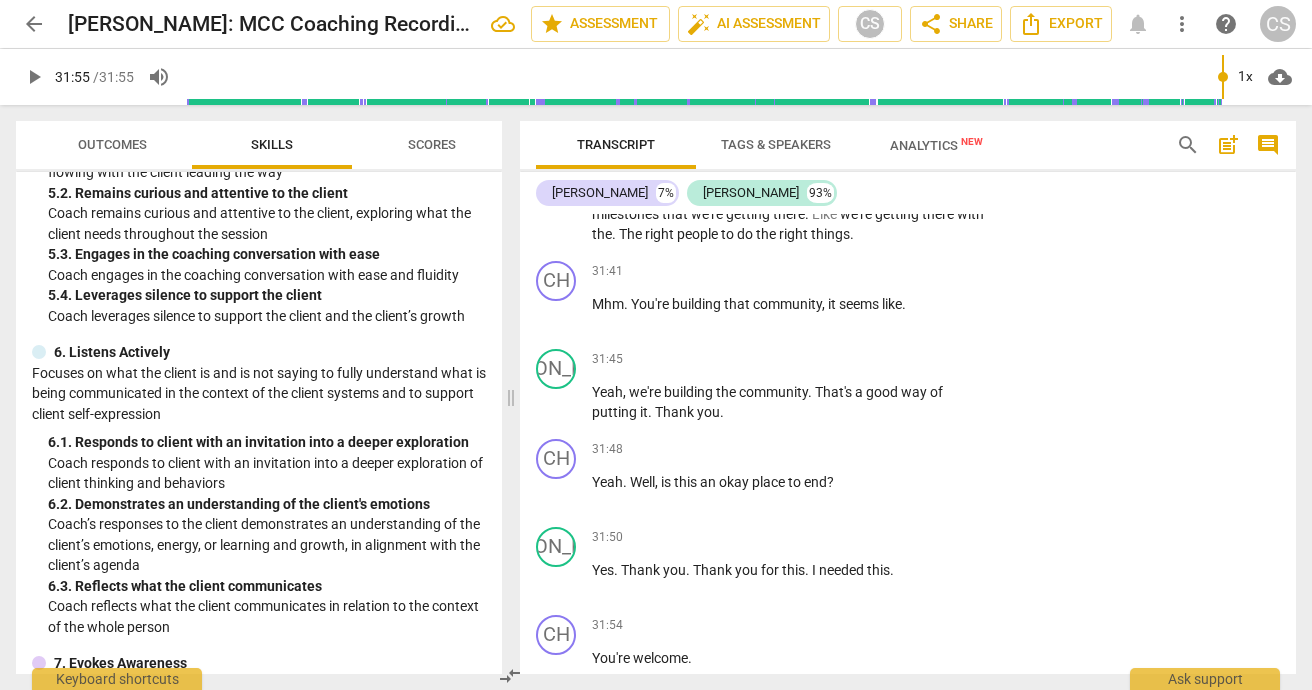 type on "1915" 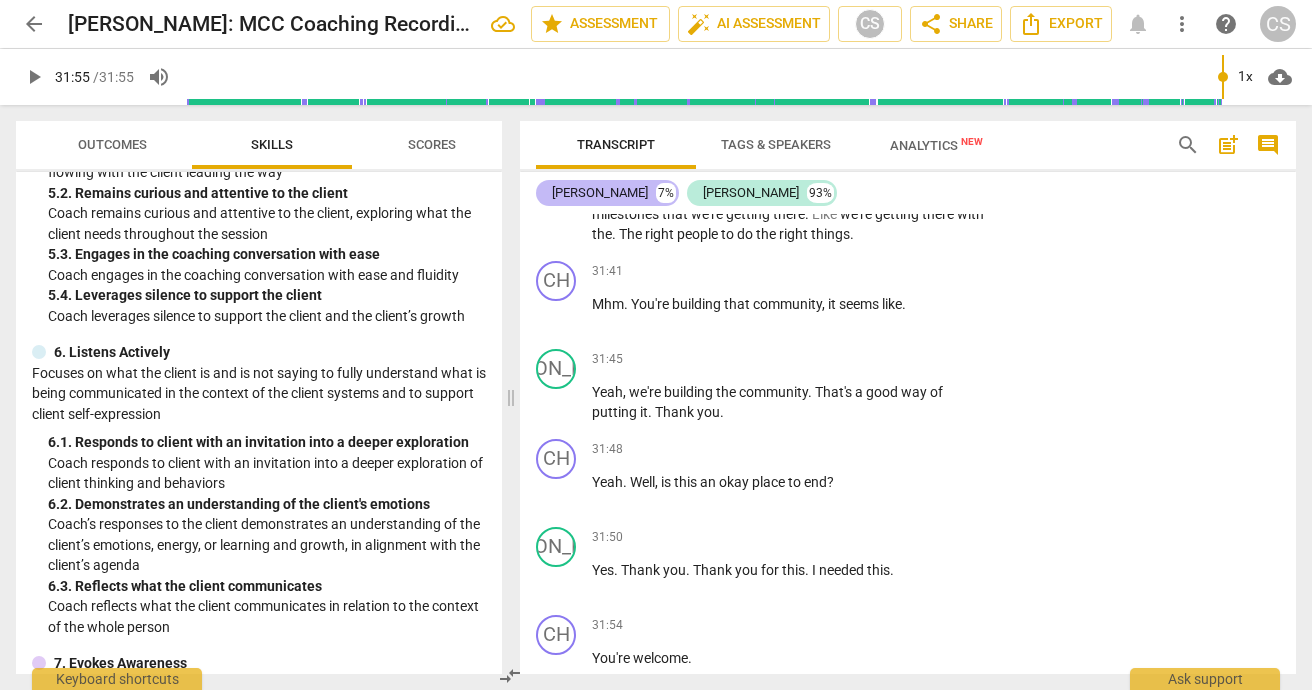 click on "[PERSON_NAME]" at bounding box center (600, 193) 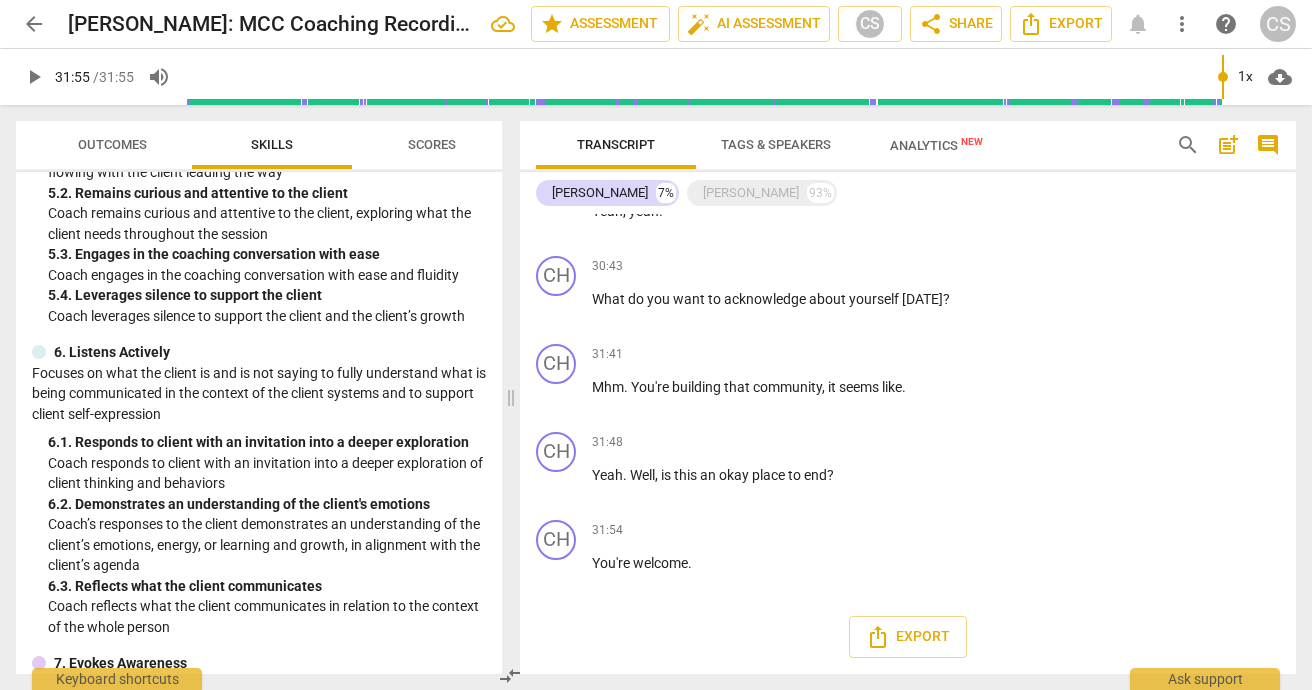 scroll, scrollTop: 3, scrollLeft: 0, axis: vertical 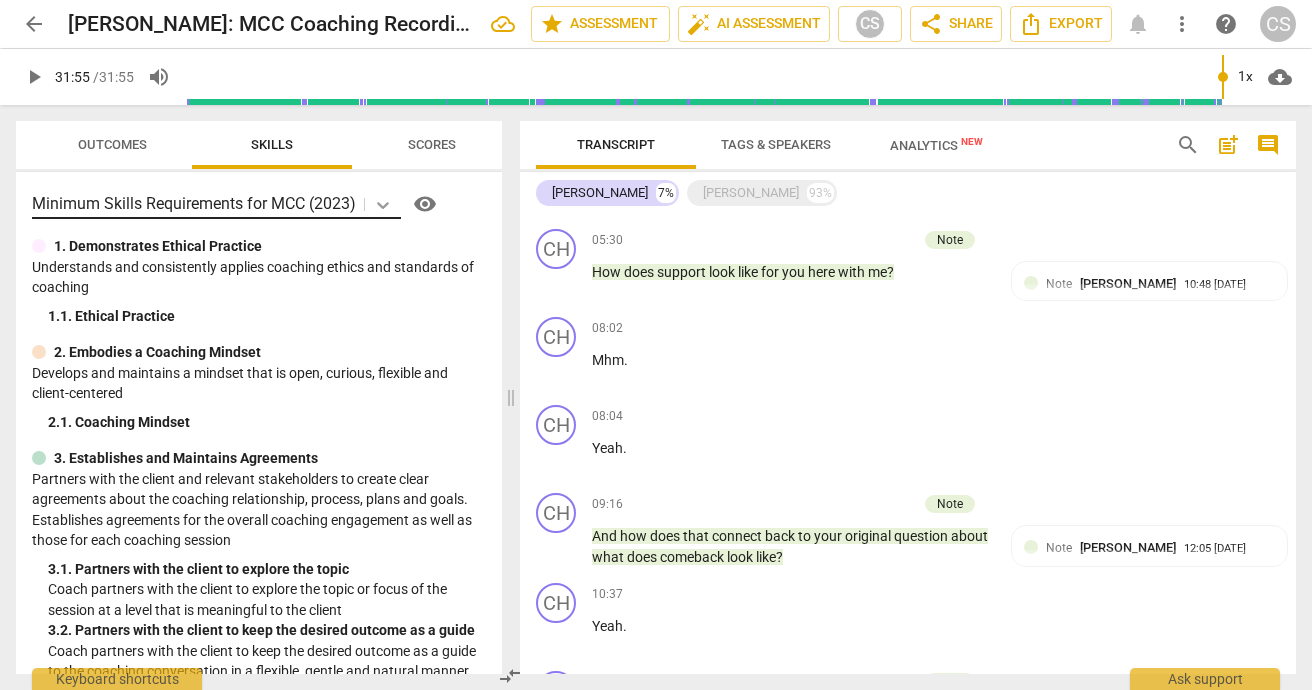 click 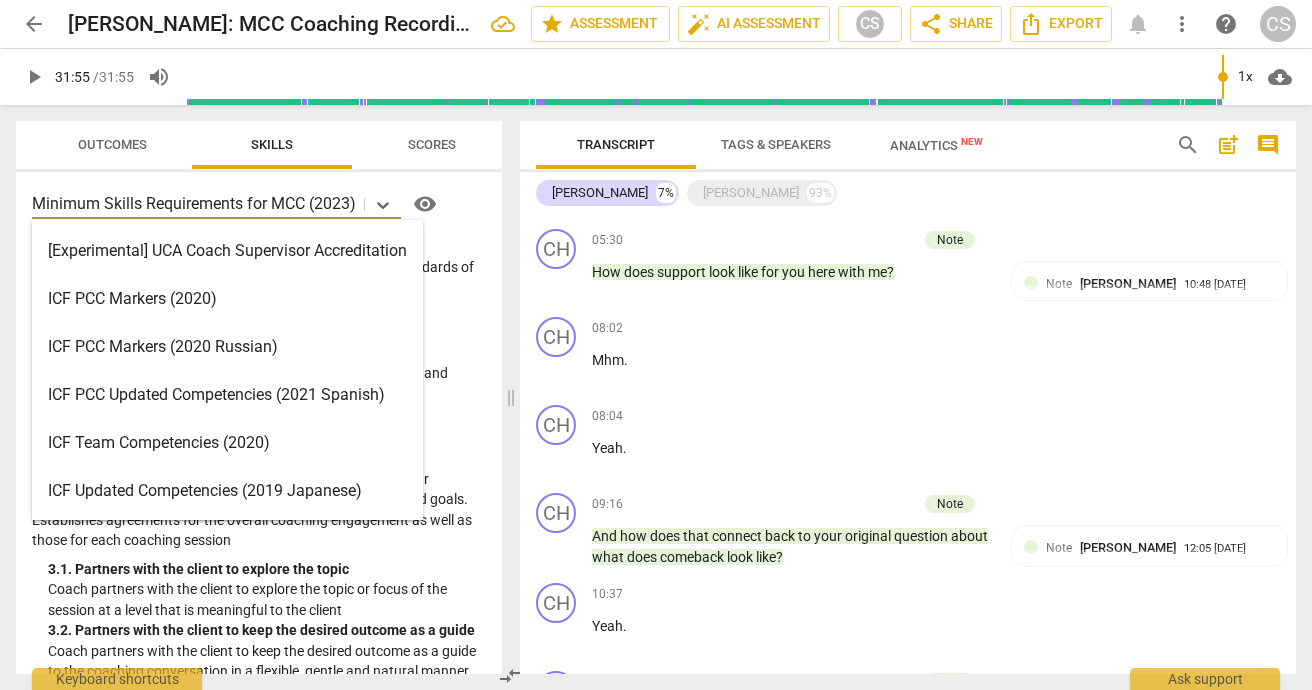 scroll, scrollTop: 44, scrollLeft: 0, axis: vertical 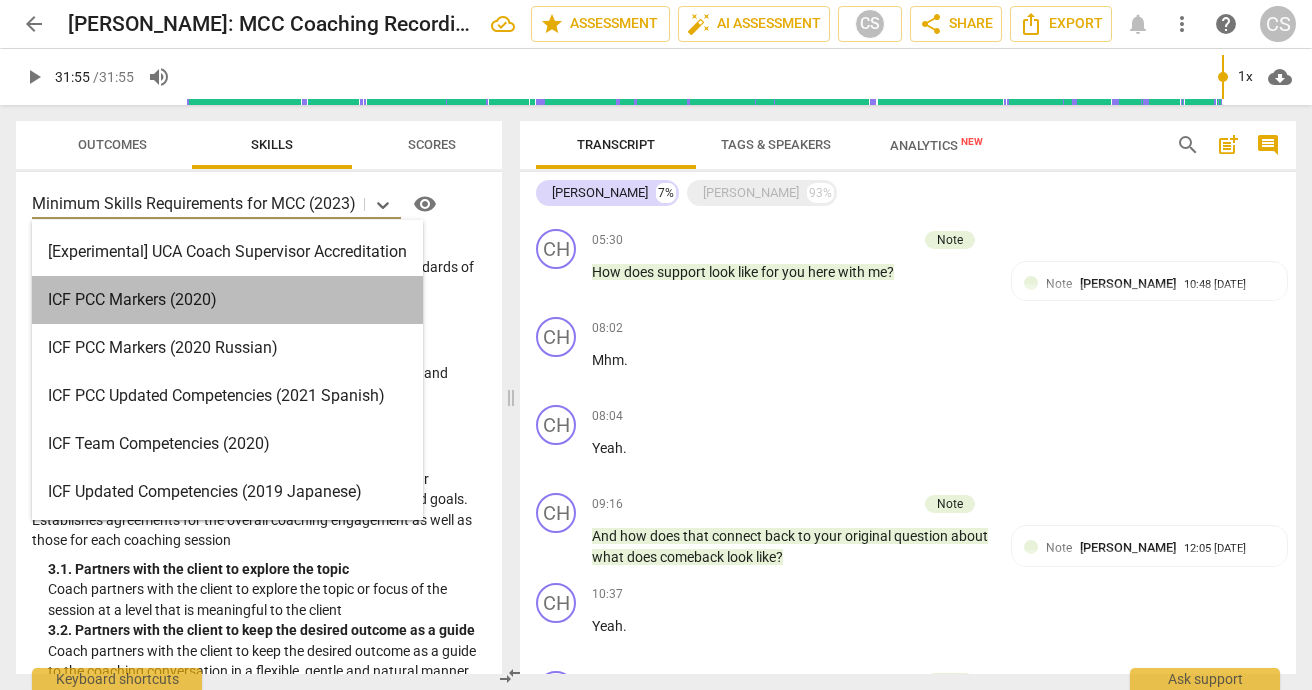 click on "ICF PCC Markers (2020)" at bounding box center [227, 300] 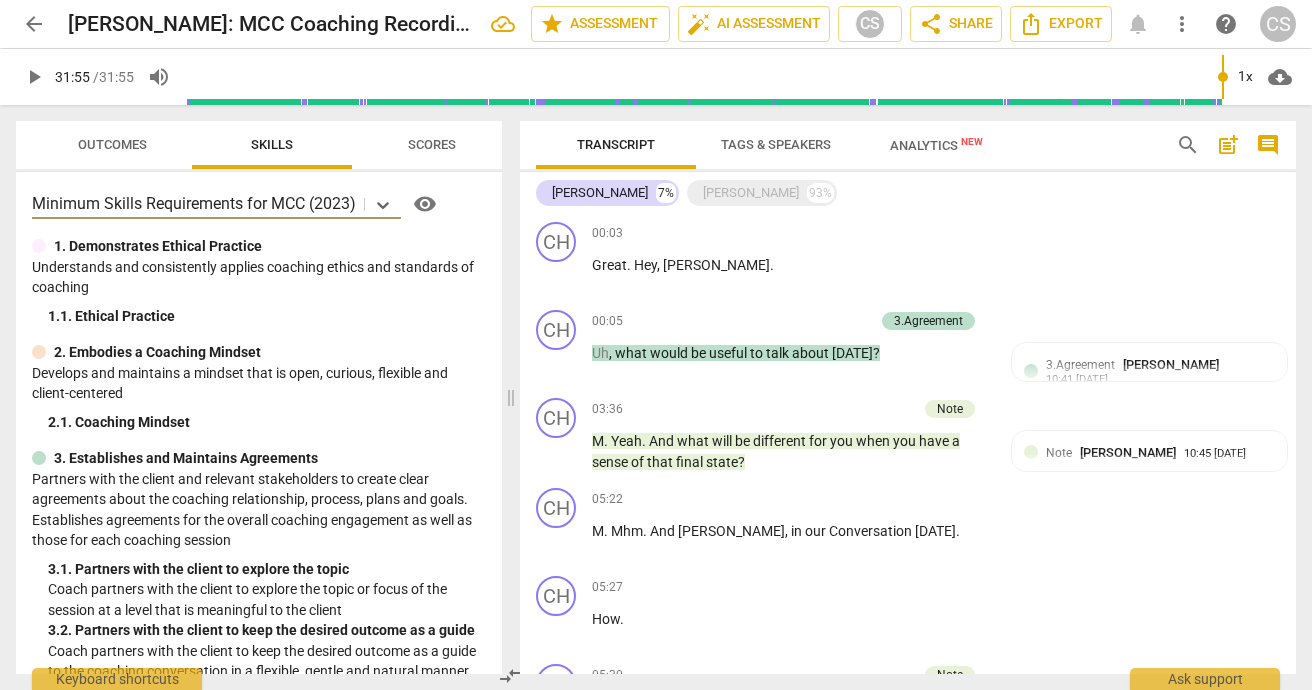 scroll, scrollTop: 0, scrollLeft: 0, axis: both 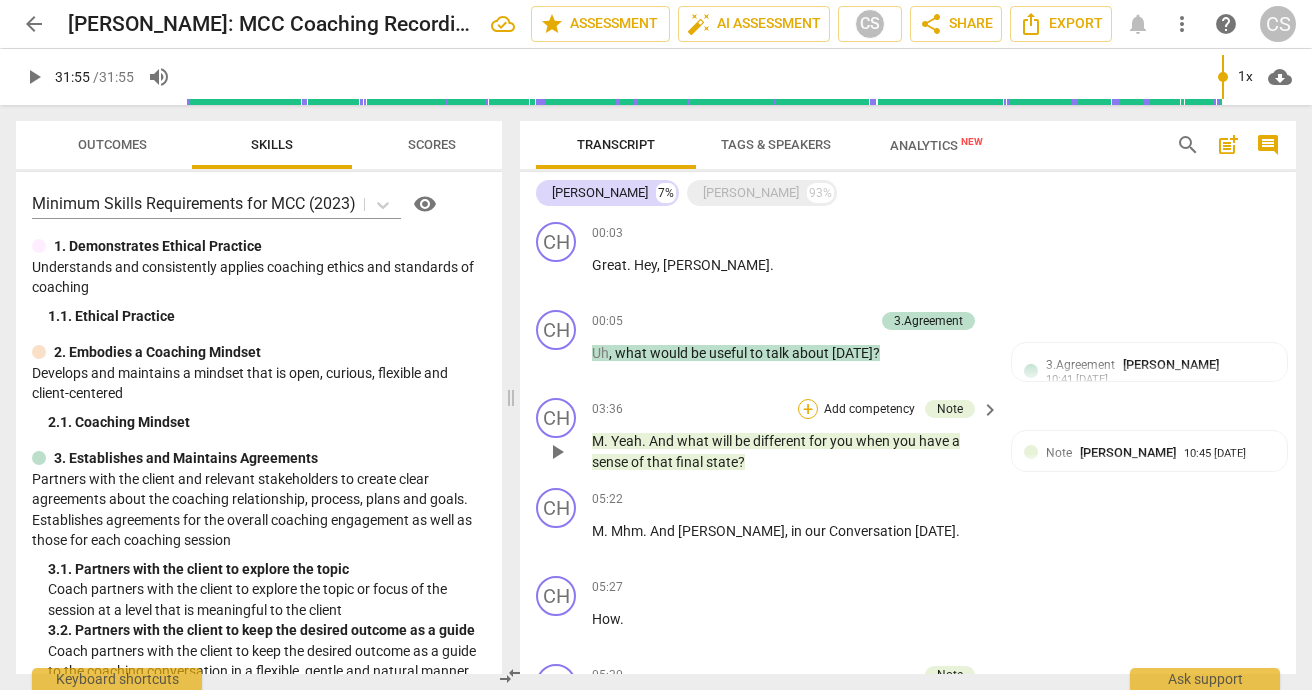 click on "+" at bounding box center [808, 409] 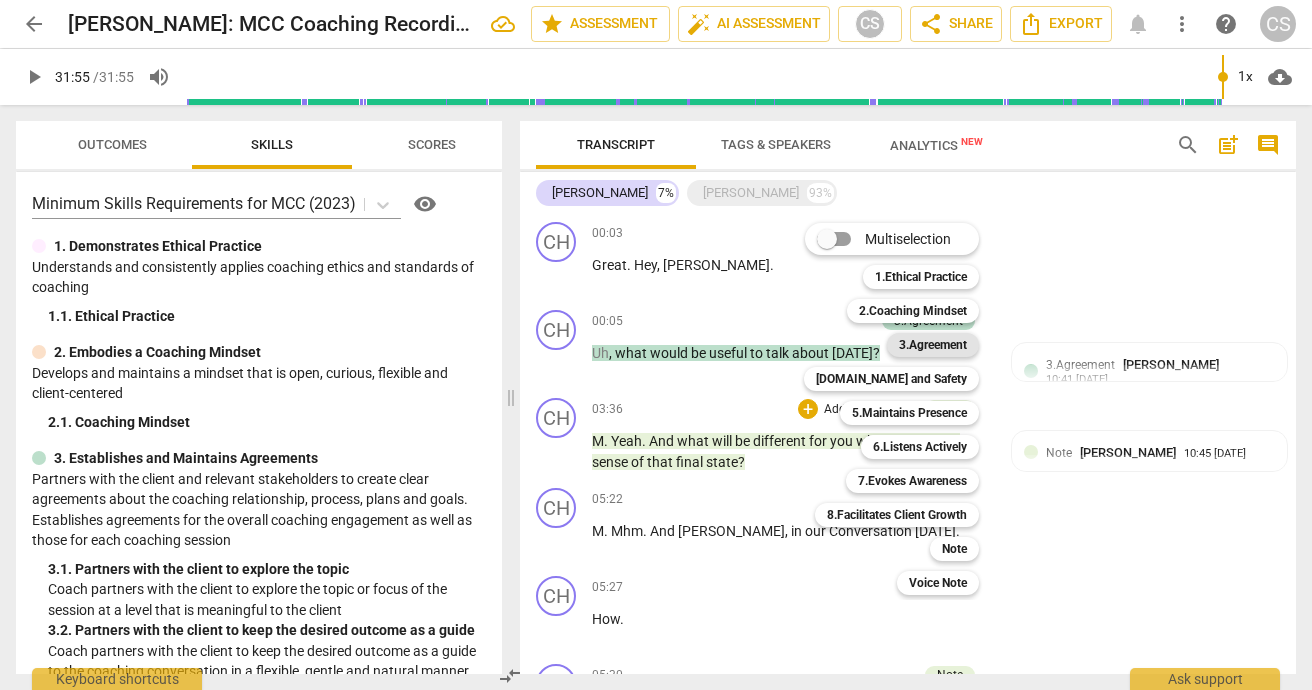 click on "3.Agreement" at bounding box center (933, 345) 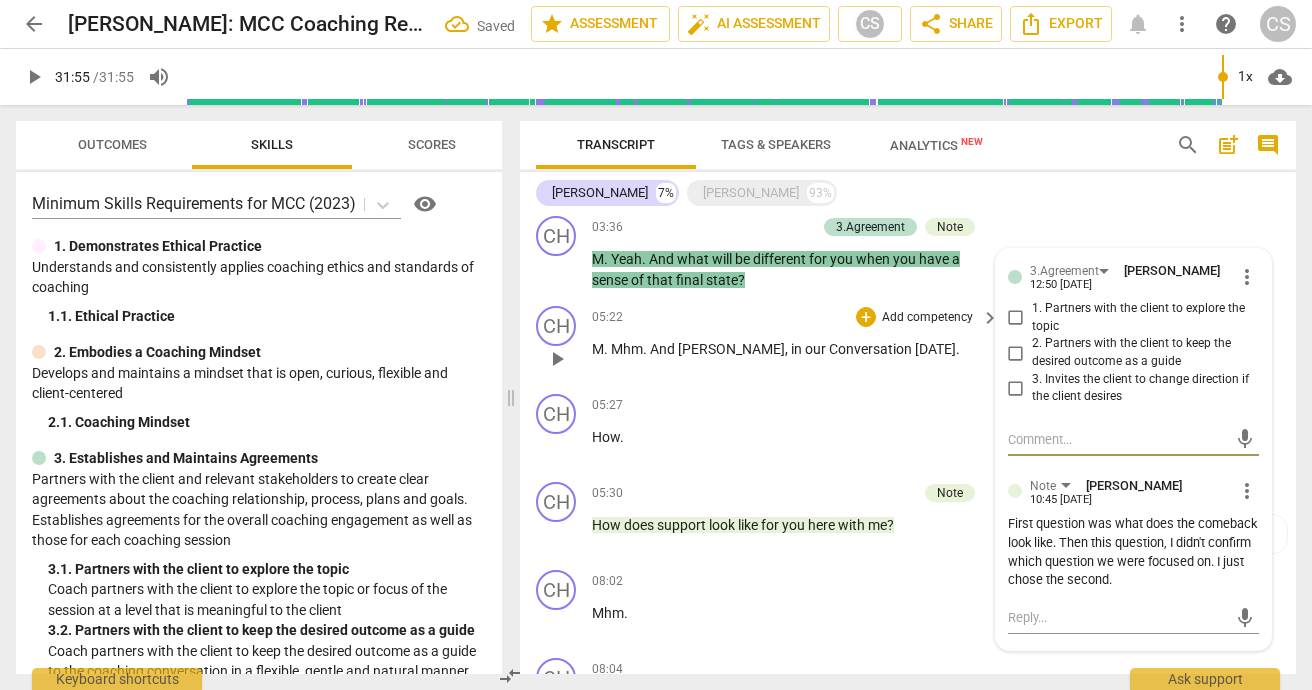 scroll, scrollTop: 198, scrollLeft: 0, axis: vertical 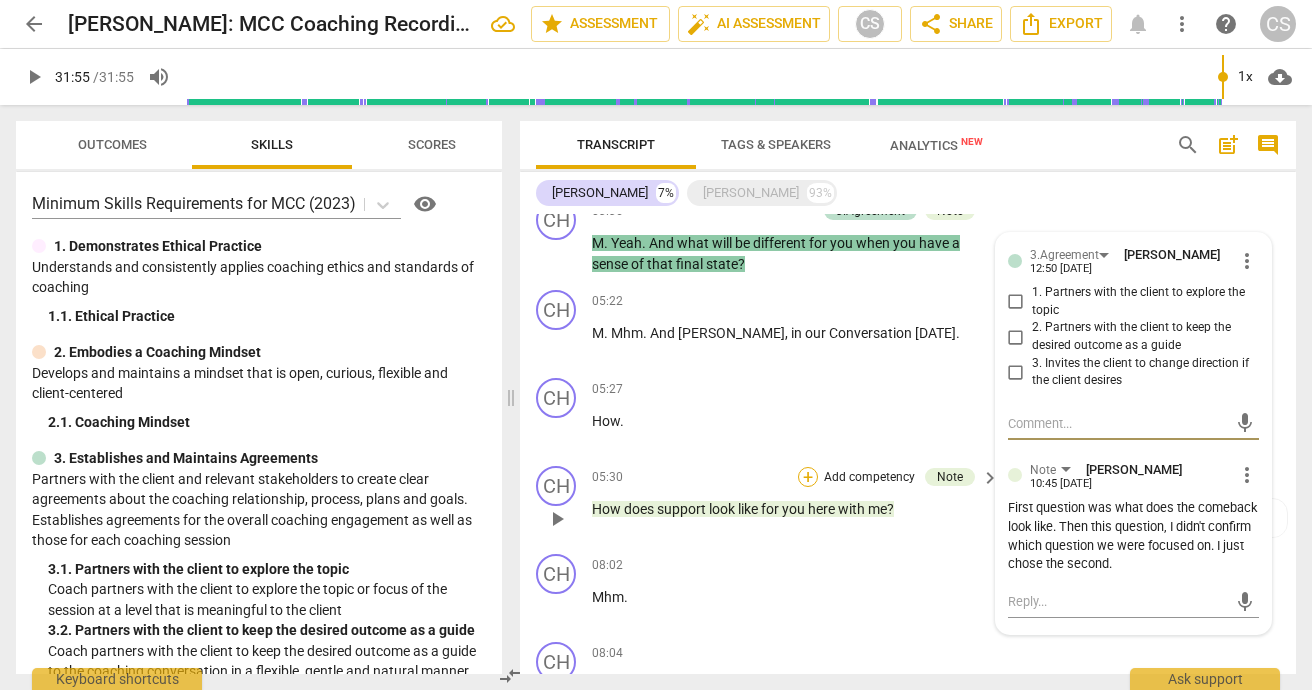 click on "+" at bounding box center (808, 477) 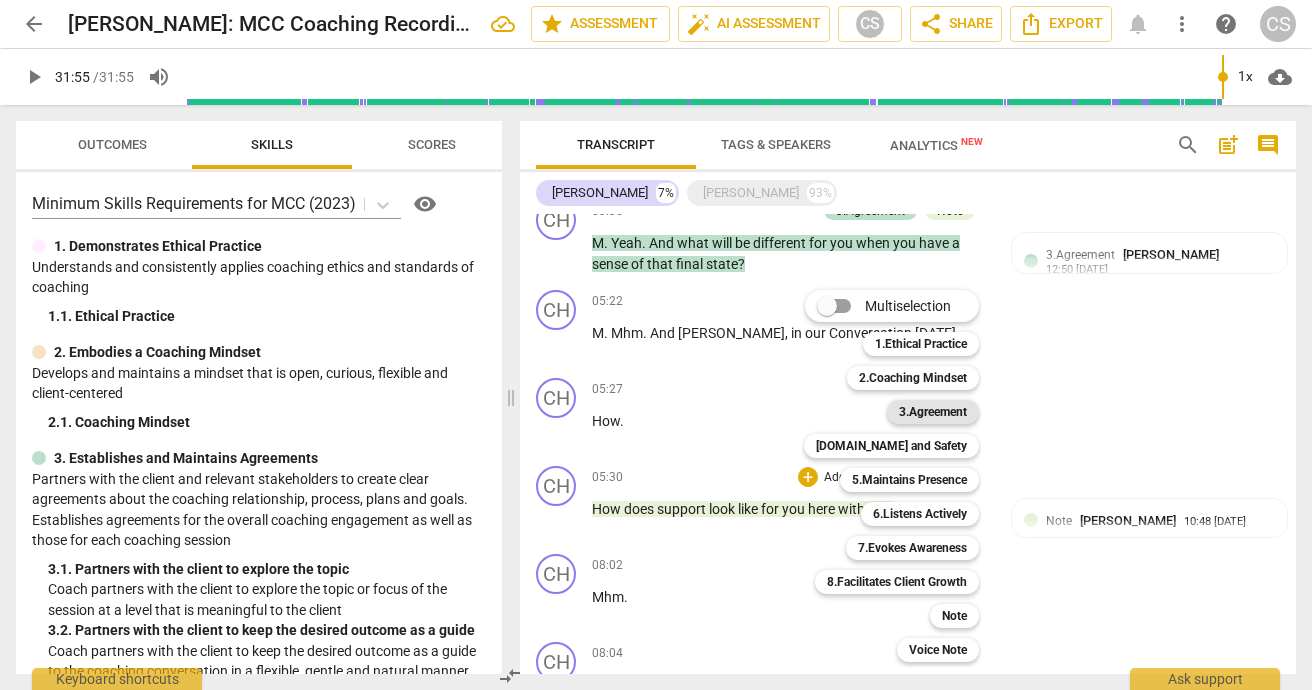 click on "3.Agreement" at bounding box center (933, 412) 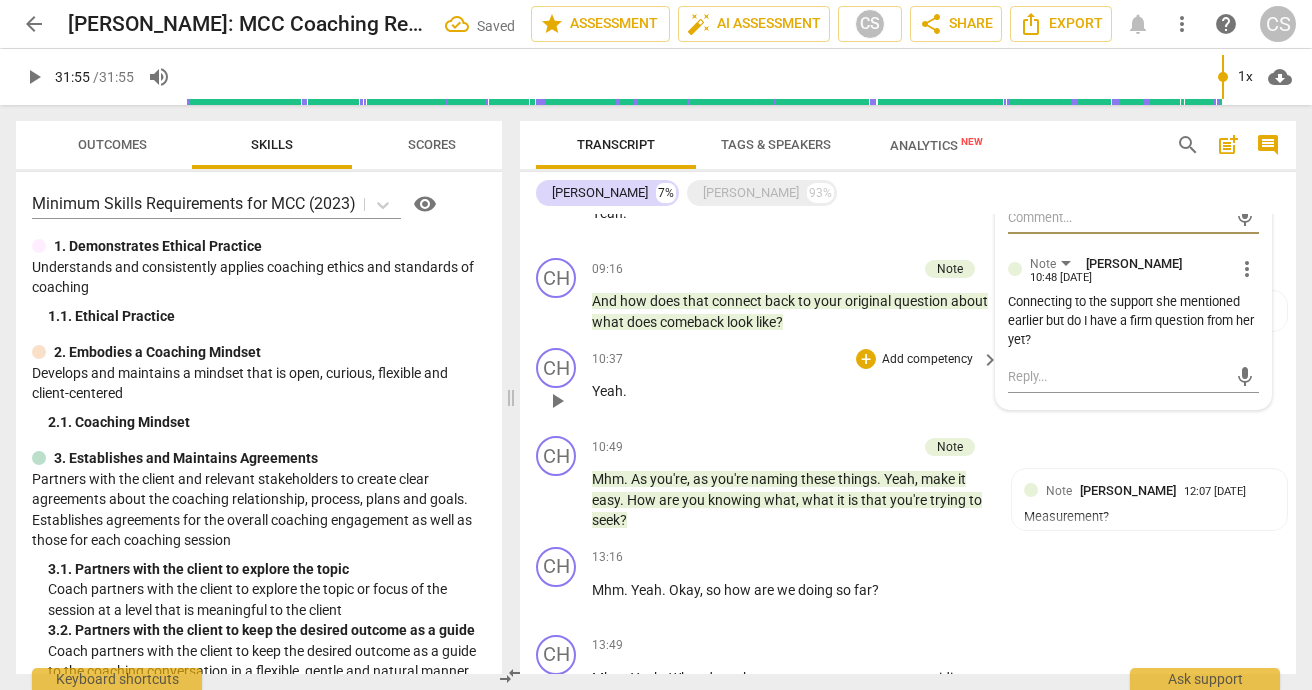 scroll, scrollTop: 671, scrollLeft: 0, axis: vertical 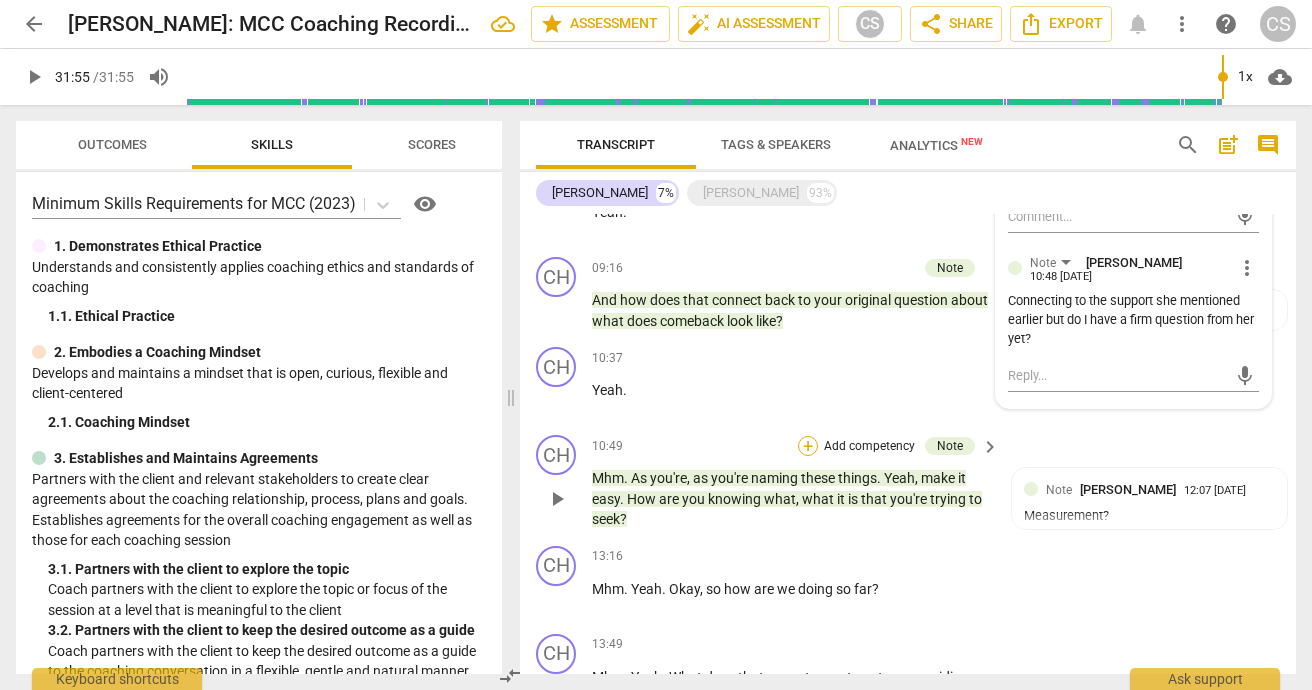 click on "+" at bounding box center (808, 446) 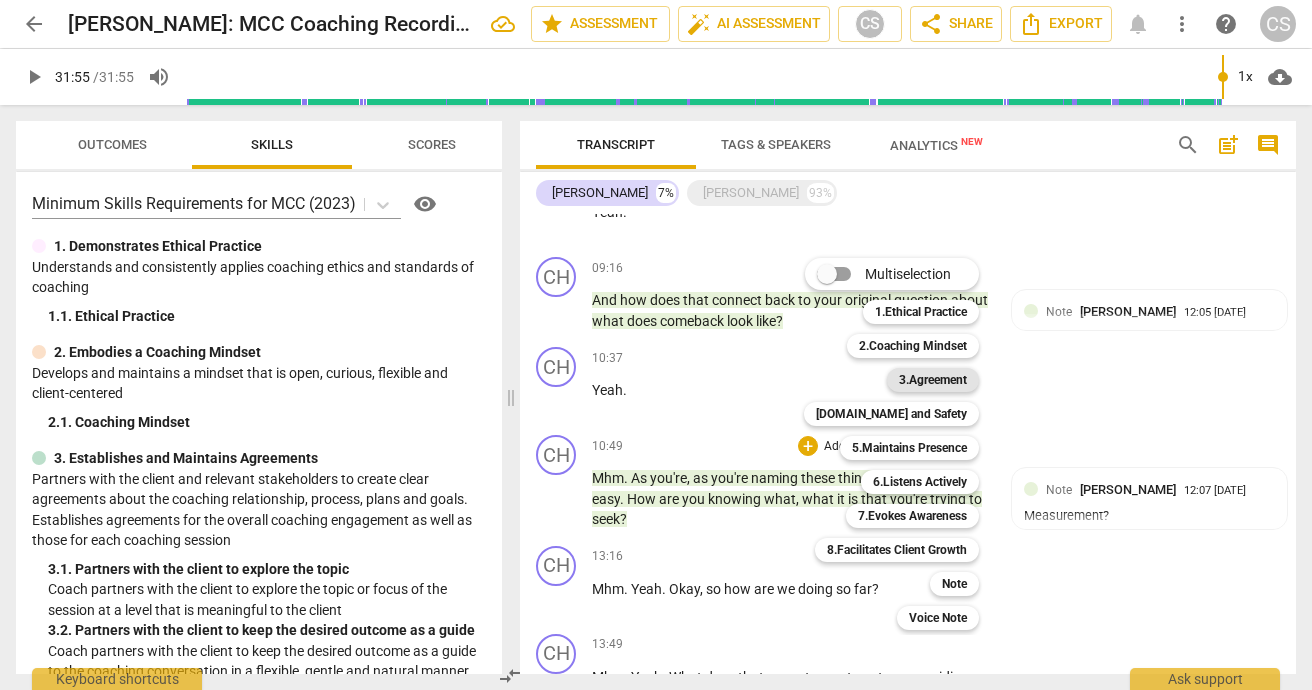 click on "3.Agreement" at bounding box center [933, 380] 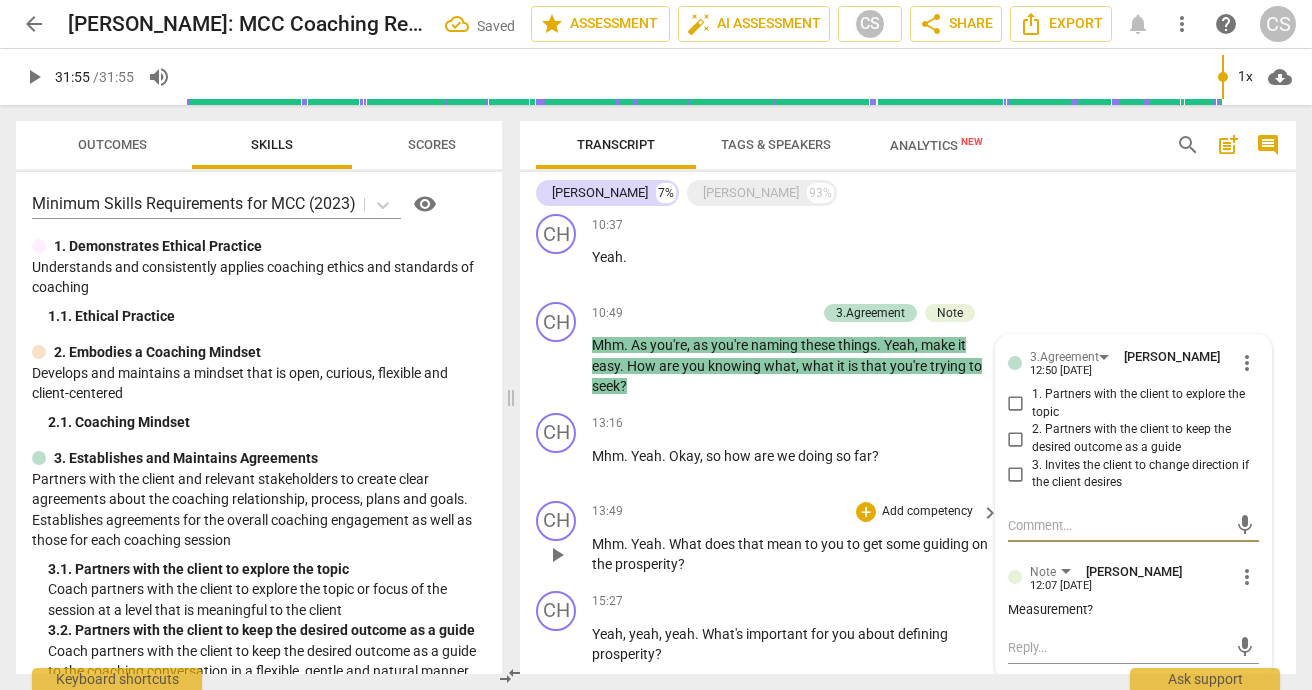 scroll, scrollTop: 807, scrollLeft: 0, axis: vertical 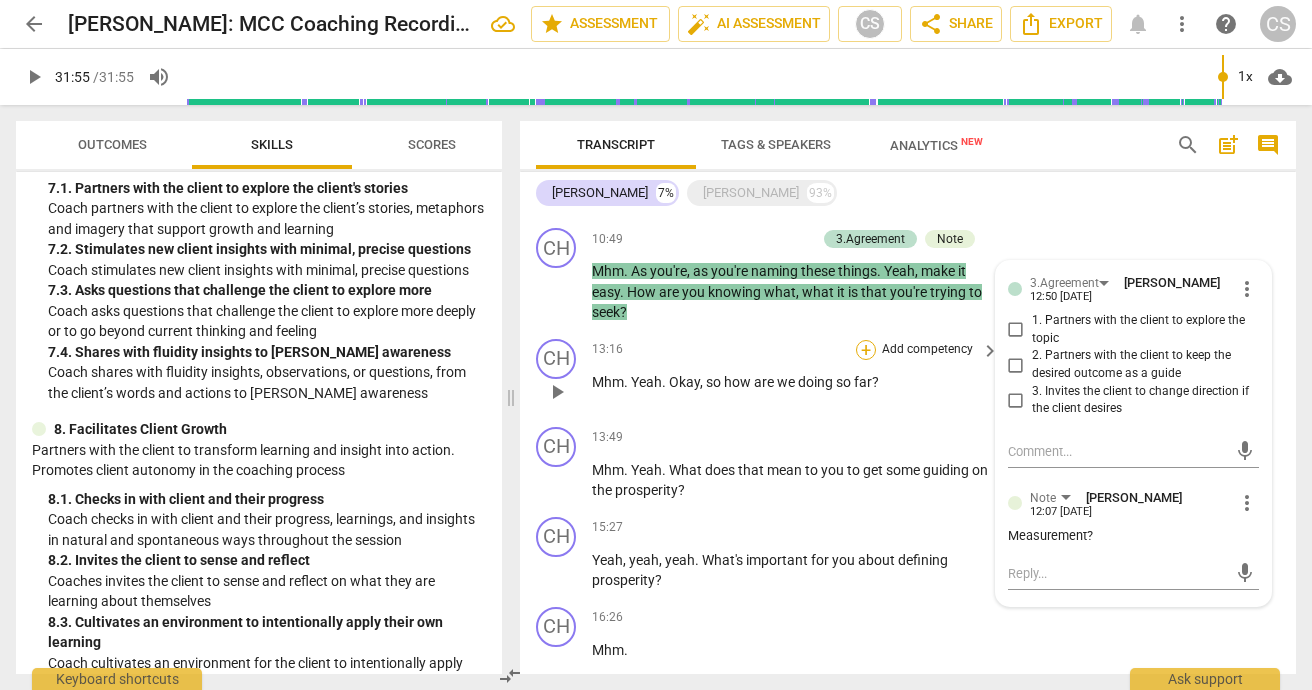 click on "+" at bounding box center (866, 350) 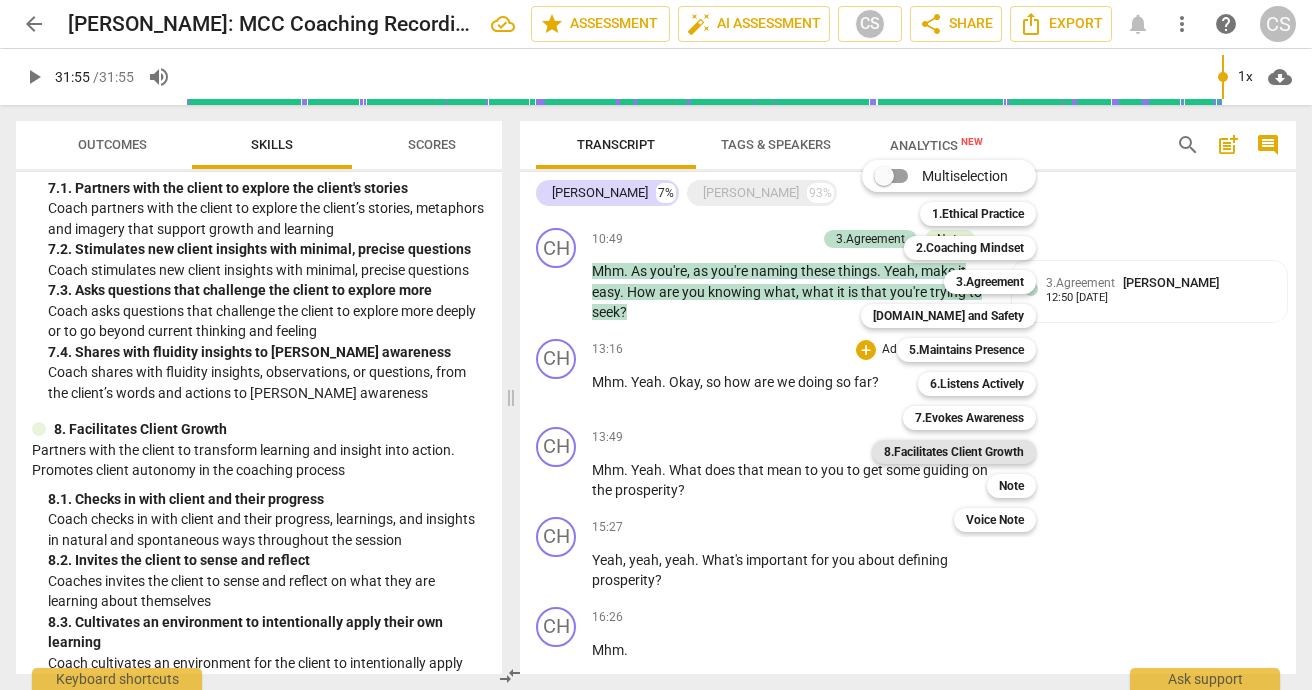 click on "8.Facilitates Client Growth" at bounding box center (954, 452) 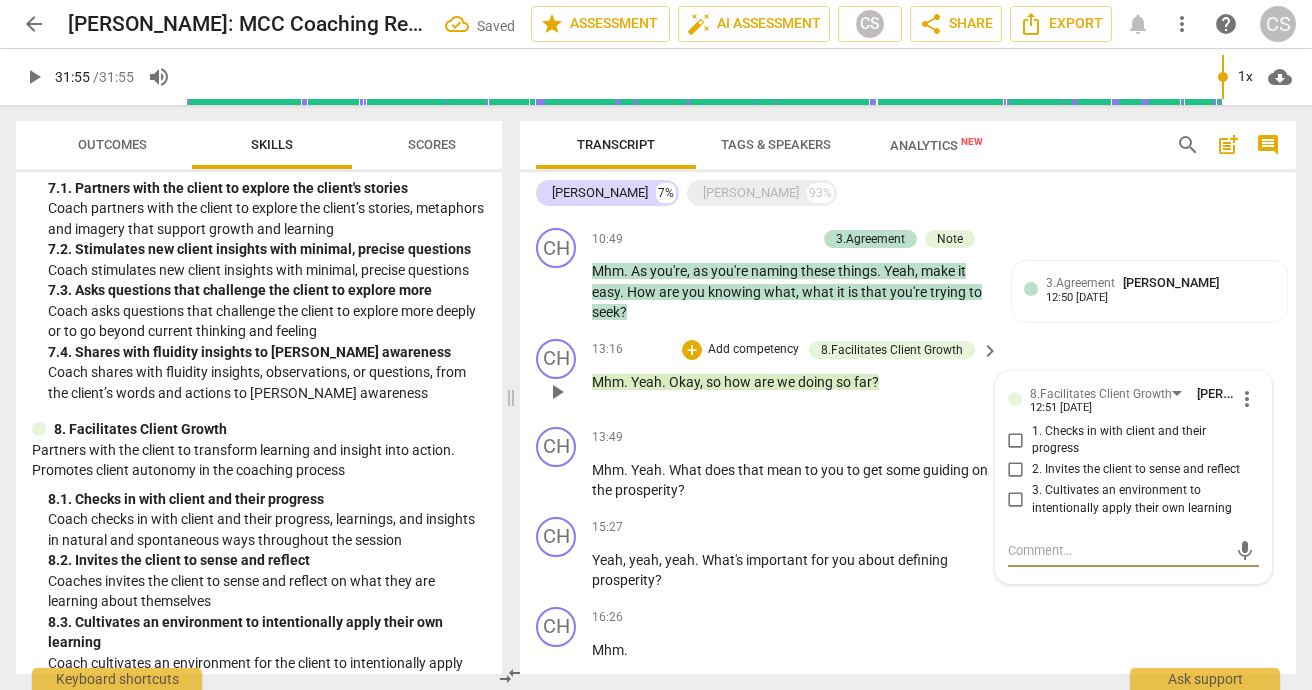 click on "1. Checks in with client and their progress" at bounding box center (1016, 440) 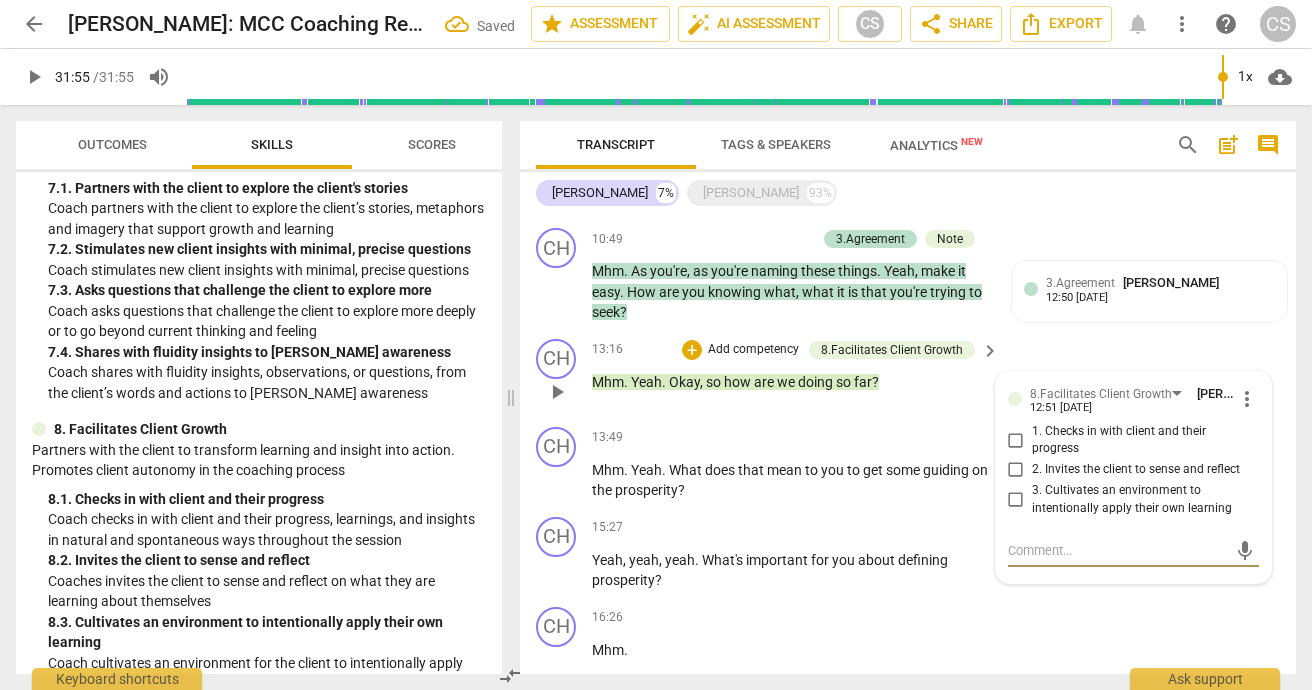 checkbox on "true" 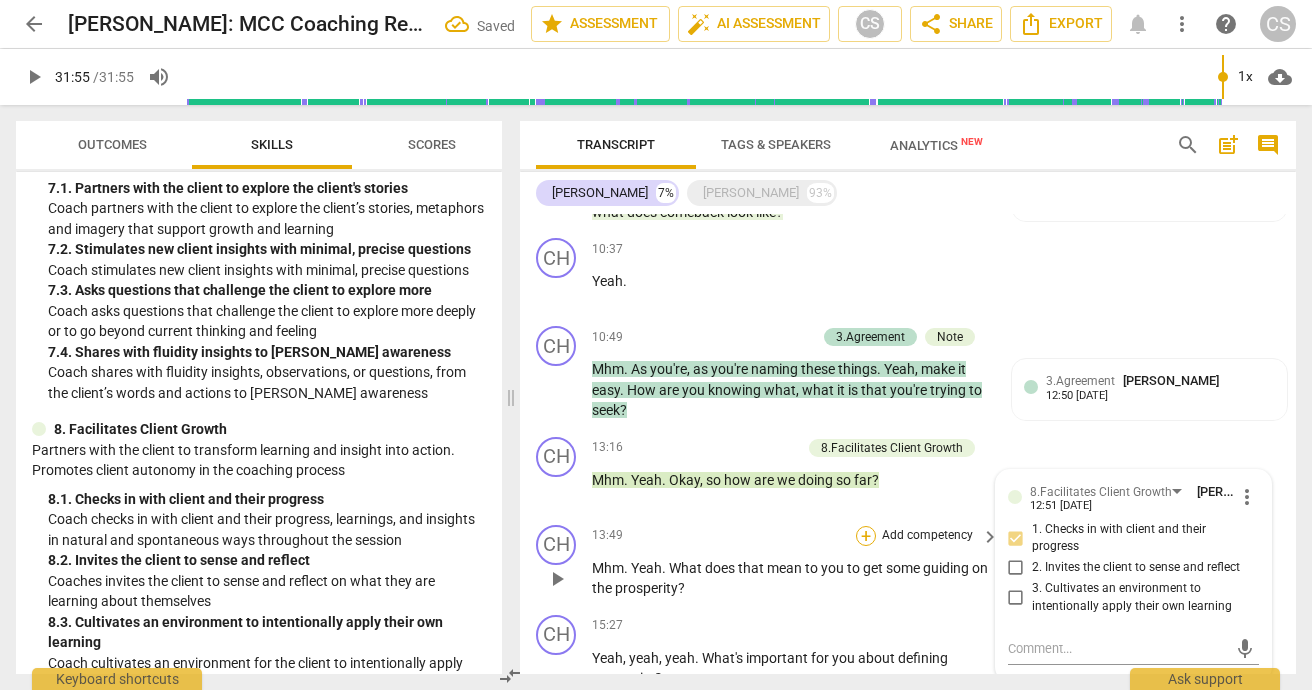 scroll, scrollTop: 768, scrollLeft: 0, axis: vertical 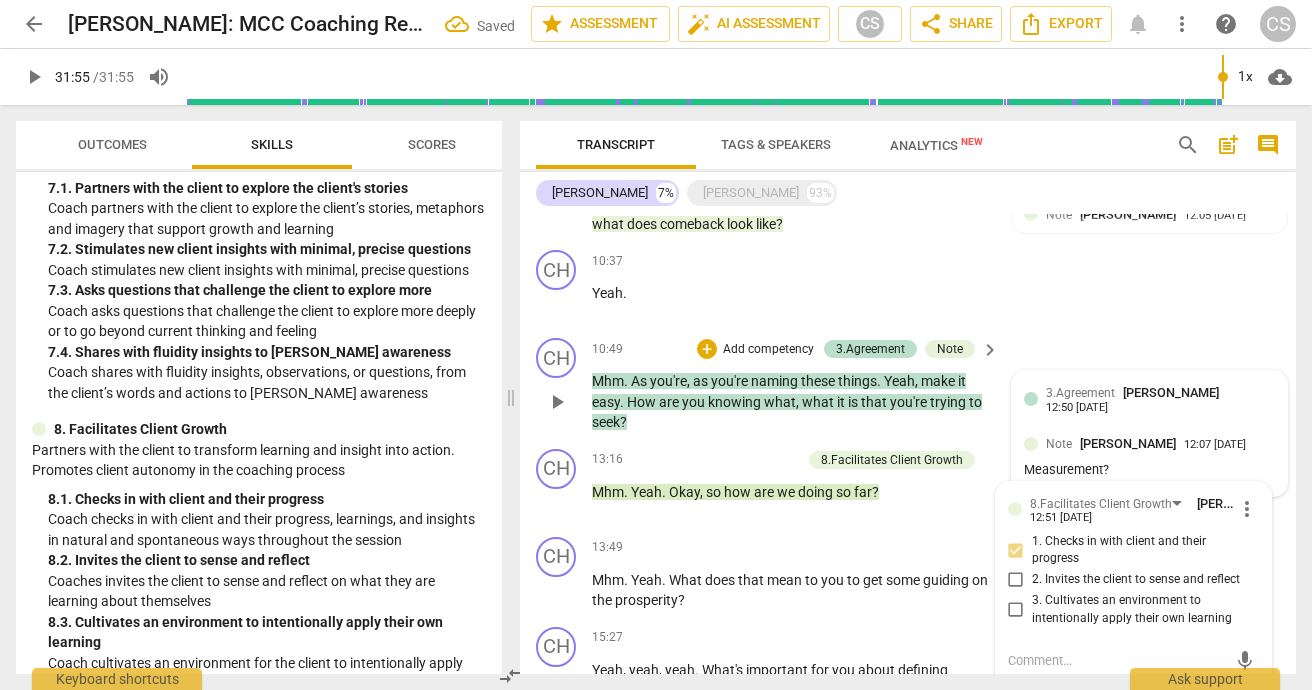 click on "3.Agreement" at bounding box center [1080, 393] 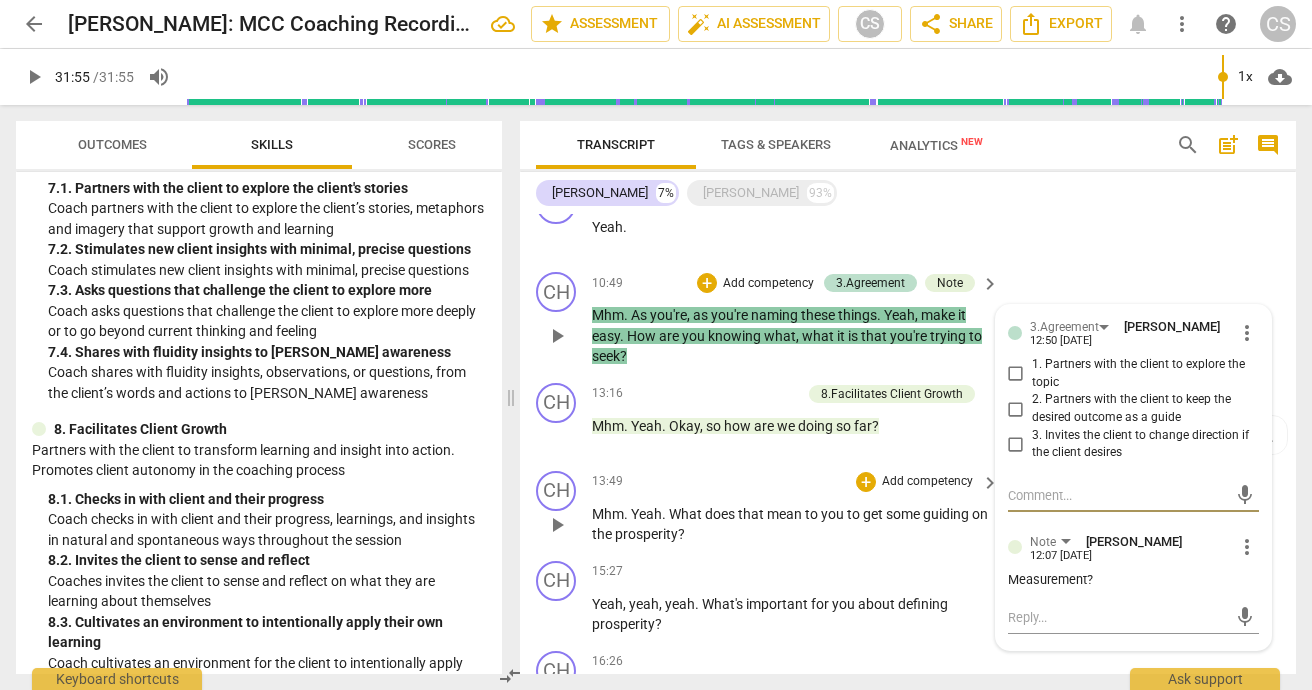 scroll, scrollTop: 866, scrollLeft: 0, axis: vertical 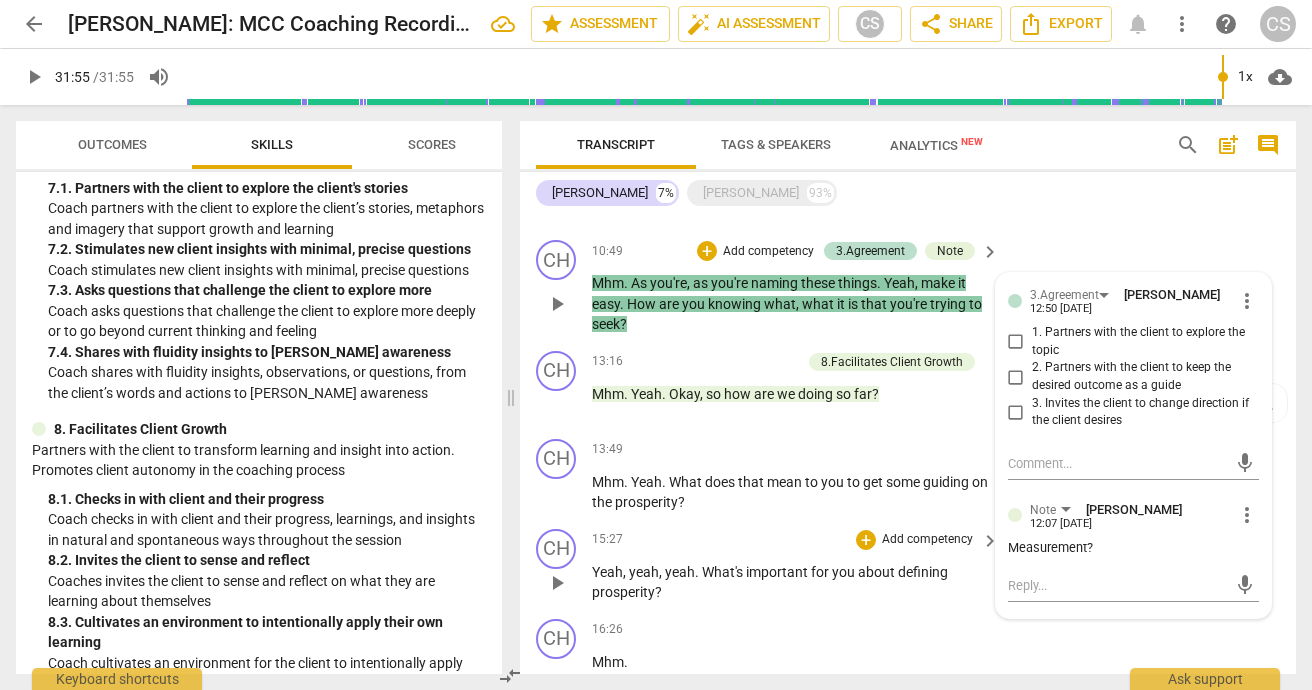 click on "15:27 + Add competency keyboard_arrow_right" at bounding box center (796, 540) 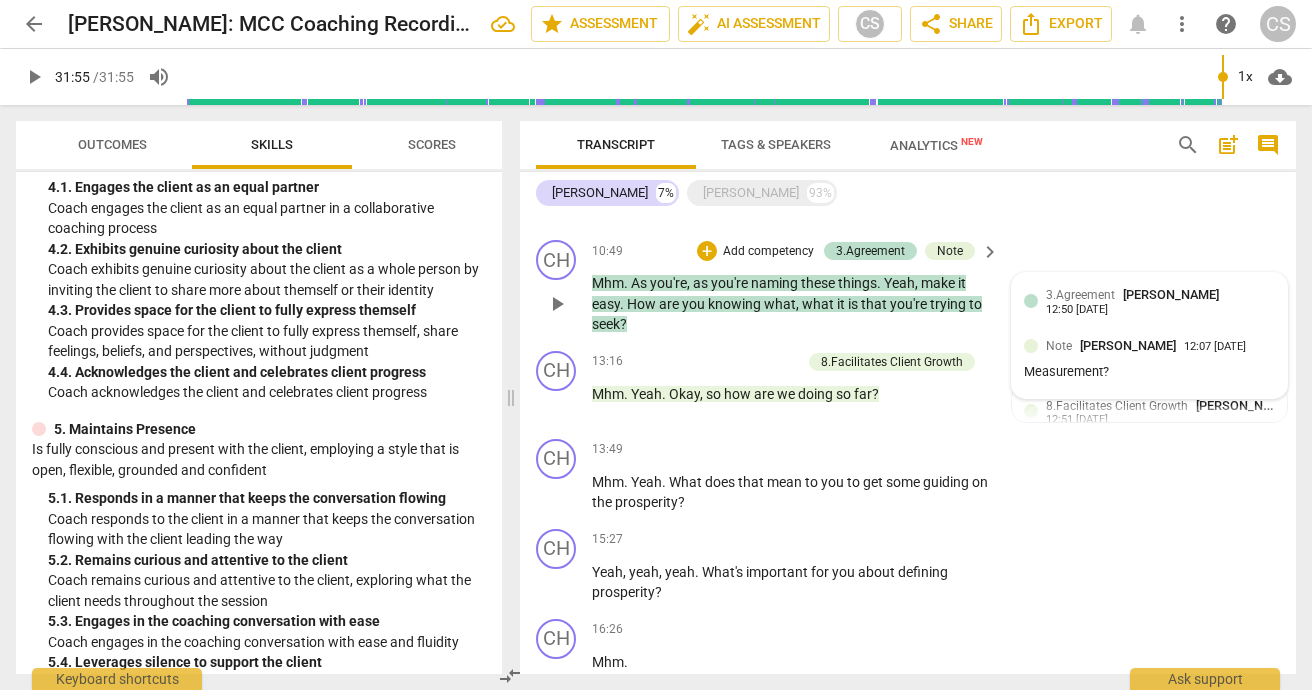 scroll, scrollTop: 656, scrollLeft: 0, axis: vertical 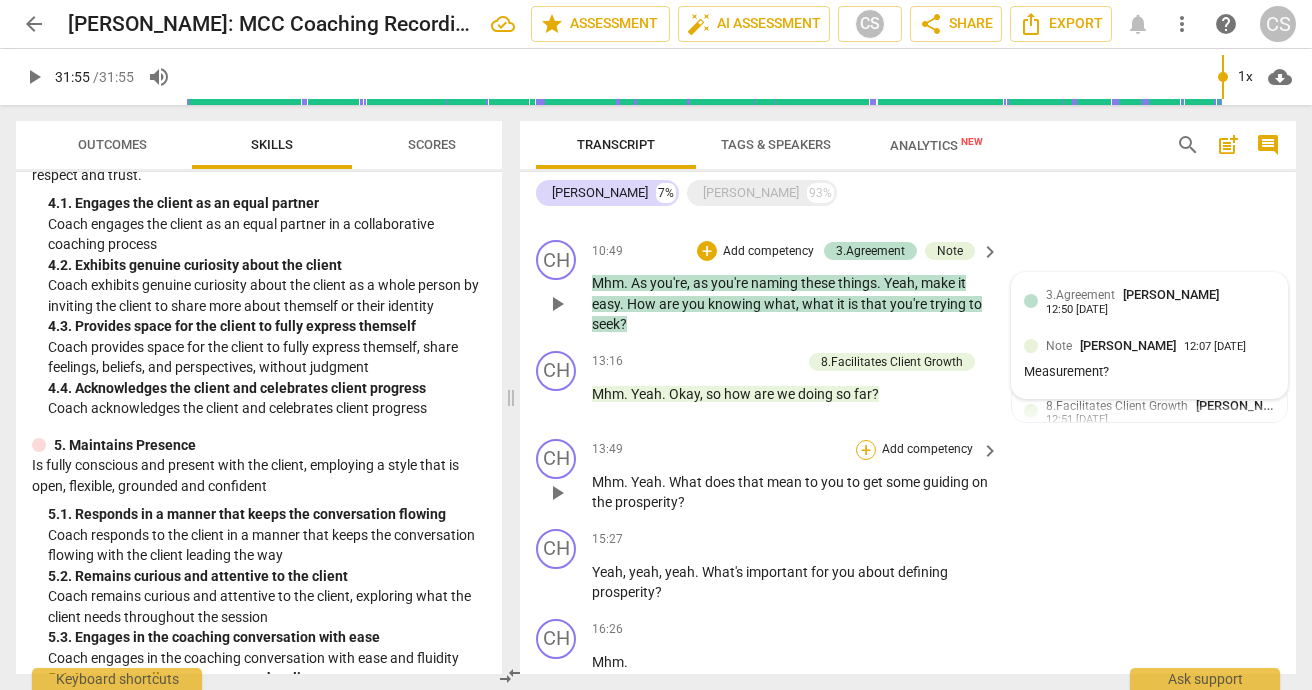 click on "+" at bounding box center [866, 450] 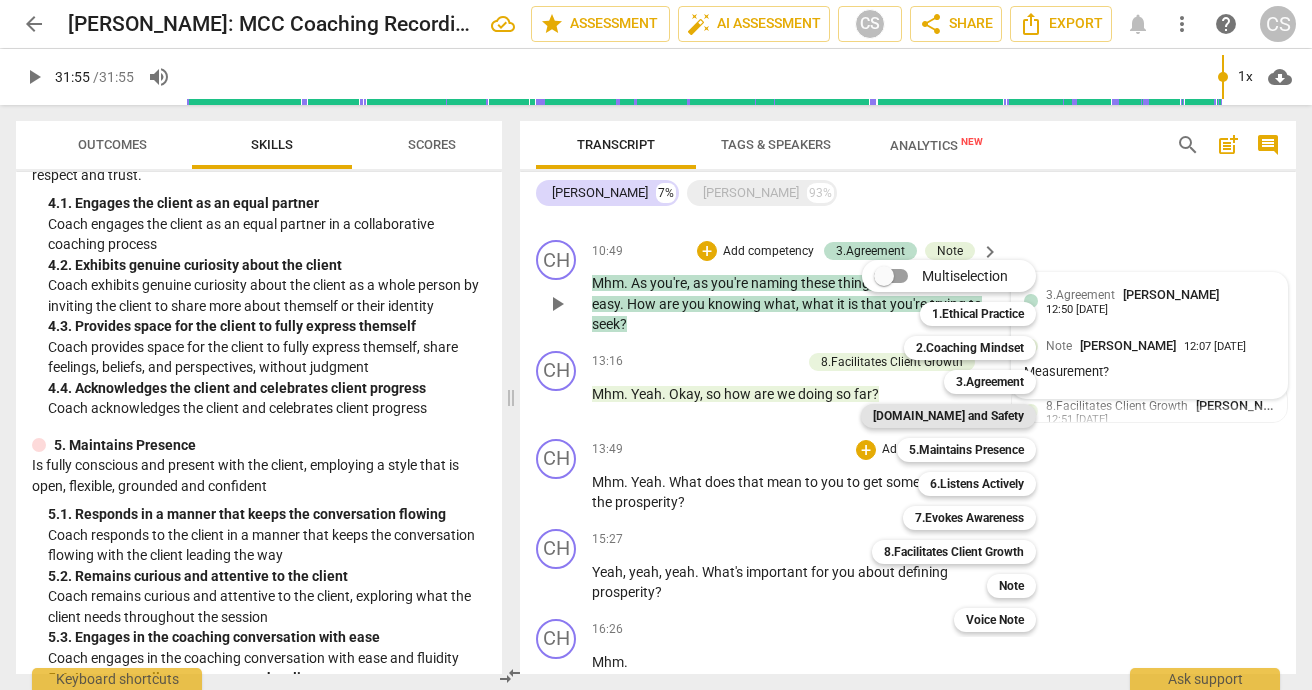 click on "[DOMAIN_NAME] and Safety" at bounding box center [948, 416] 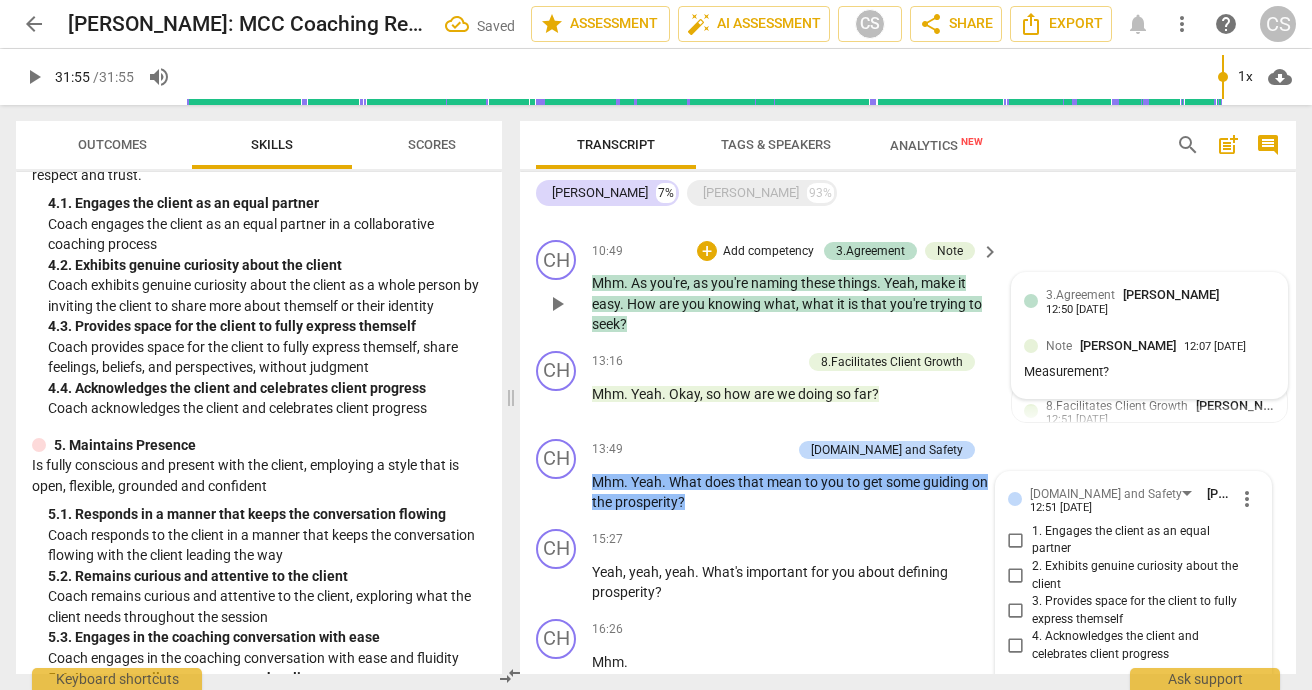 scroll, scrollTop: 1110, scrollLeft: 0, axis: vertical 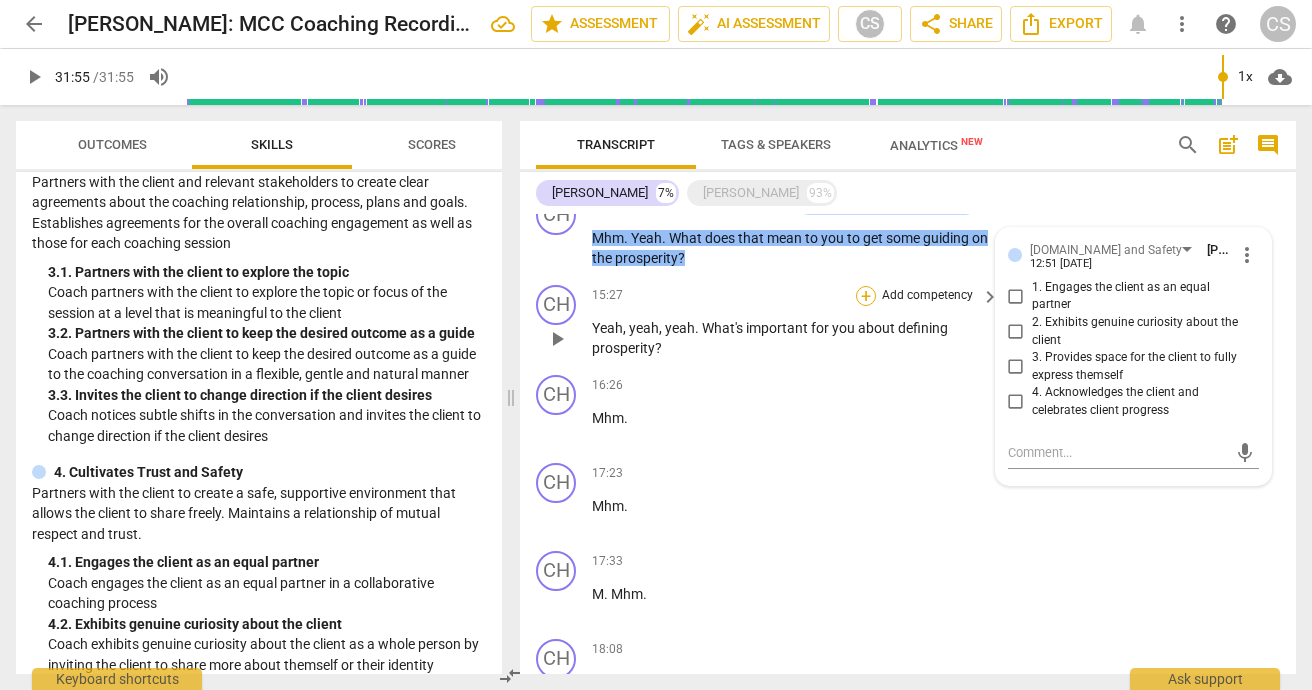 click on "+" at bounding box center (866, 296) 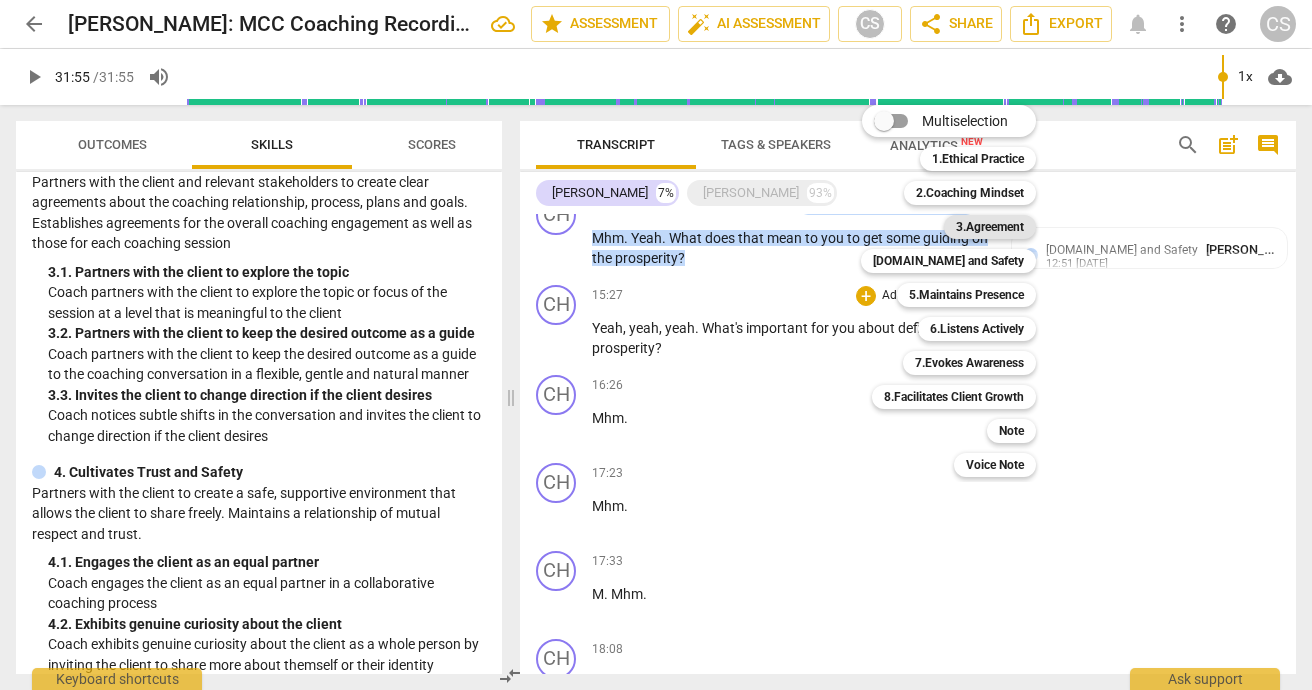 click on "3.Agreement" at bounding box center [990, 227] 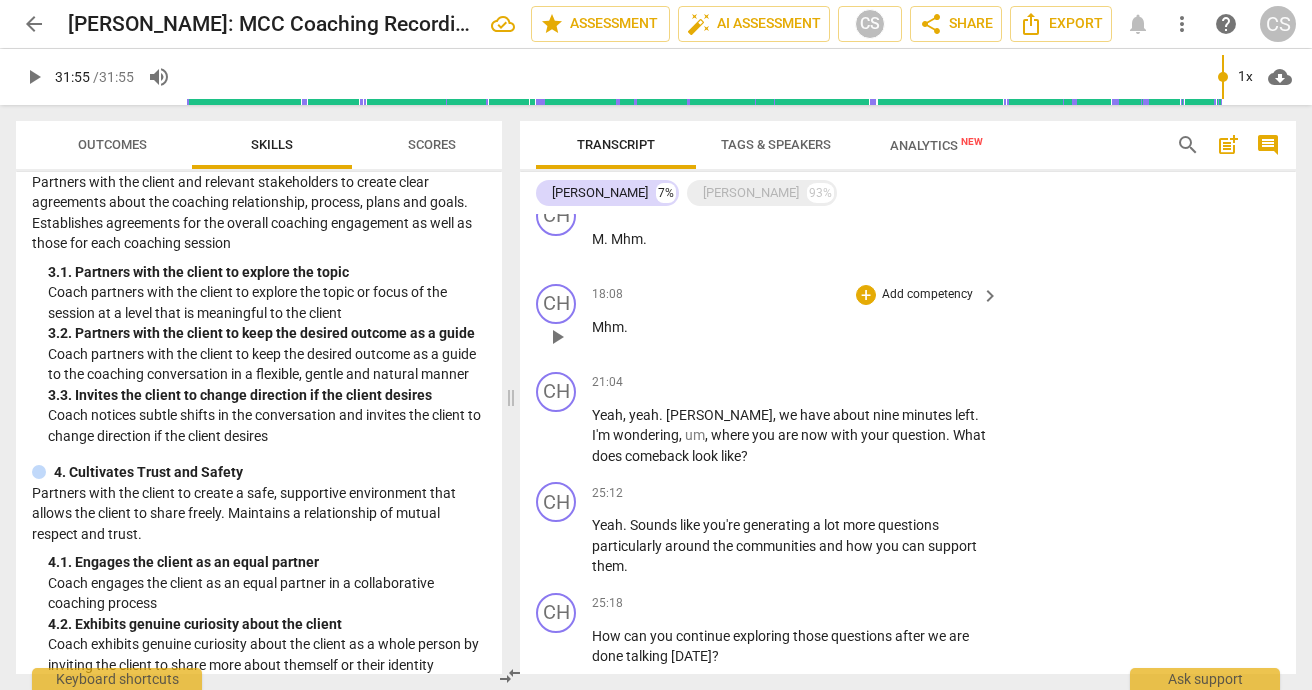 scroll, scrollTop: 1469, scrollLeft: 0, axis: vertical 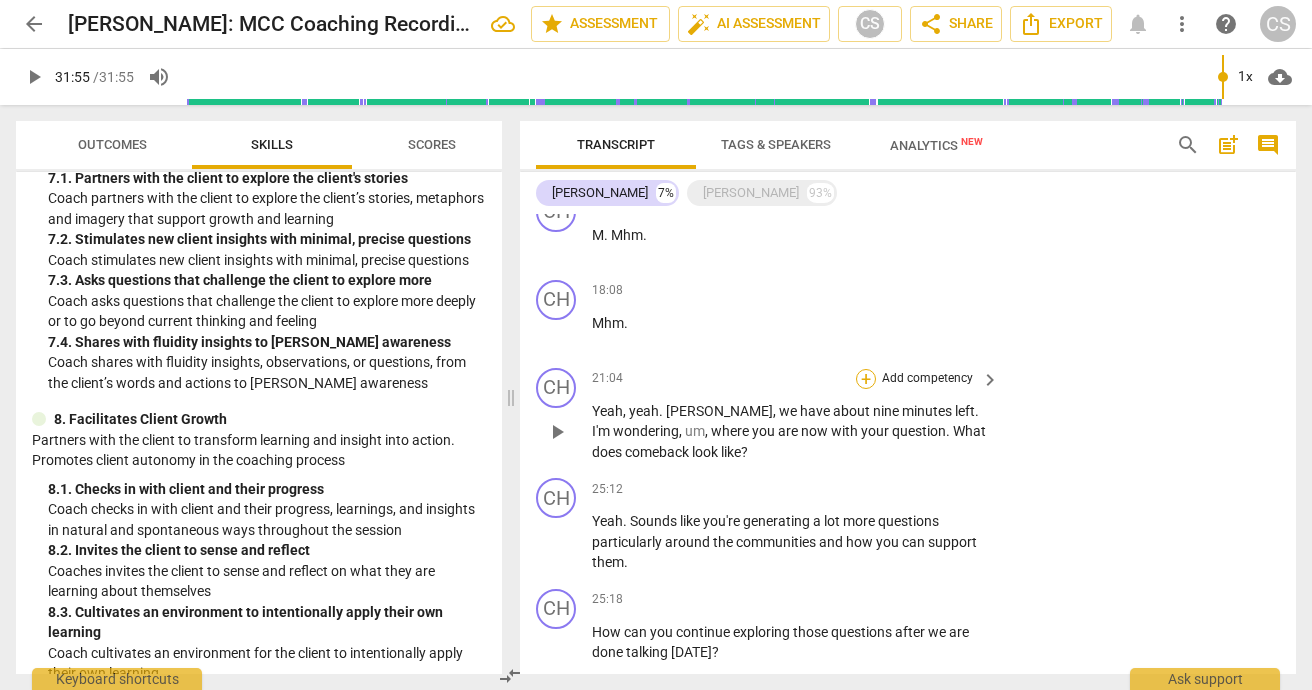 click on "+" at bounding box center [866, 379] 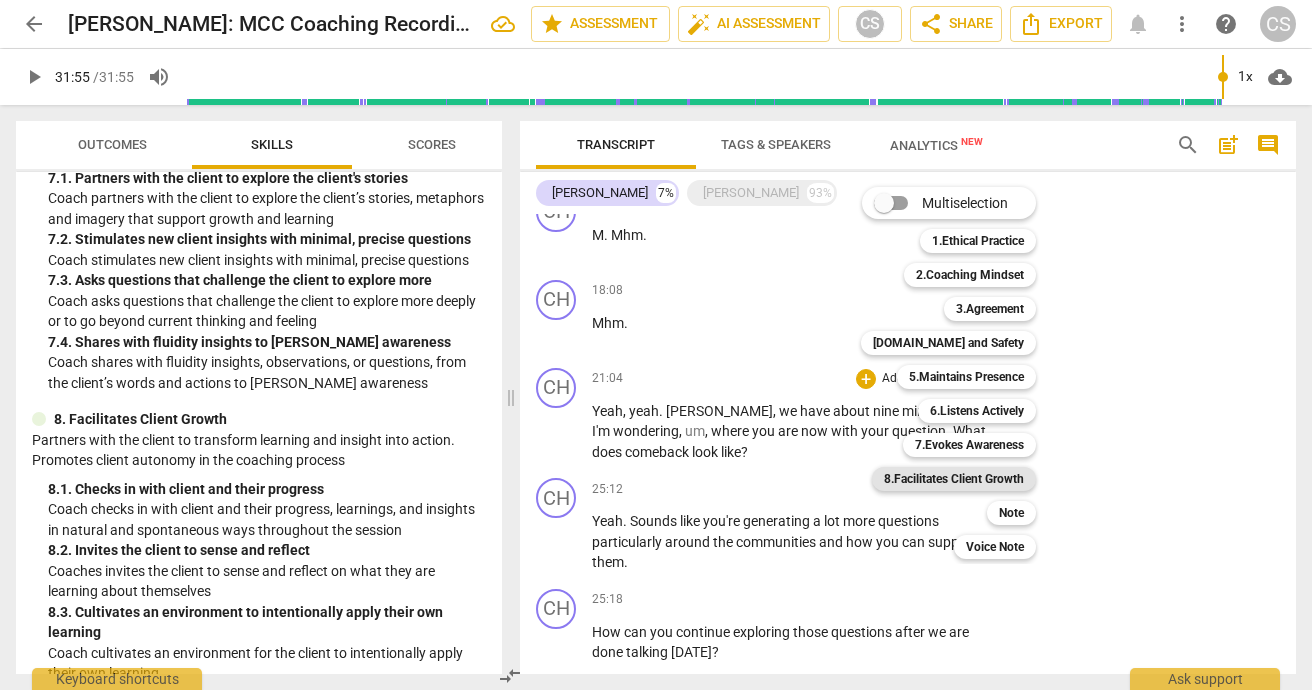 click on "8.Facilitates Client Growth" at bounding box center (954, 479) 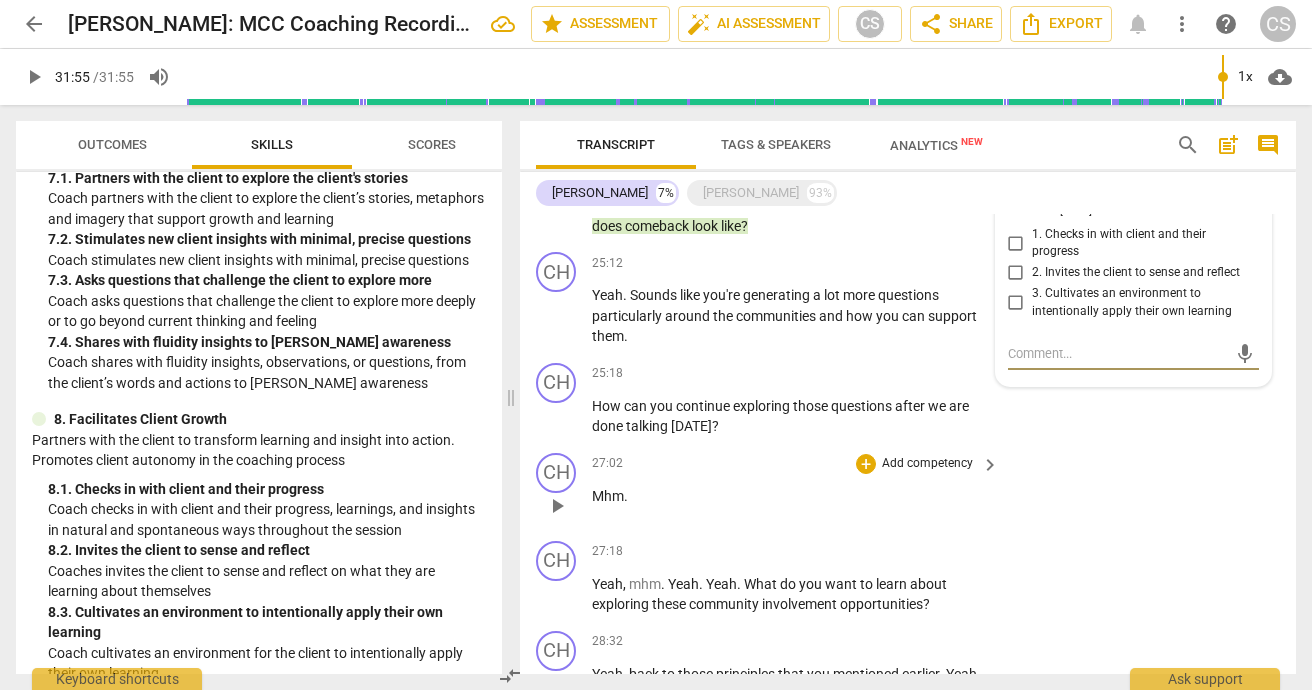 scroll, scrollTop: 1705, scrollLeft: 0, axis: vertical 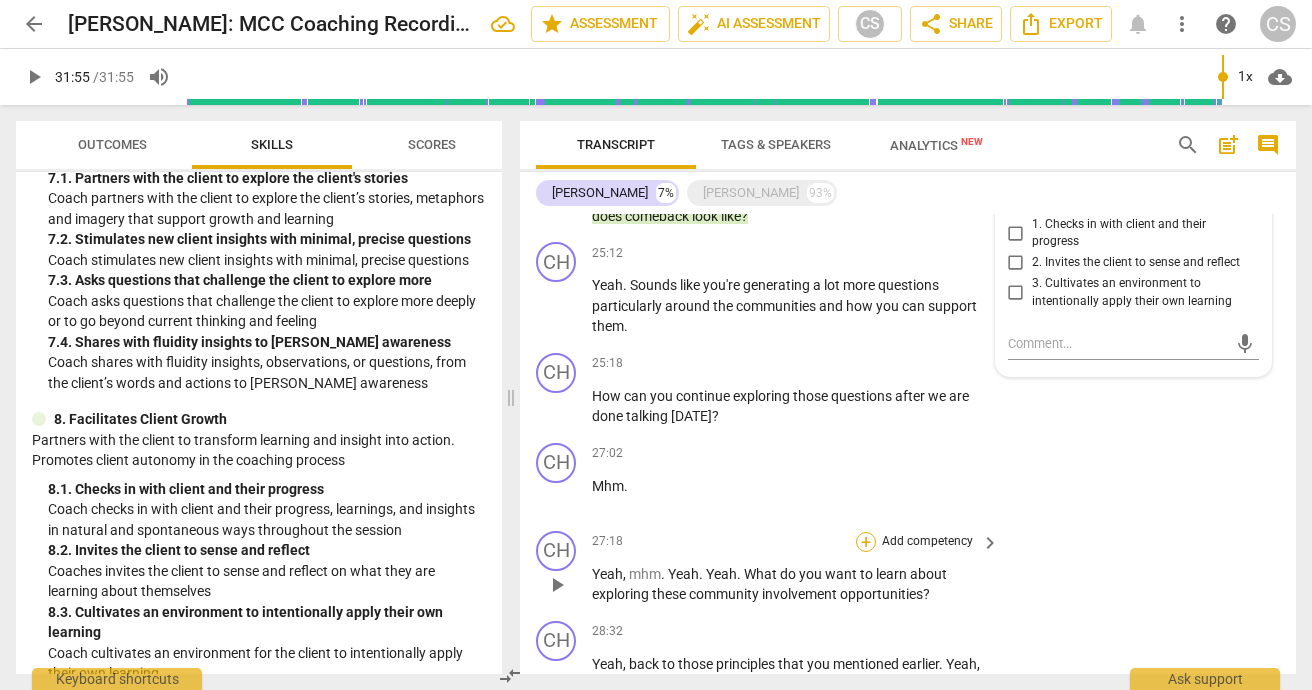 click on "+" at bounding box center [866, 542] 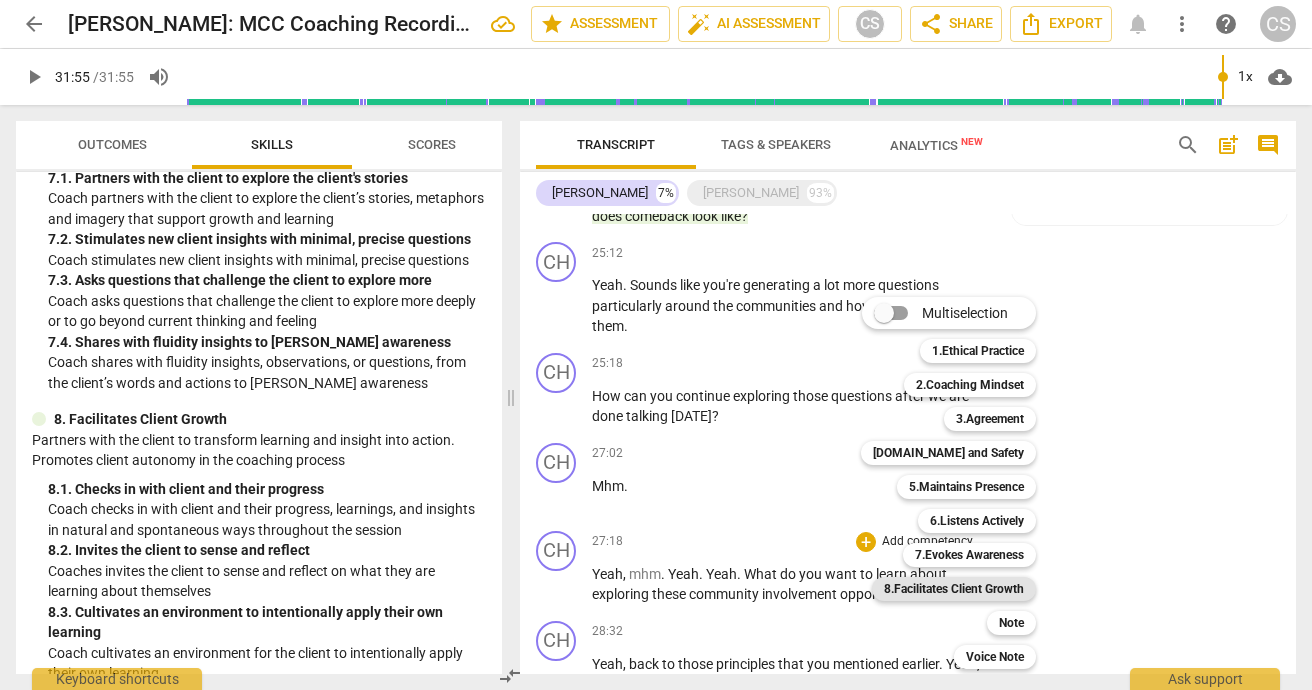 click on "8.Facilitates Client Growth" at bounding box center [954, 589] 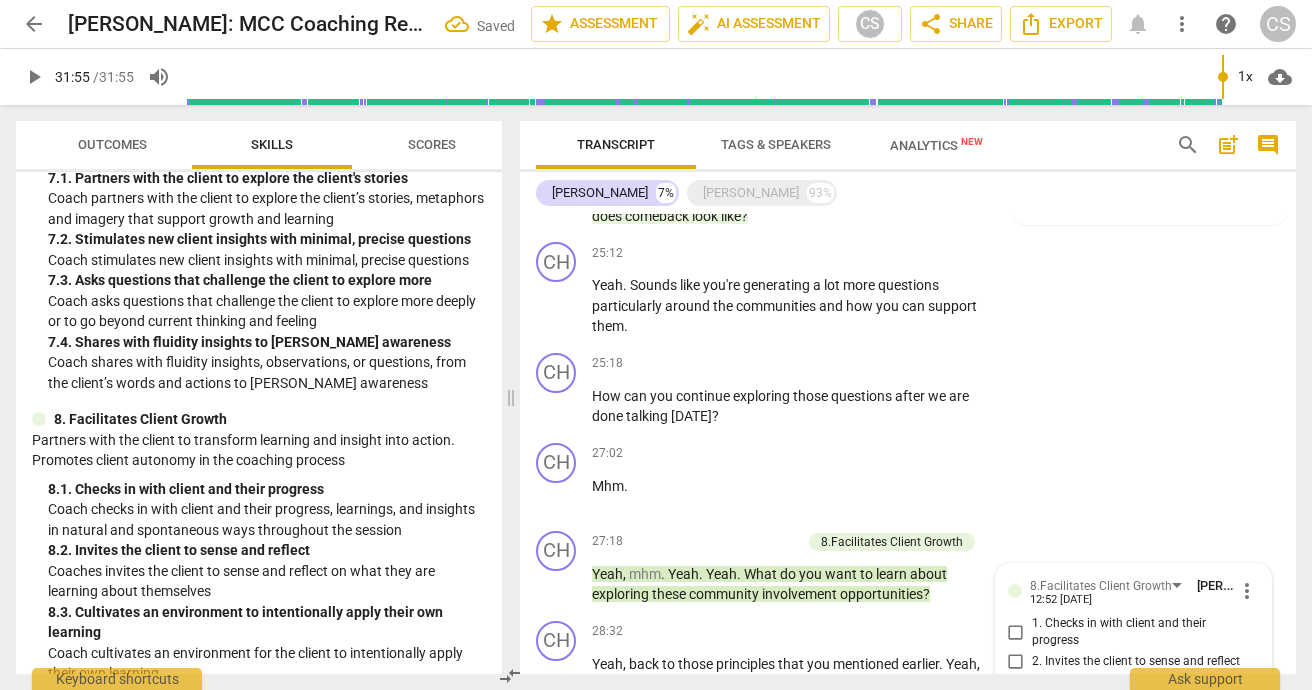 scroll, scrollTop: 1991, scrollLeft: 0, axis: vertical 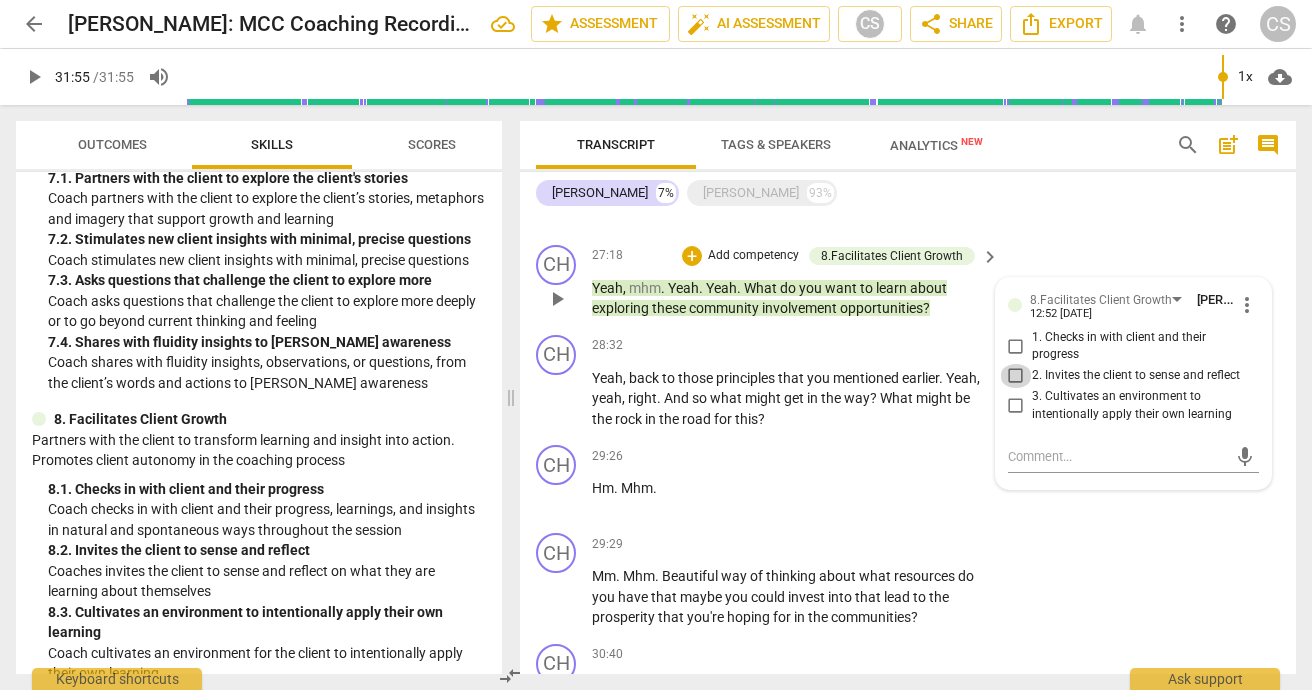 click on "2. Invites the client to sense and reflect" at bounding box center [1016, 376] 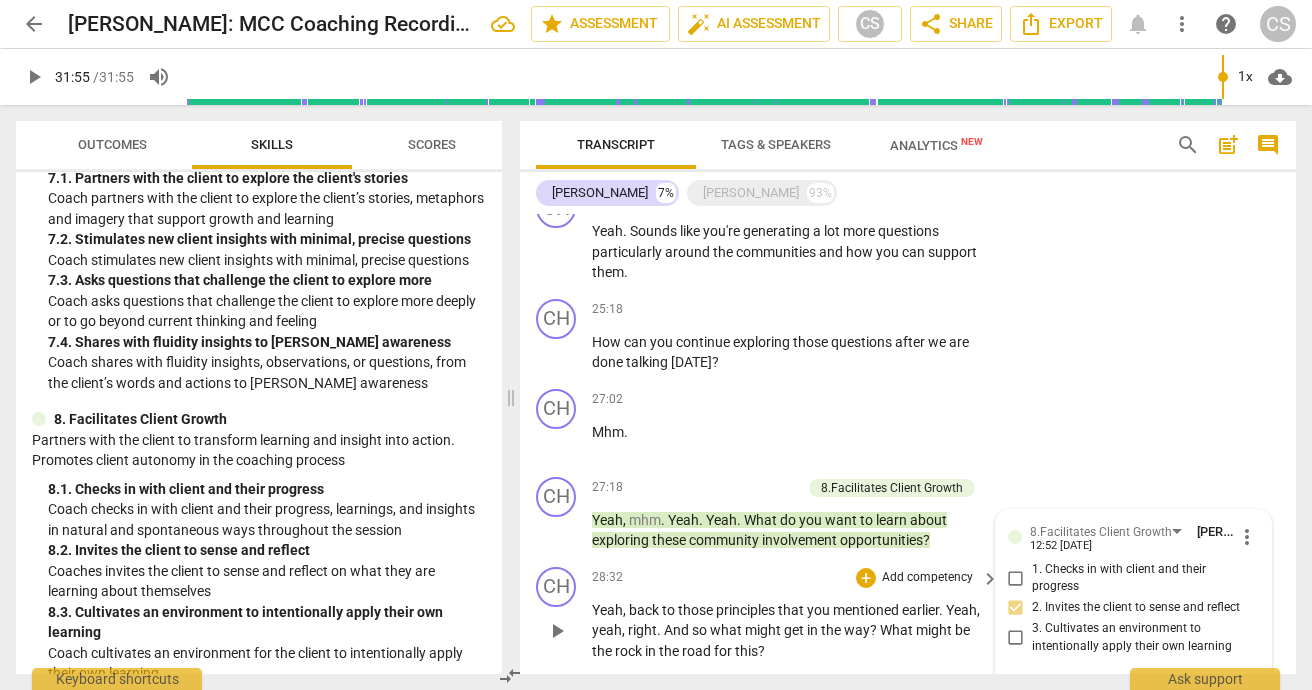 scroll, scrollTop: 1751, scrollLeft: 0, axis: vertical 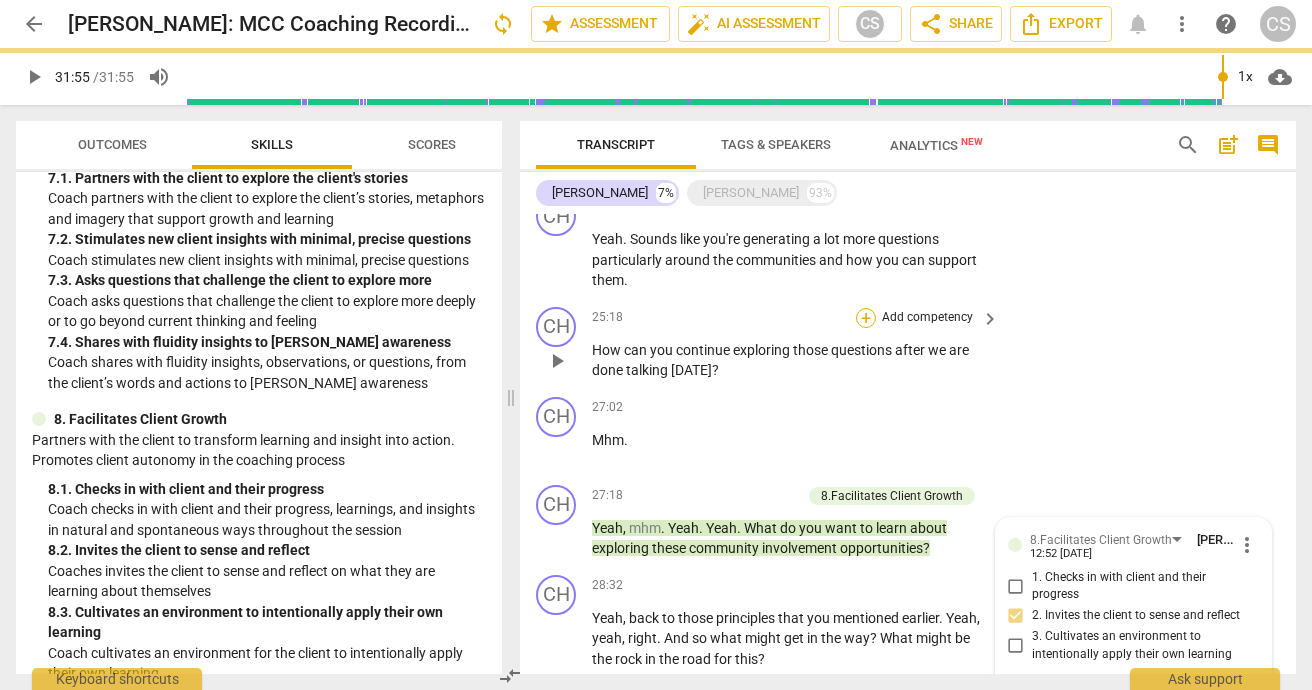 click on "+" at bounding box center [866, 318] 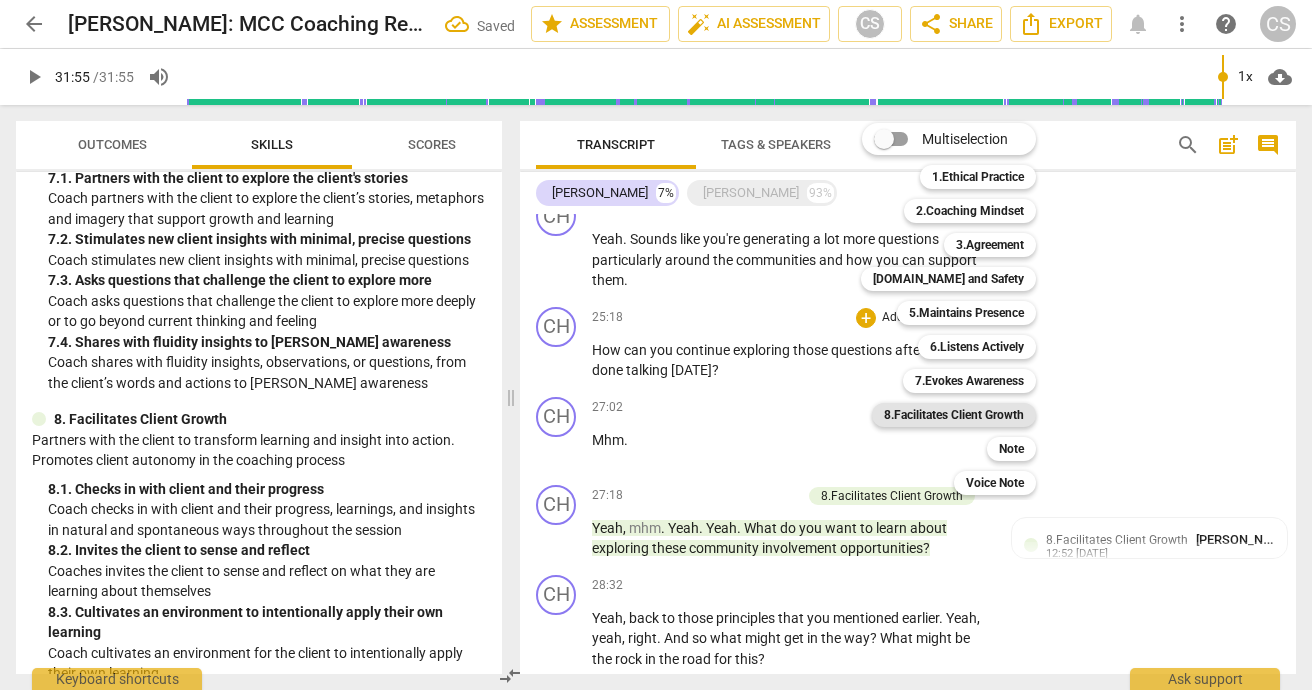 click on "8.Facilitates Client Growth" at bounding box center [954, 415] 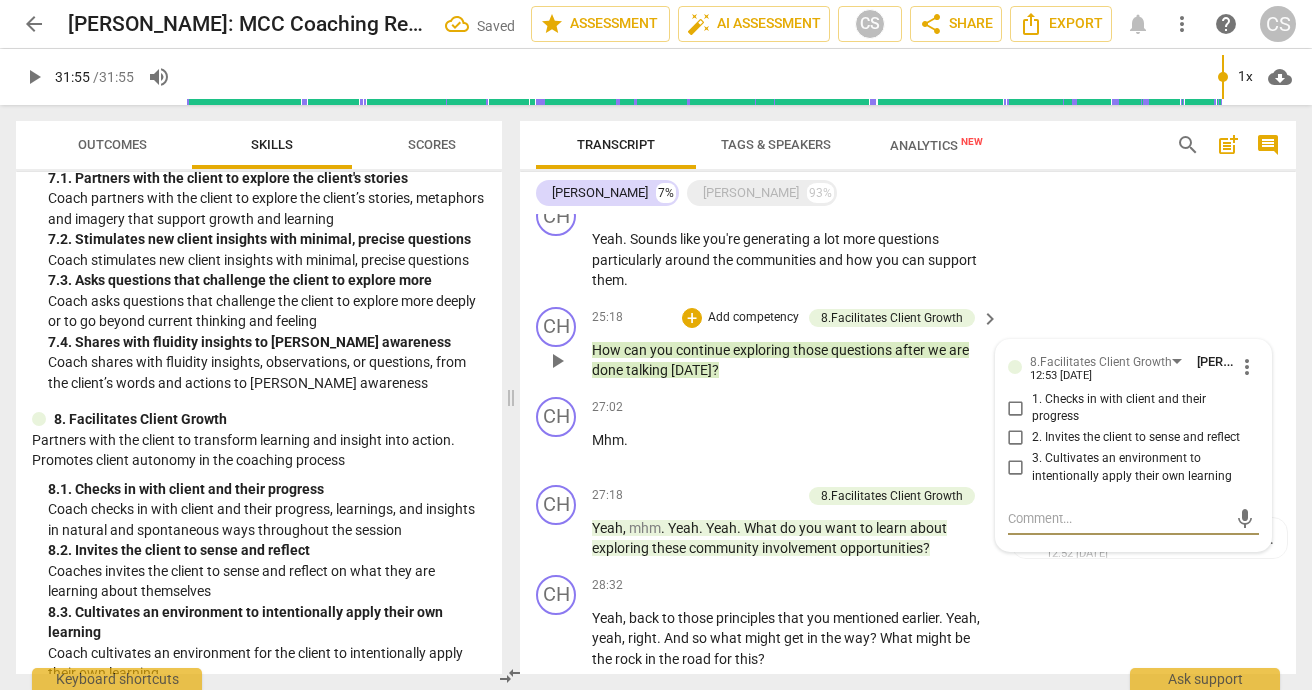 click on "3. Cultivates an environment to intentionally apply their own learning" at bounding box center (1016, 468) 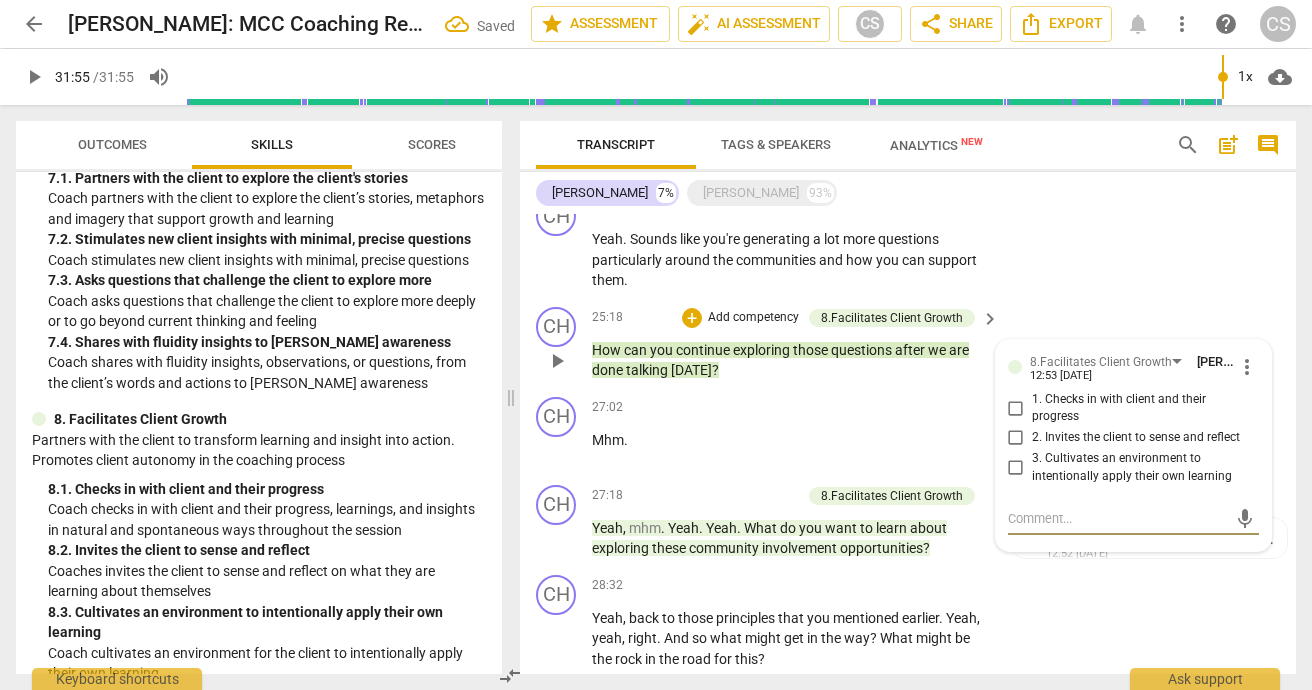 checkbox on "true" 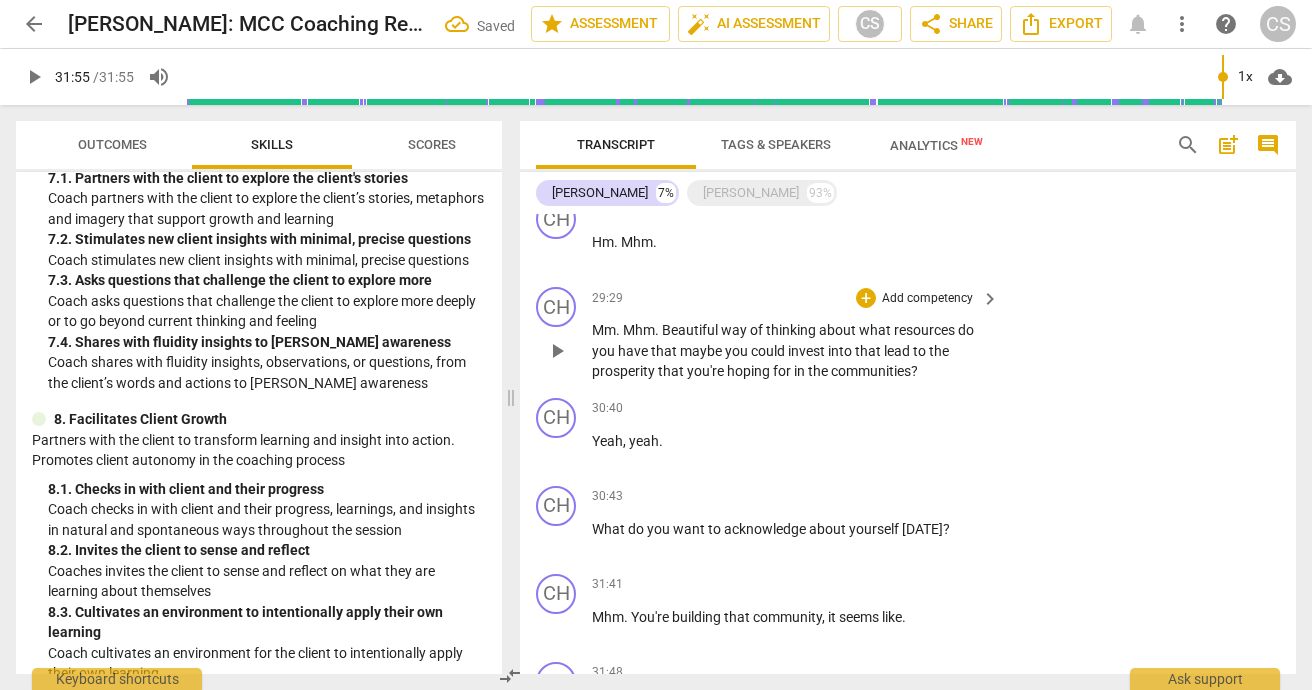 scroll, scrollTop: 2277, scrollLeft: 0, axis: vertical 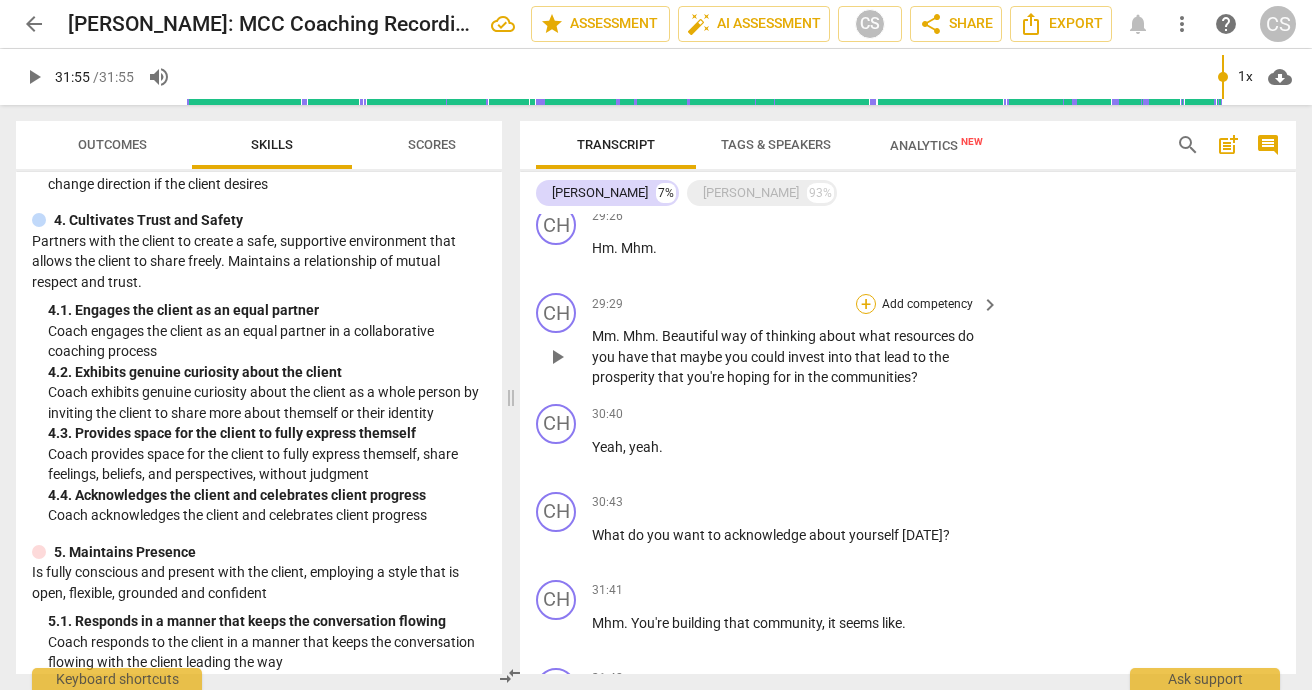 click on "+" at bounding box center [866, 304] 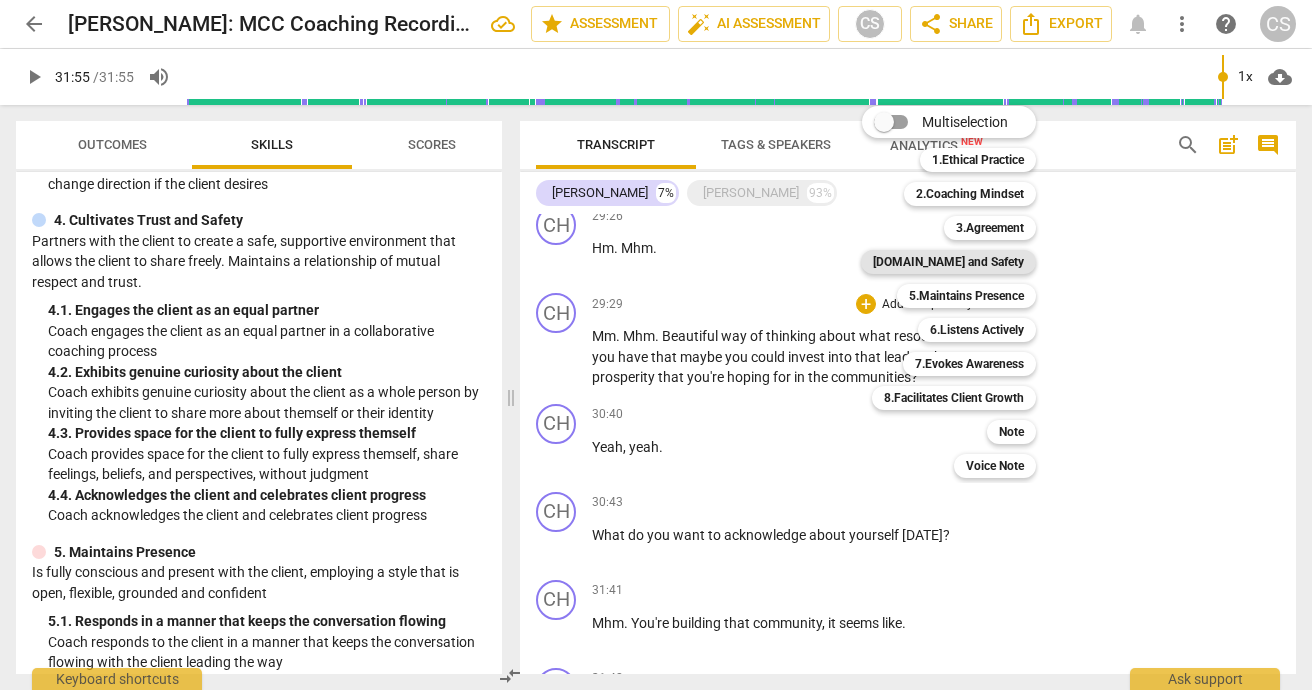 click on "[DOMAIN_NAME] and Safety" at bounding box center (948, 262) 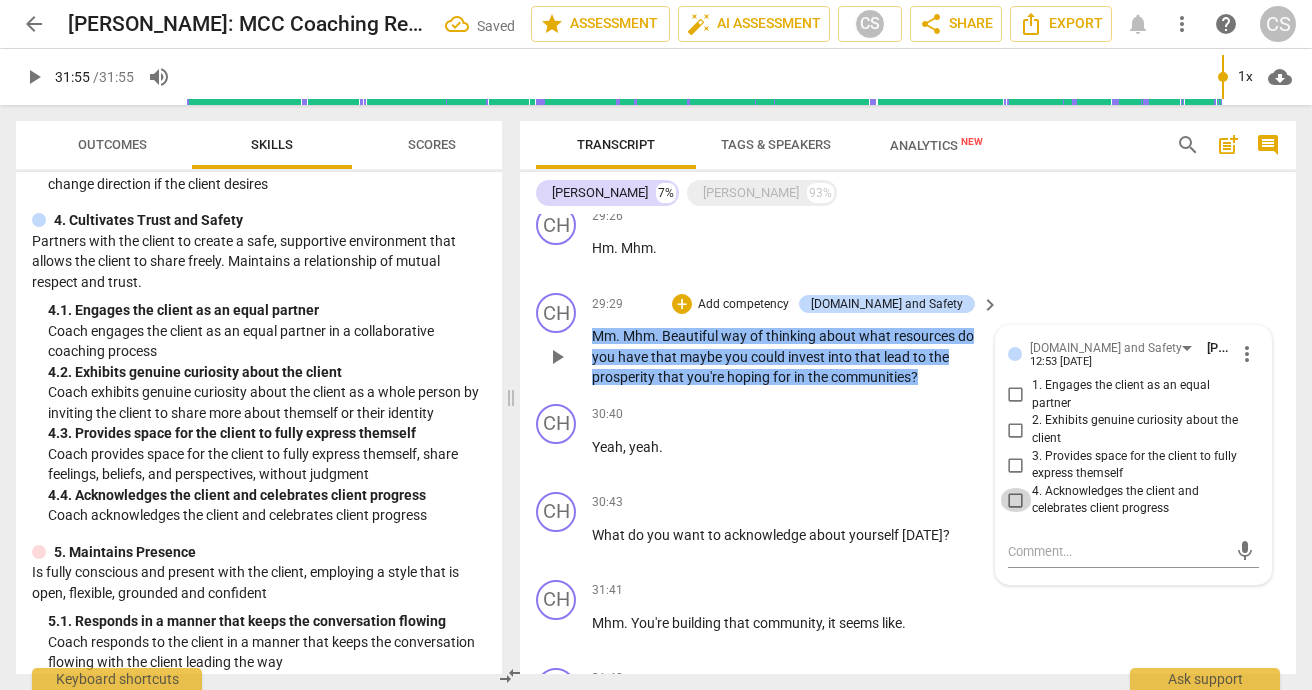 click on "4. Acknowledges the client and celebrates client progress" at bounding box center [1016, 500] 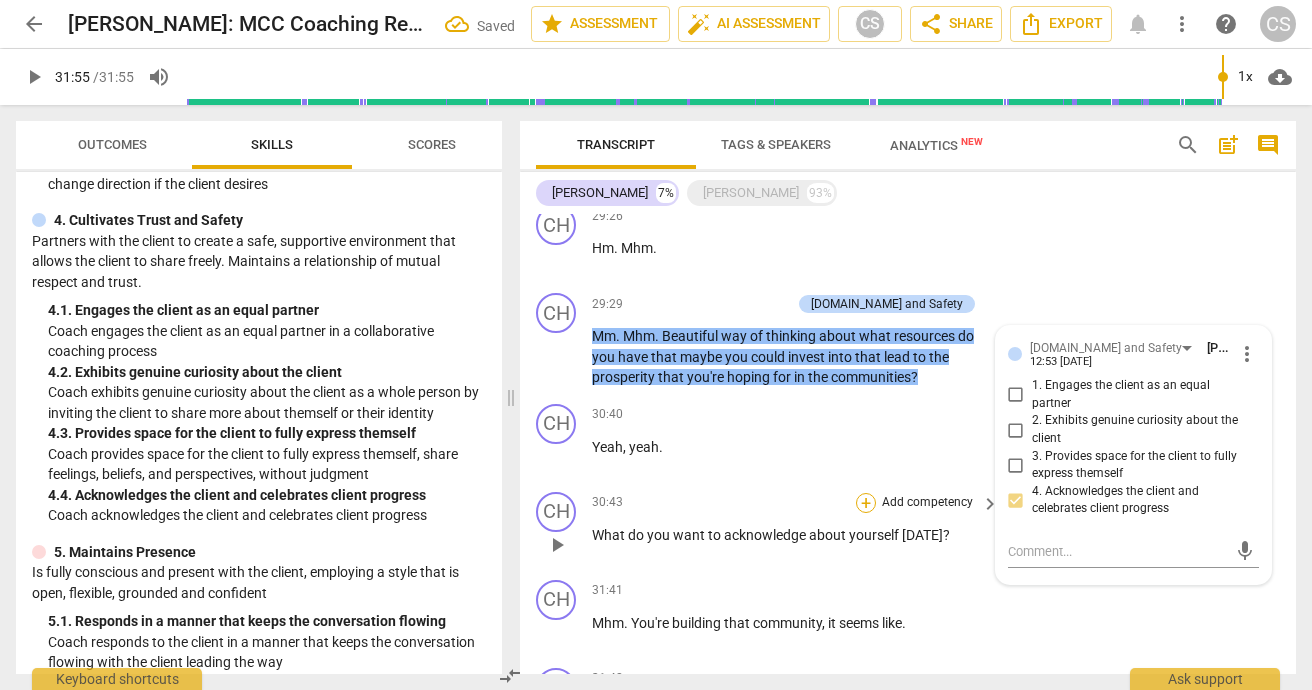 click on "+" at bounding box center [866, 503] 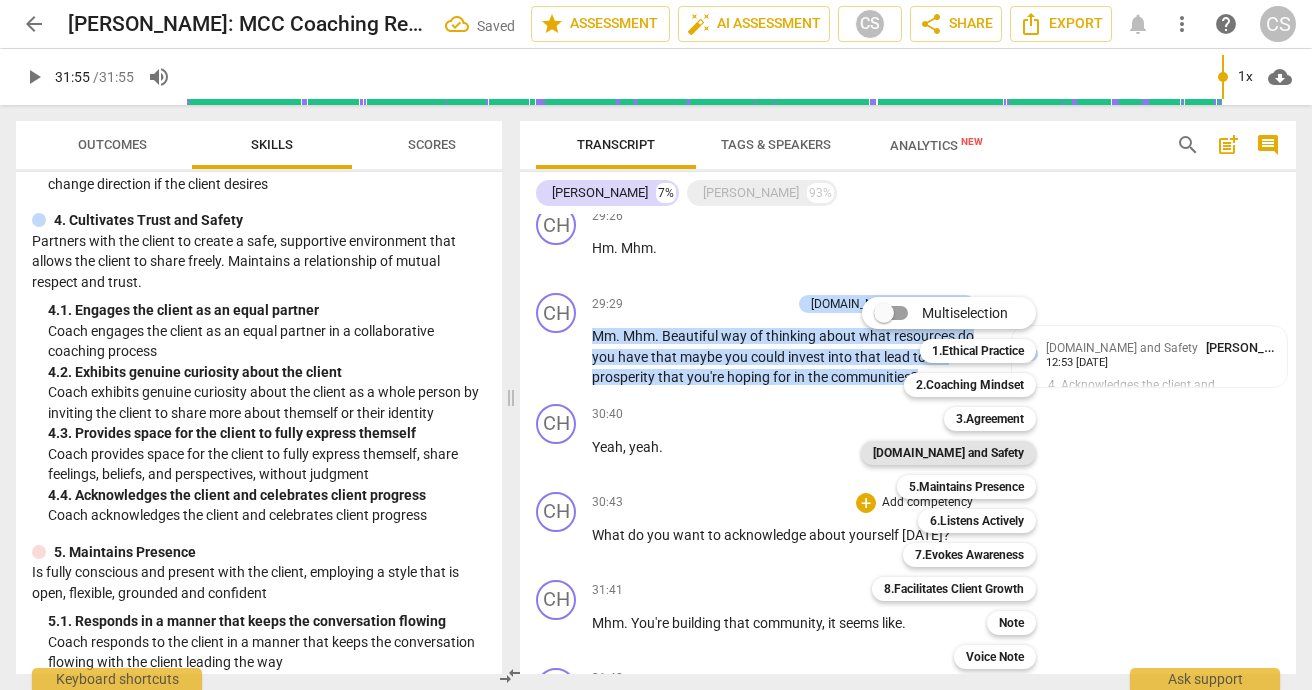 click on "[DOMAIN_NAME] and Safety" at bounding box center [948, 453] 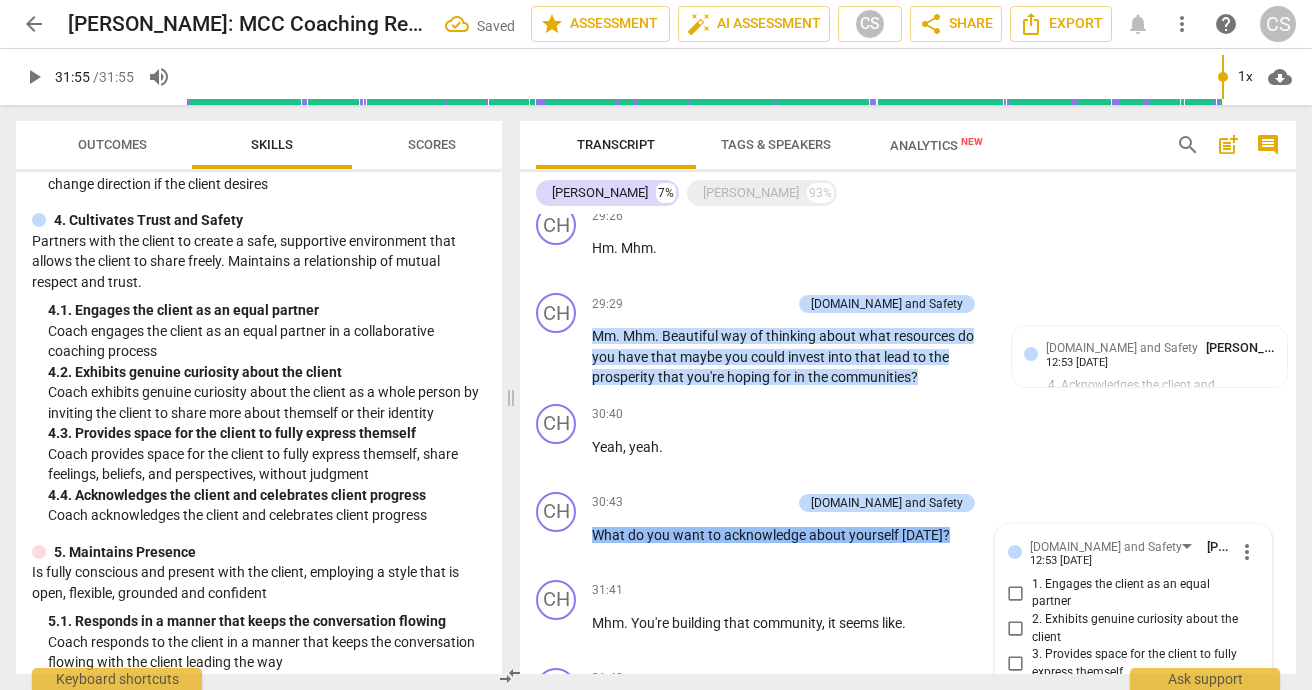scroll, scrollTop: 2453, scrollLeft: 0, axis: vertical 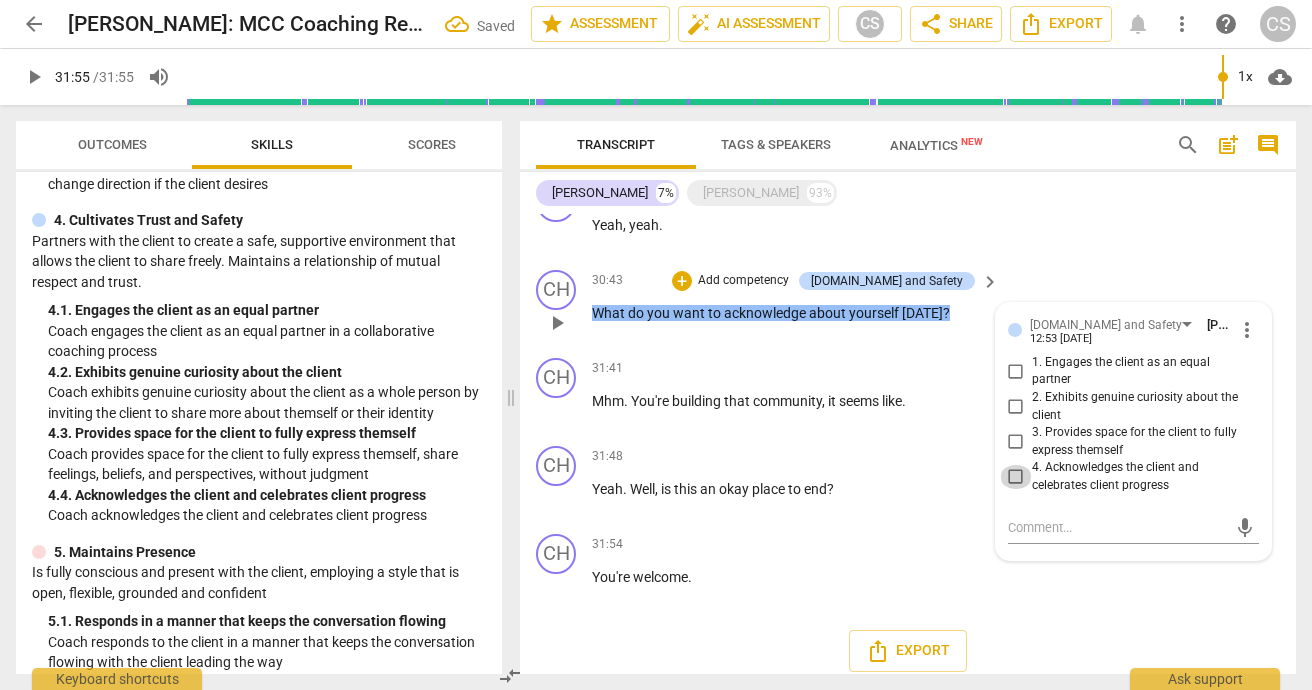 click on "4. Acknowledges the client and celebrates client progress" at bounding box center (1016, 477) 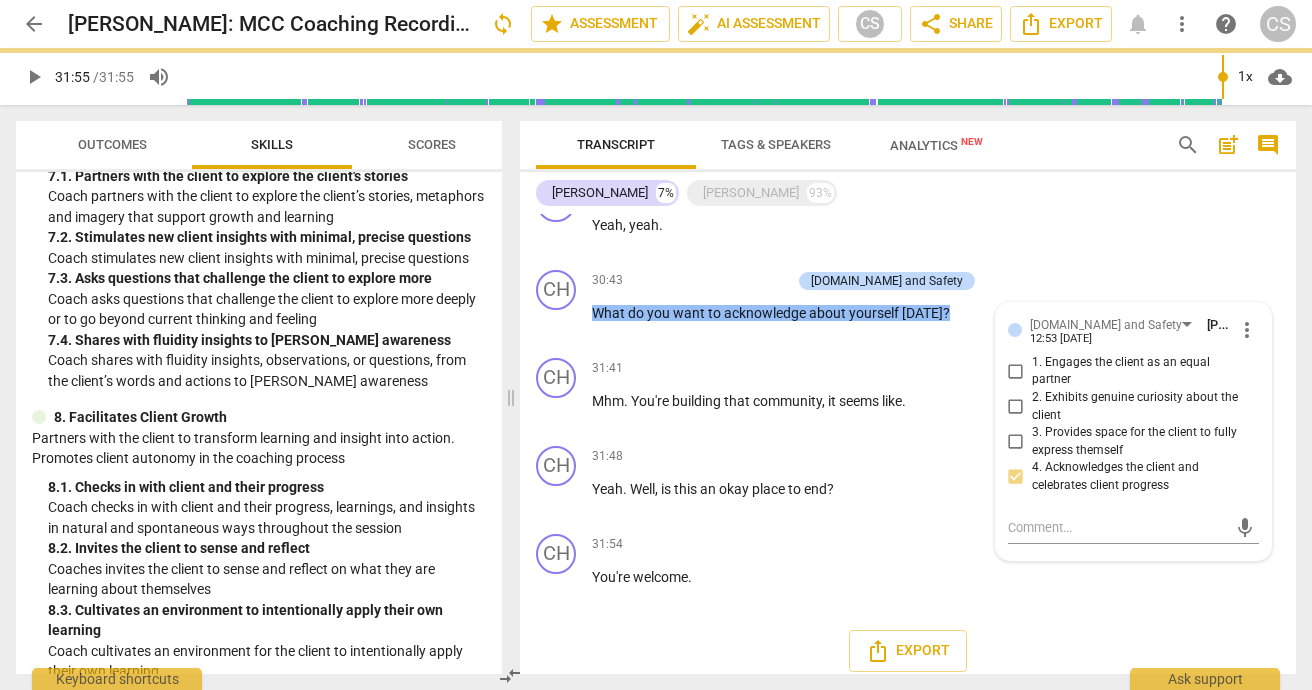 scroll, scrollTop: 1594, scrollLeft: 0, axis: vertical 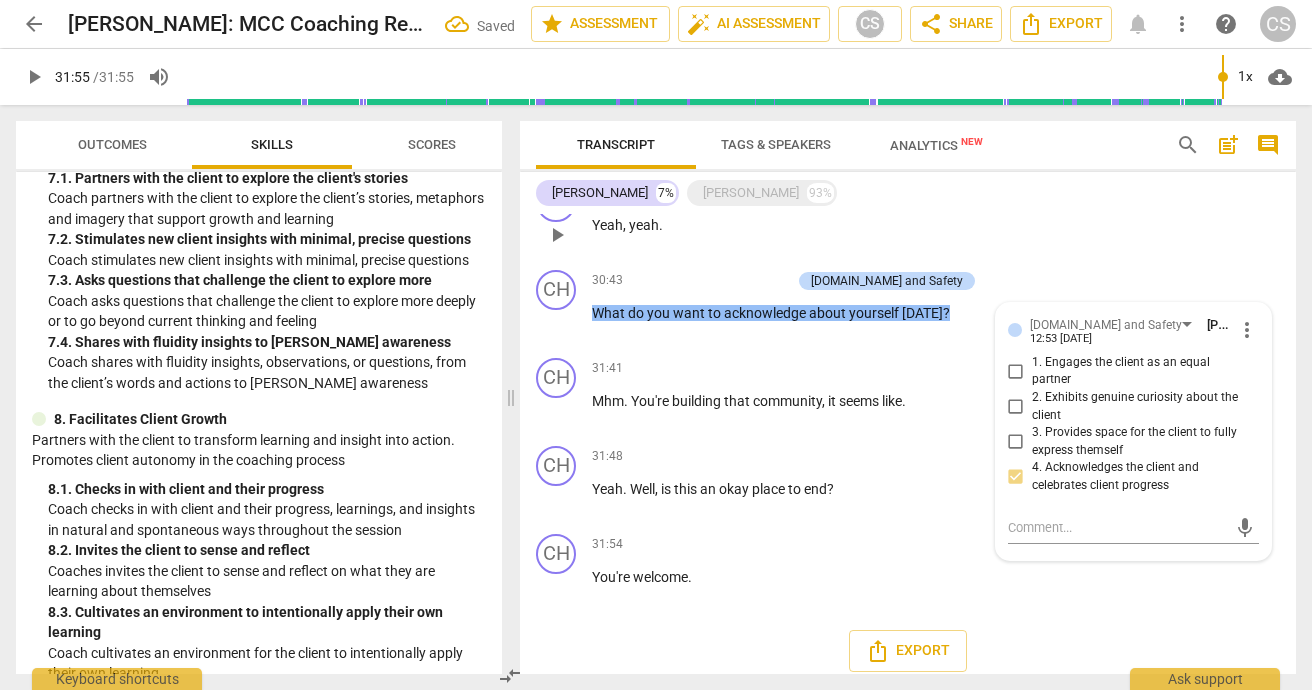 click on "CH play_arrow pause 30:40 + Add competency keyboard_arrow_right Yeah ,   yeah ." at bounding box center [908, 218] 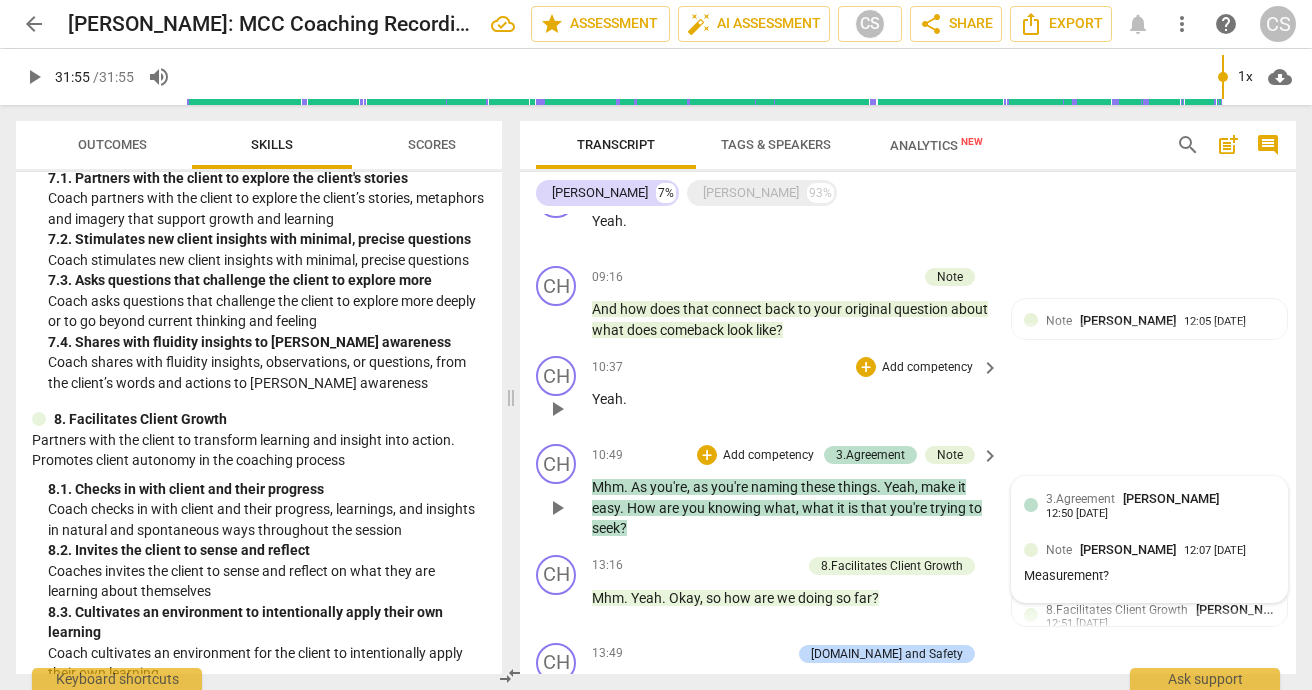 scroll, scrollTop: 648, scrollLeft: 0, axis: vertical 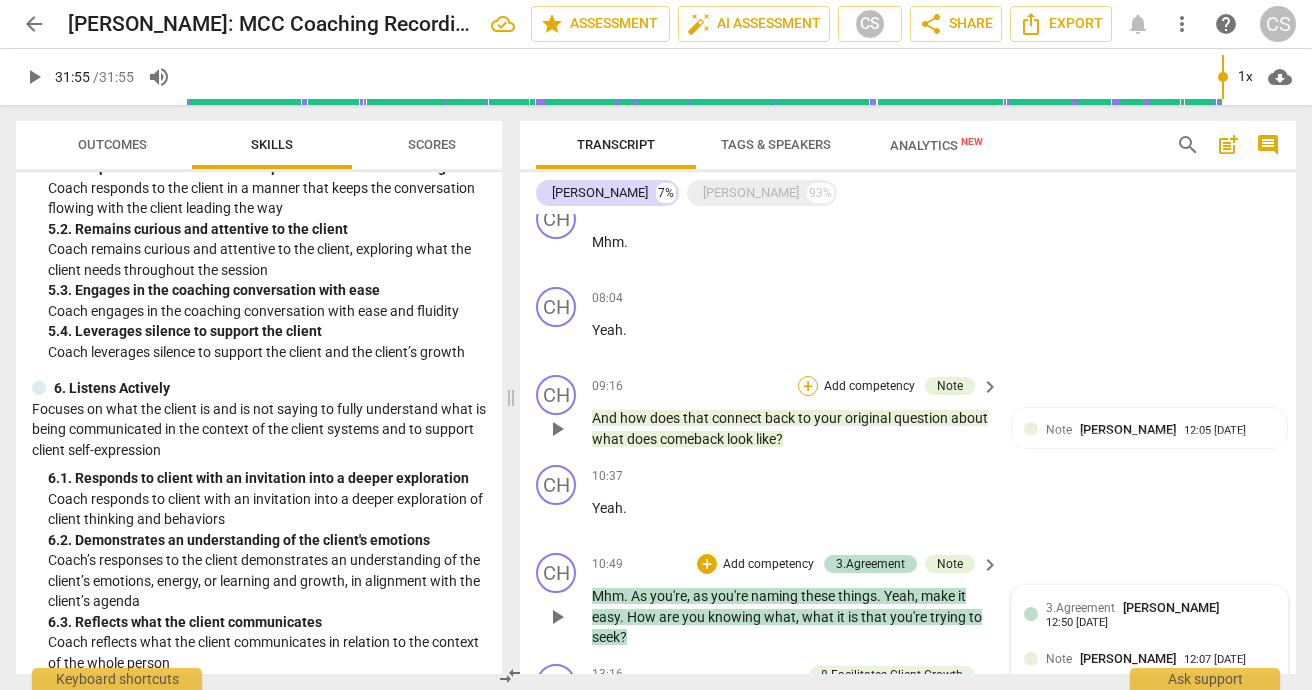 click on "+" at bounding box center [808, 386] 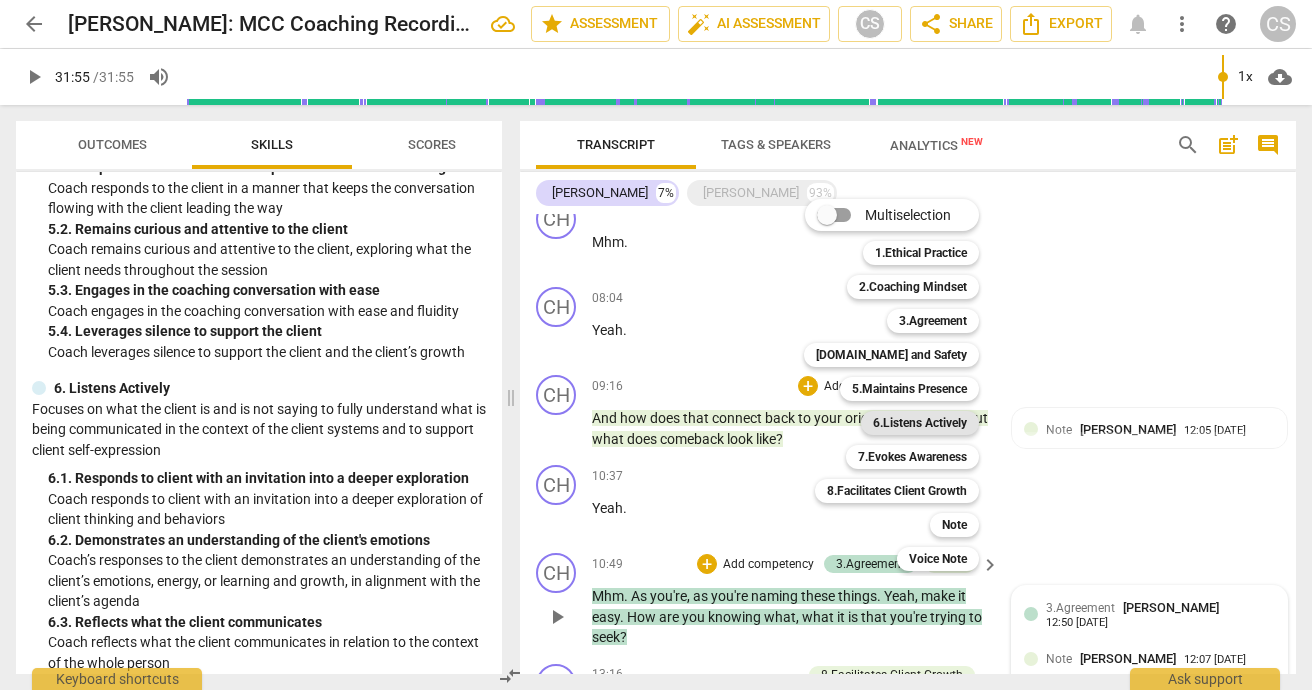 click on "6.Listens Actively" at bounding box center [920, 423] 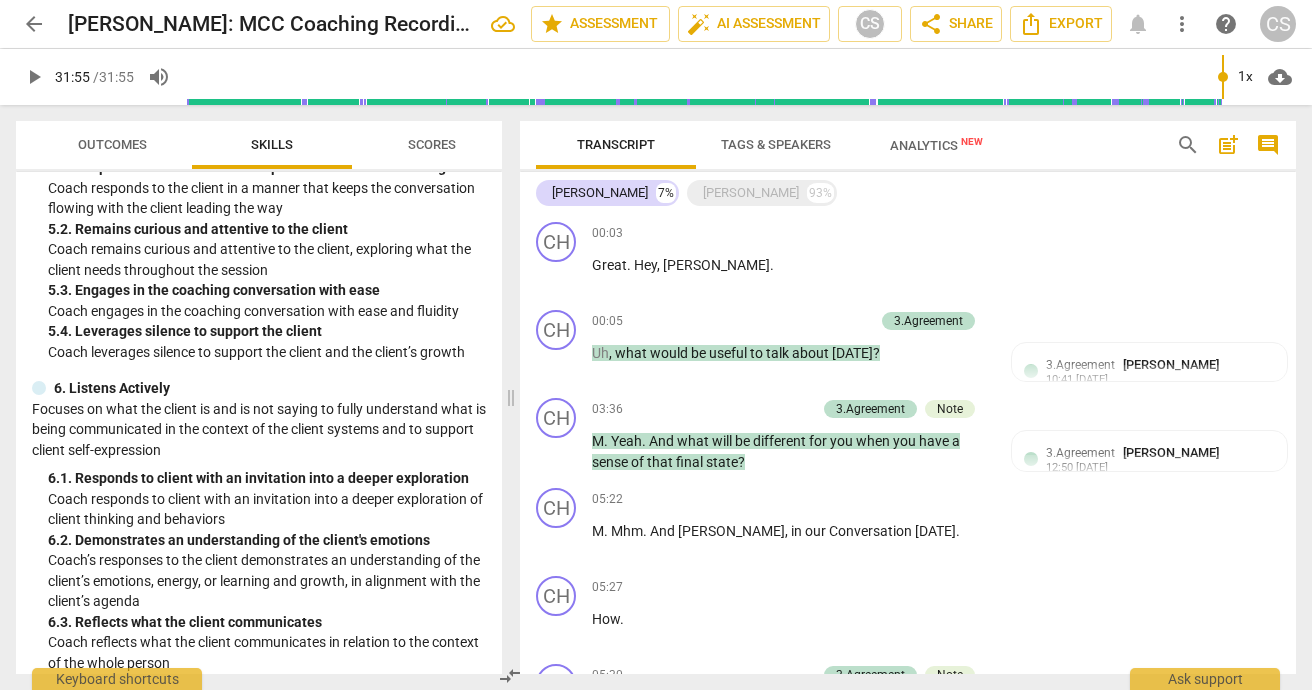 scroll, scrollTop: 0, scrollLeft: 0, axis: both 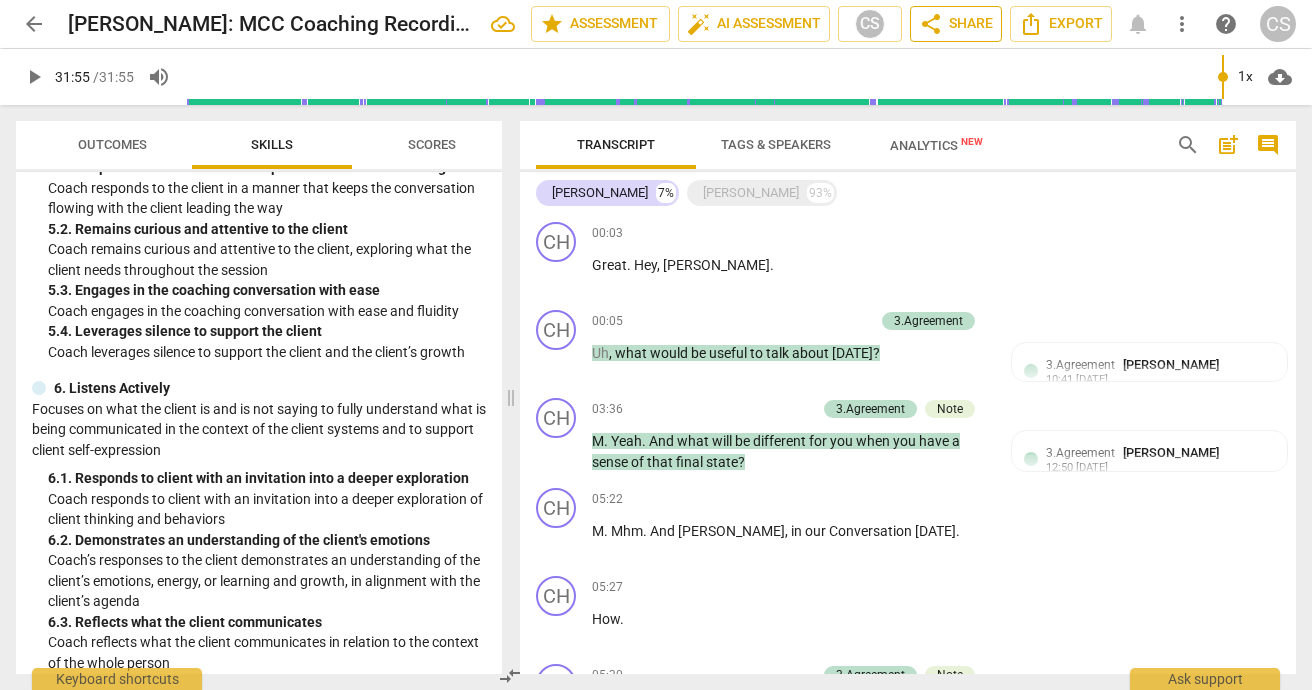 click on "share    Share" at bounding box center (956, 24) 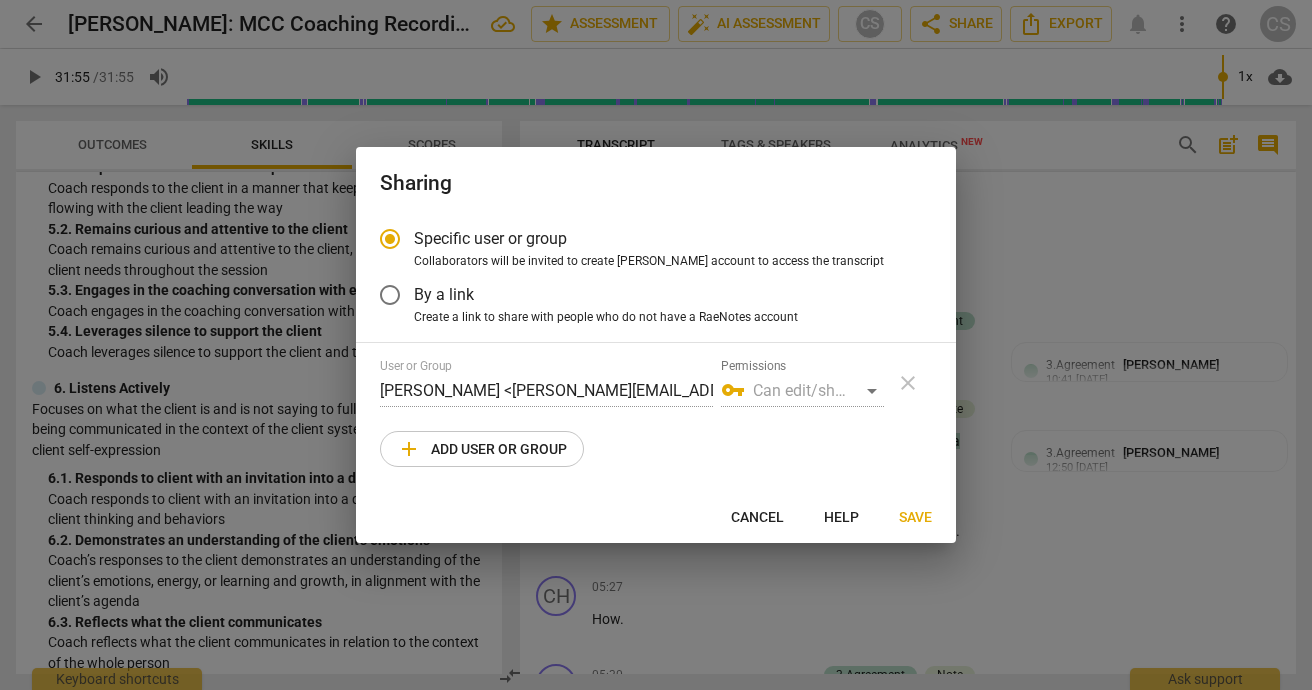click on "add Add user or group" at bounding box center [482, 449] 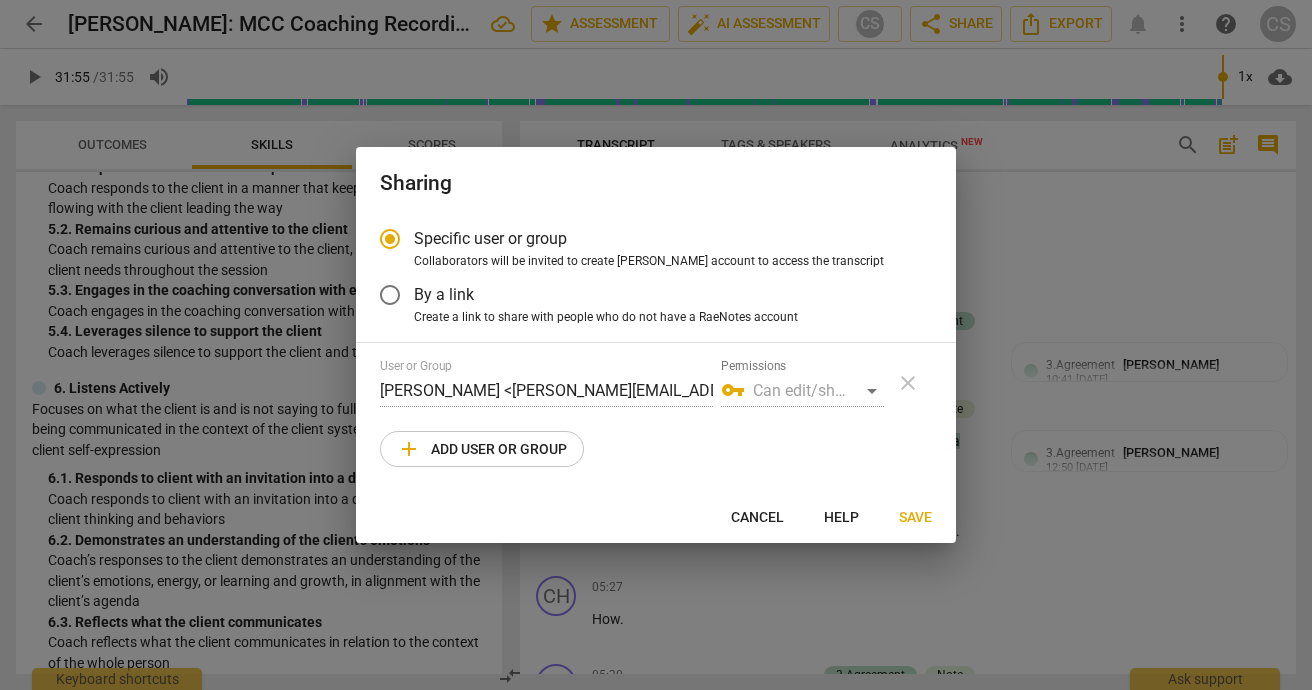 radio on "false" 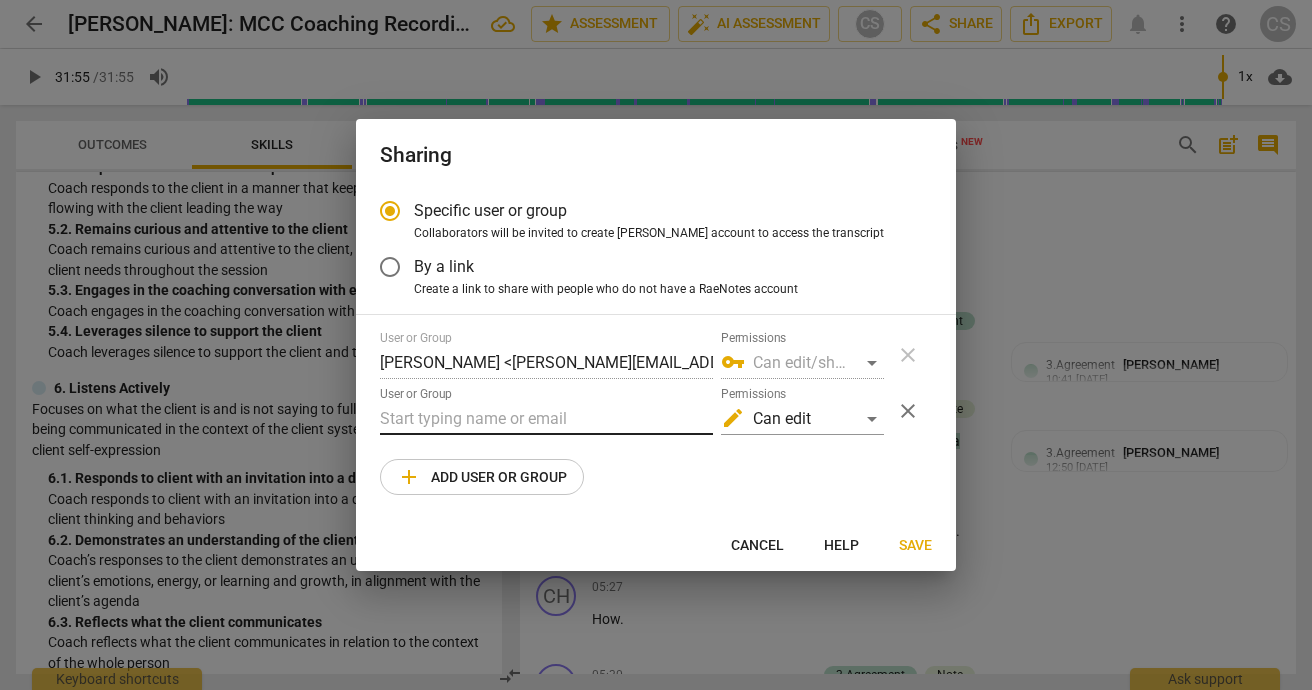 click at bounding box center (546, 419) 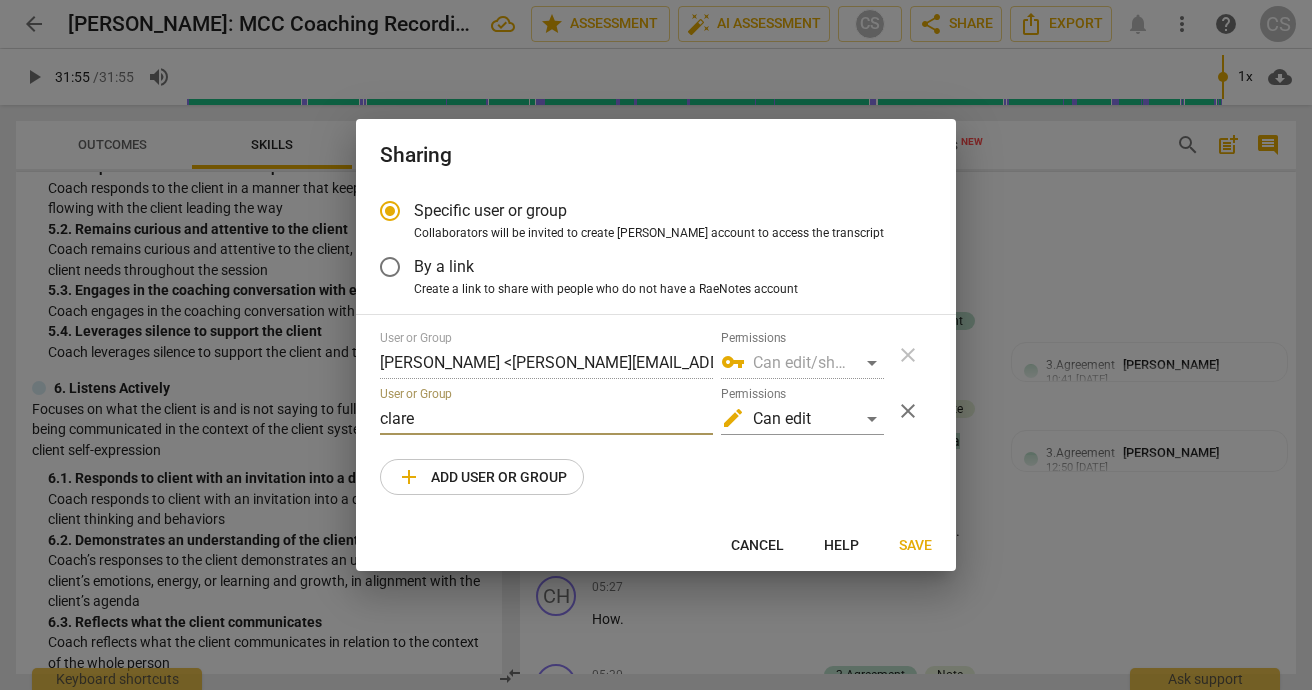 drag, startPoint x: 432, startPoint y: 416, endPoint x: 369, endPoint y: 418, distance: 63.03174 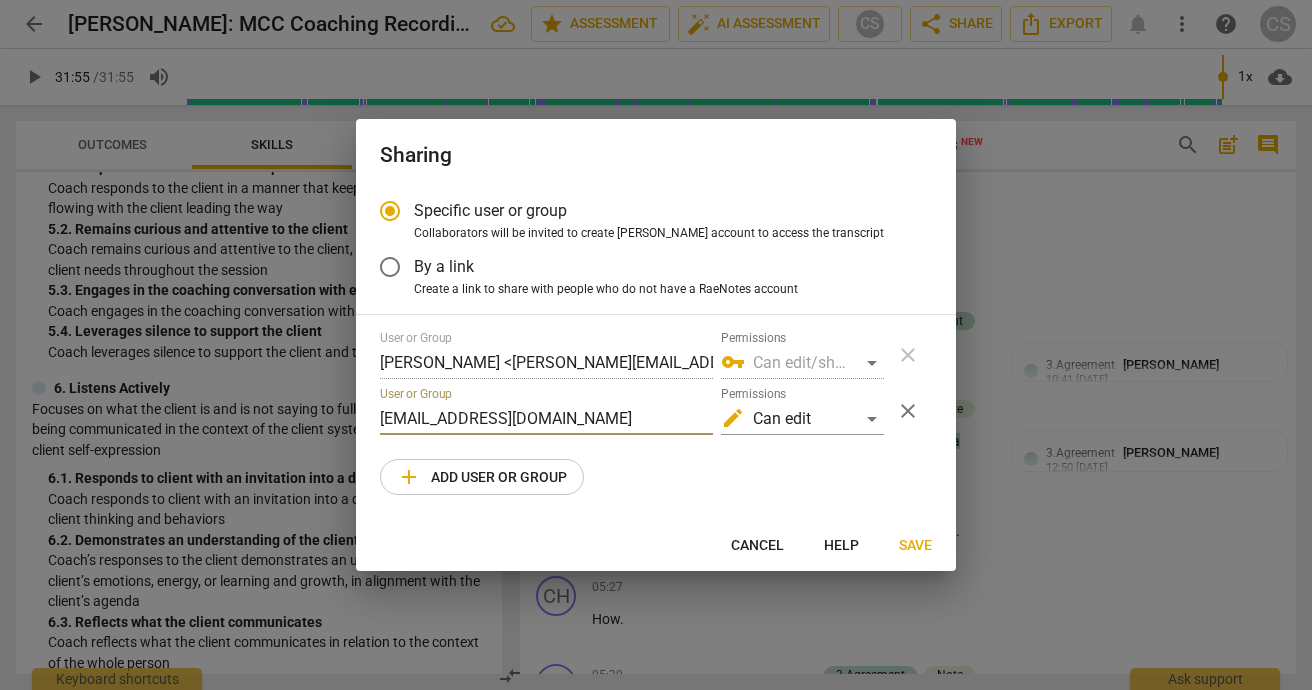 type on "[EMAIL_ADDRESS][DOMAIN_NAME]" 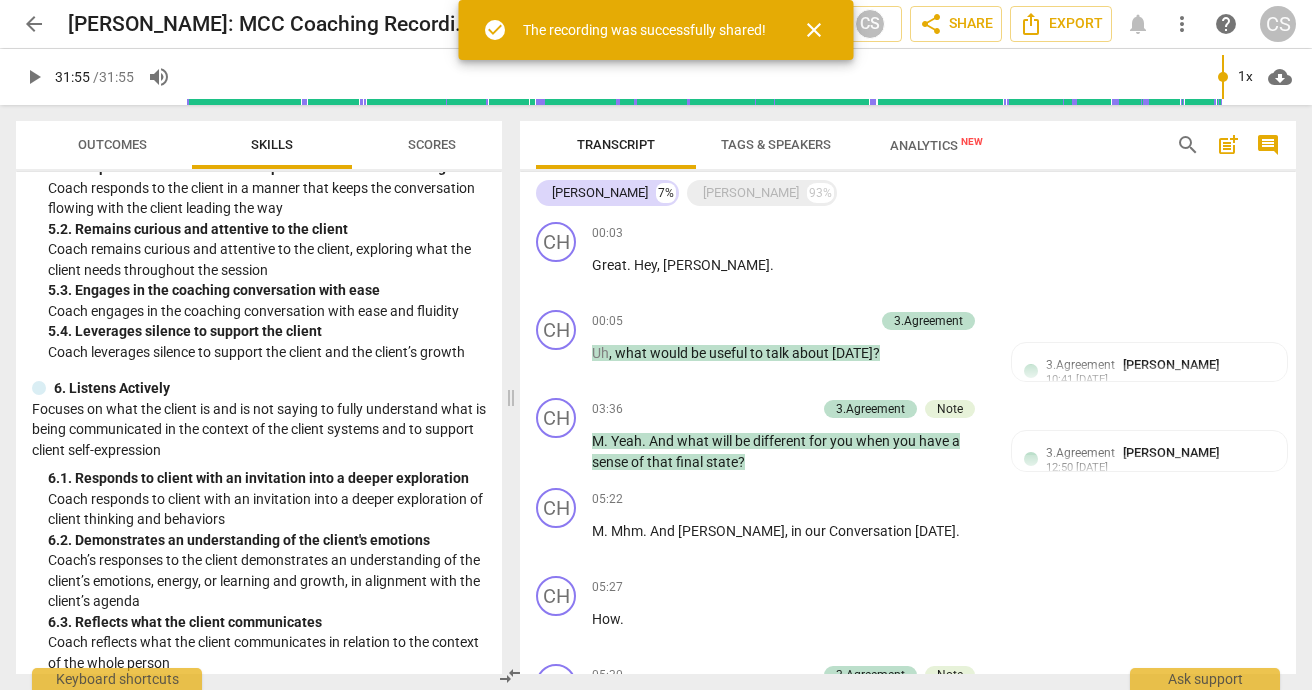 type on "1915" 